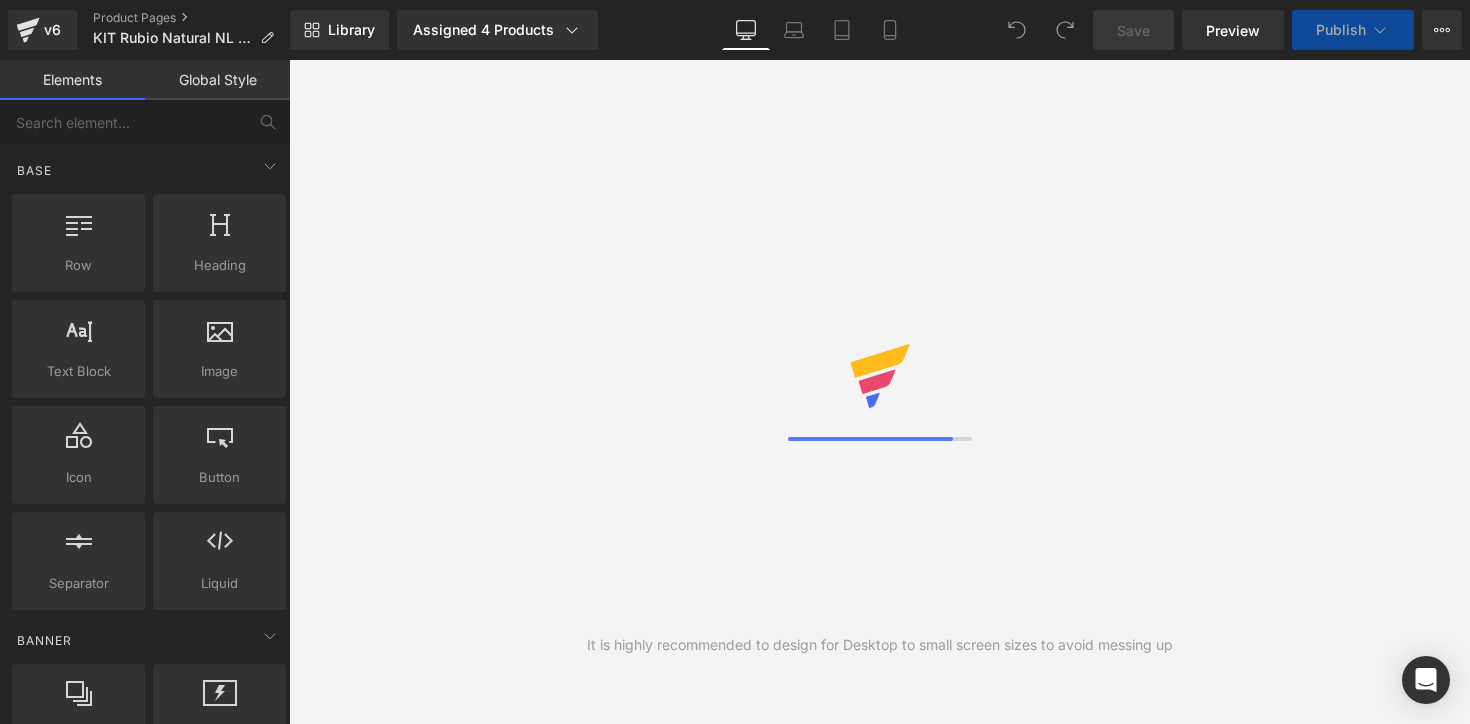 scroll, scrollTop: 0, scrollLeft: 0, axis: both 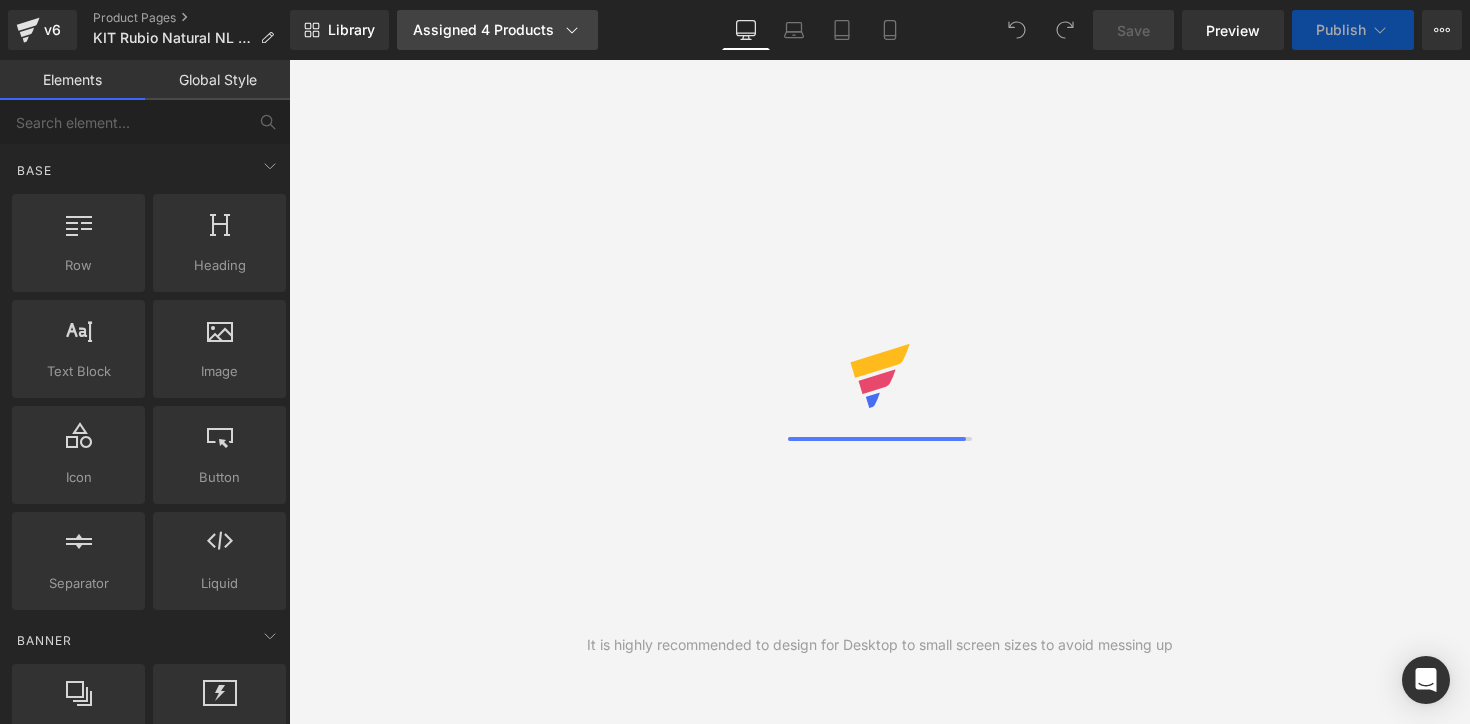 click on "Assigned 4 Products" at bounding box center [497, 30] 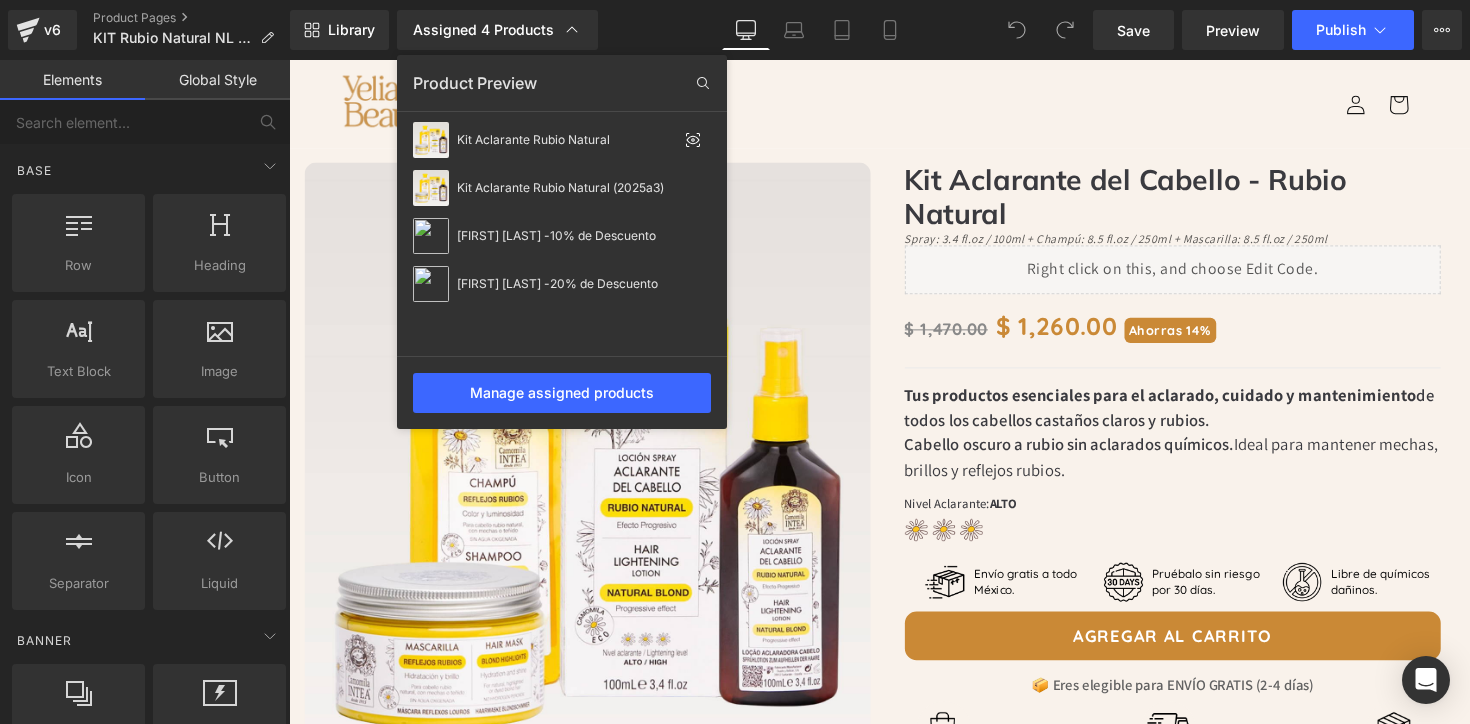 click at bounding box center [879, 392] 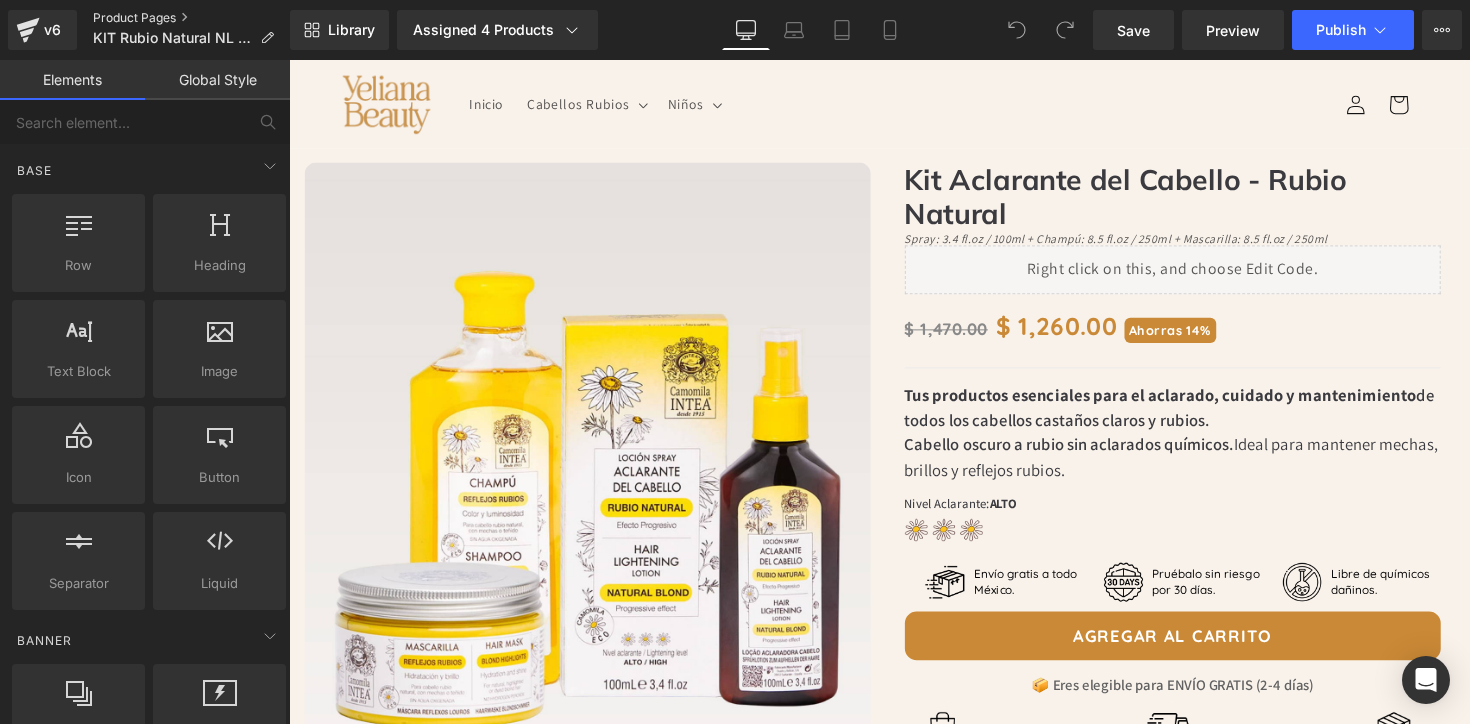 click on "Product Pages" at bounding box center (191, 18) 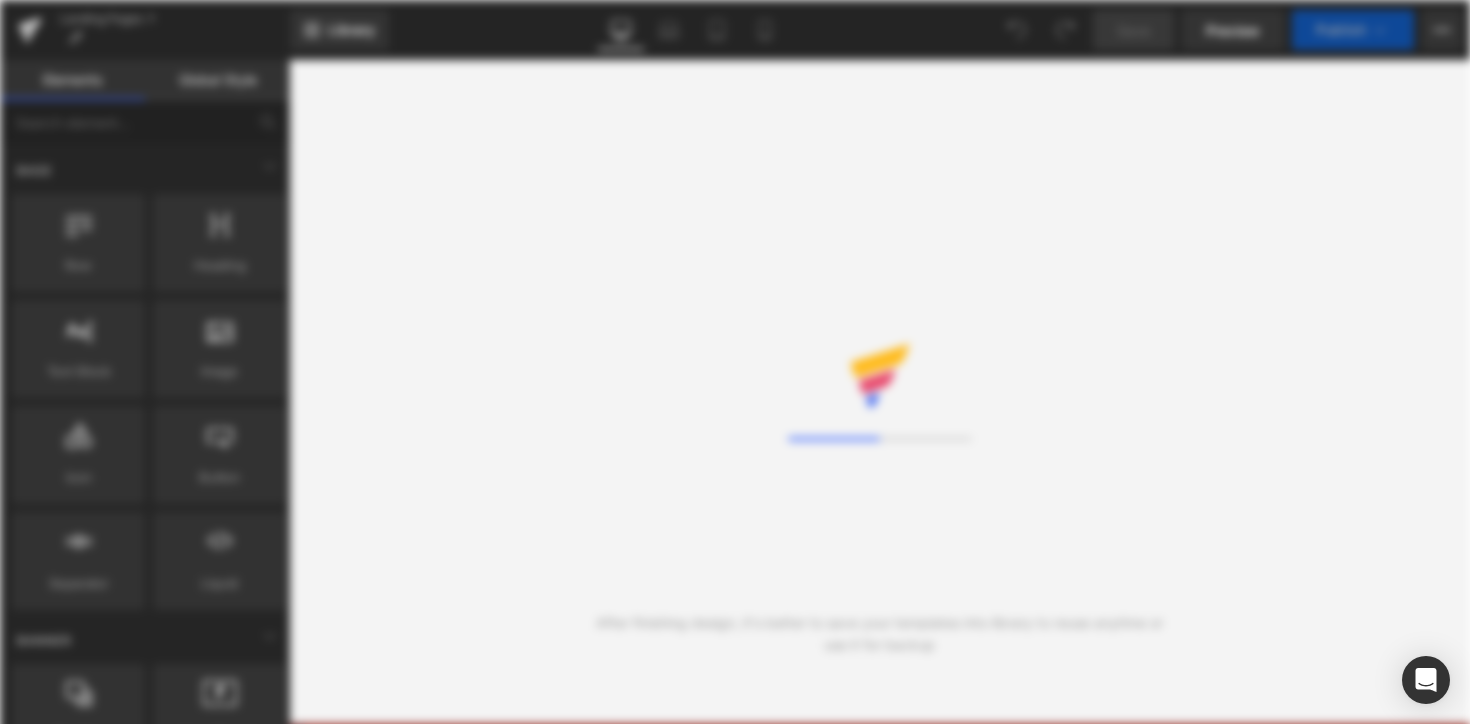 scroll, scrollTop: 0, scrollLeft: 0, axis: both 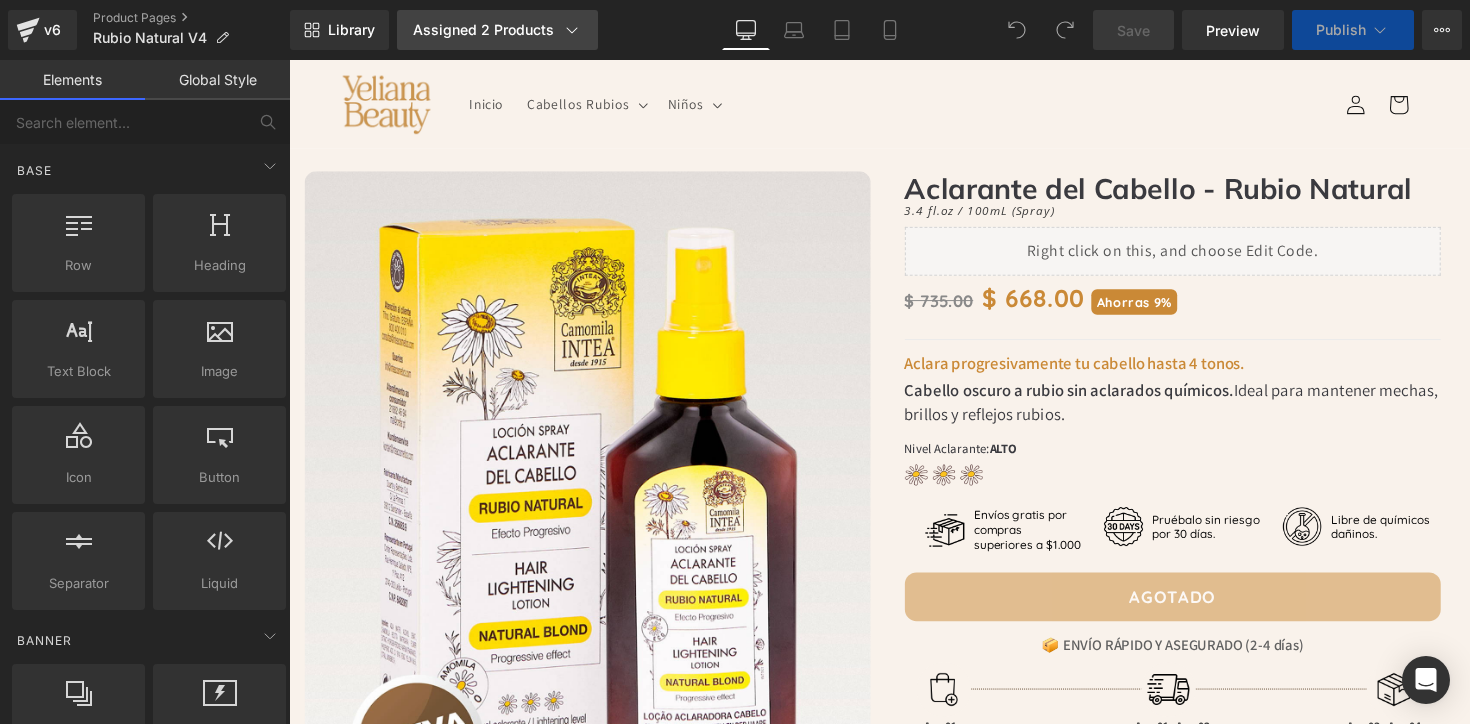 click on "Assigned 2 Products" at bounding box center (497, 30) 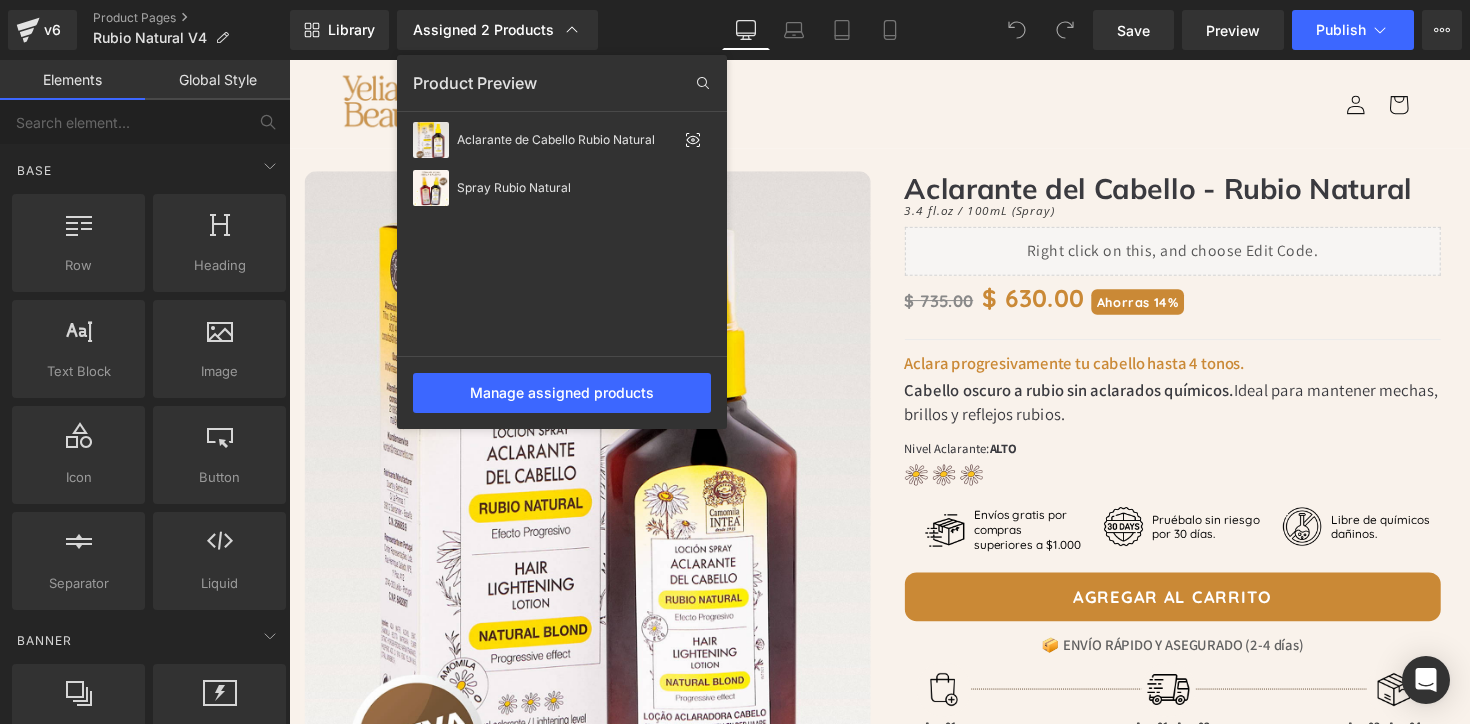 click at bounding box center (879, 392) 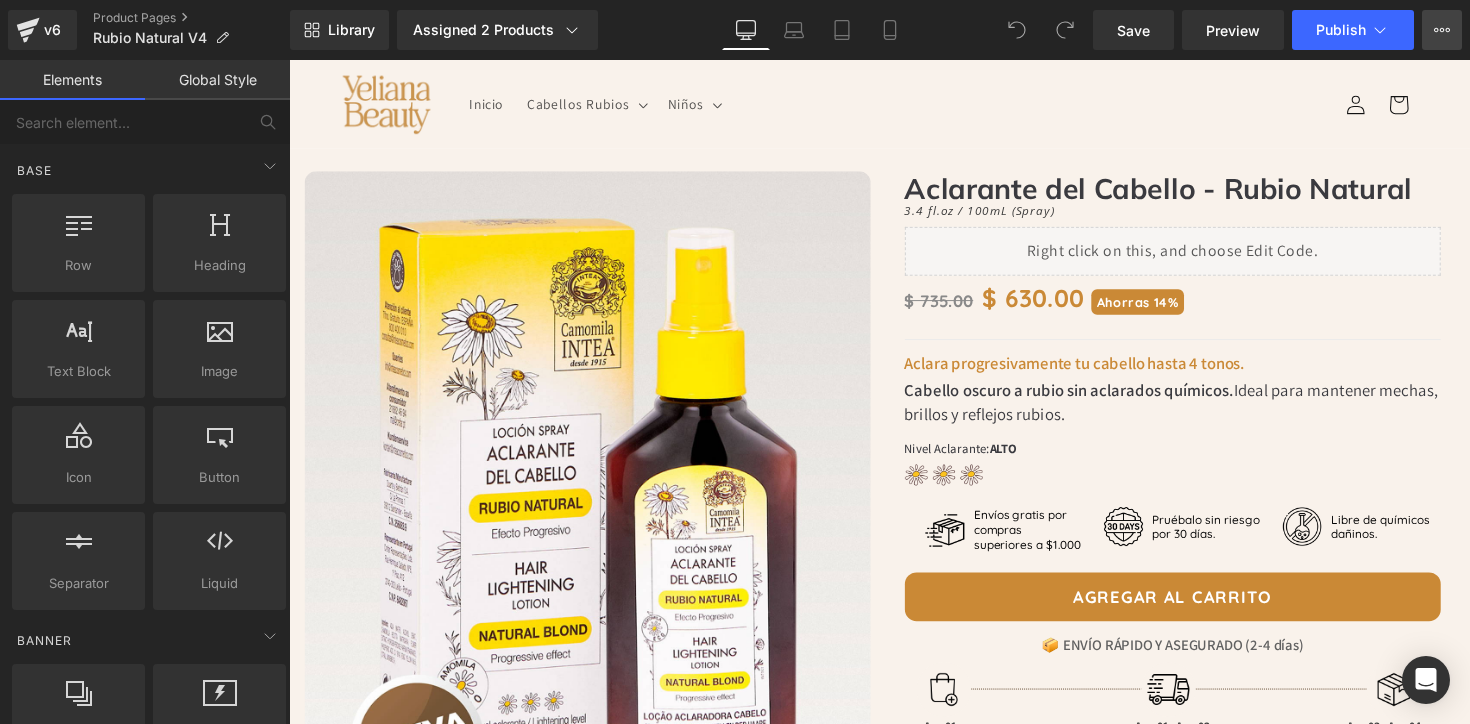 click on "View Live Page View with current Template Save Template to Library Schedule Publish  Optimize  Publish Settings Shortcuts" at bounding box center (1442, 30) 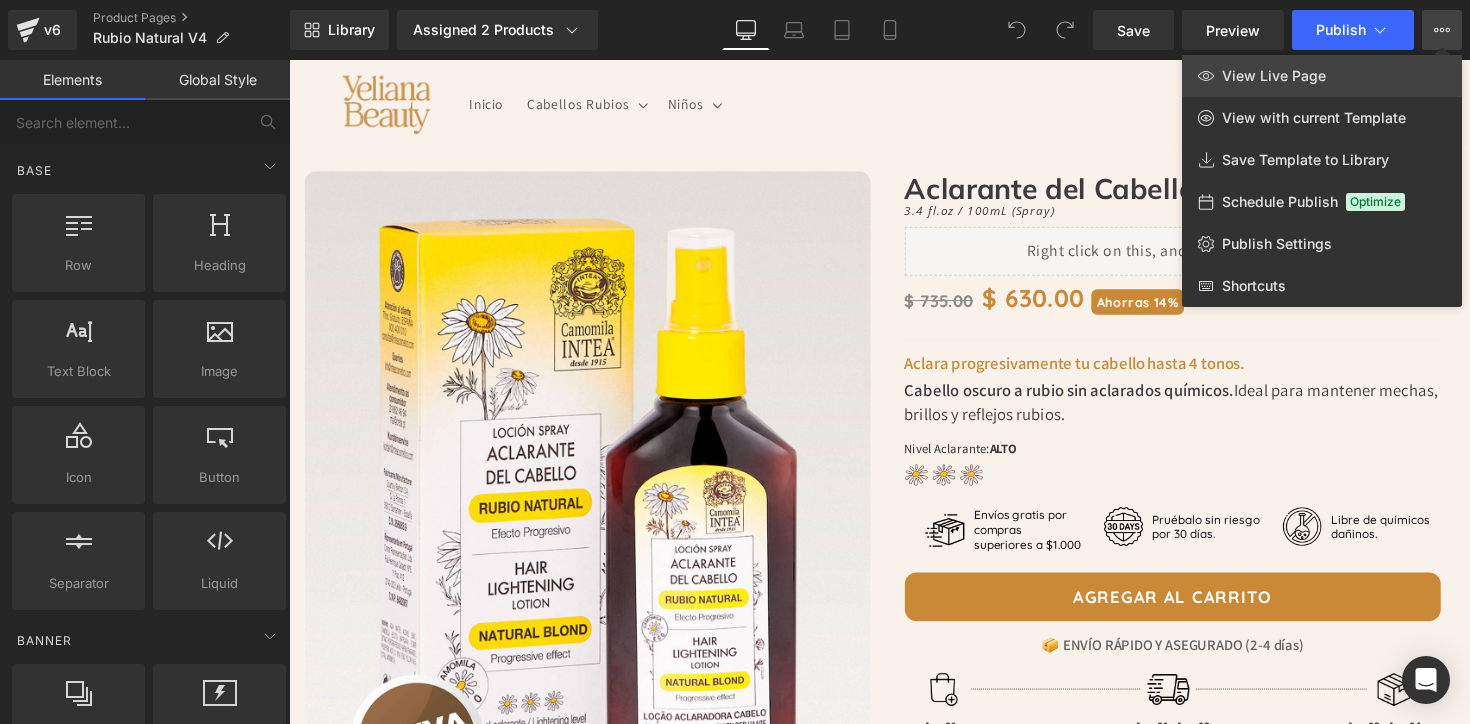 click on "View Live Page" at bounding box center (1274, 76) 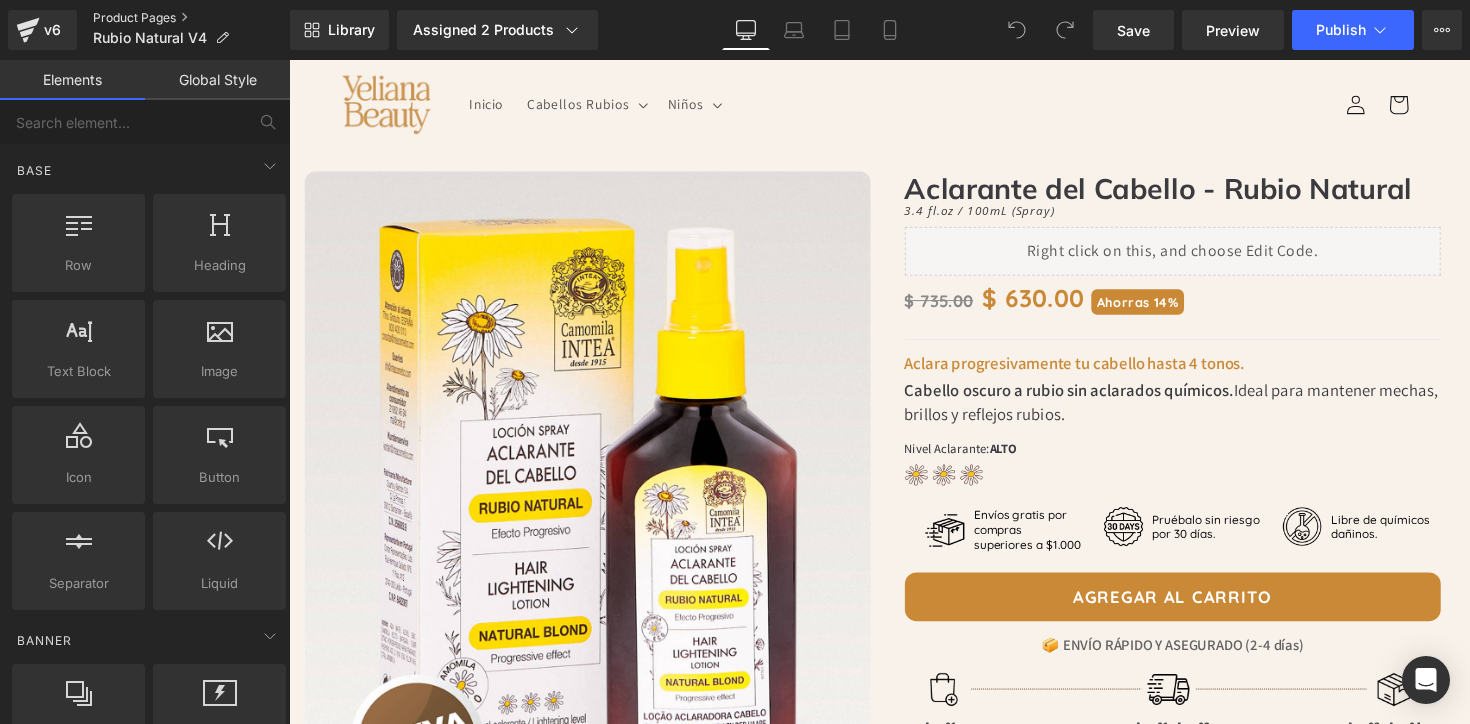 click on "Product Pages" at bounding box center (191, 18) 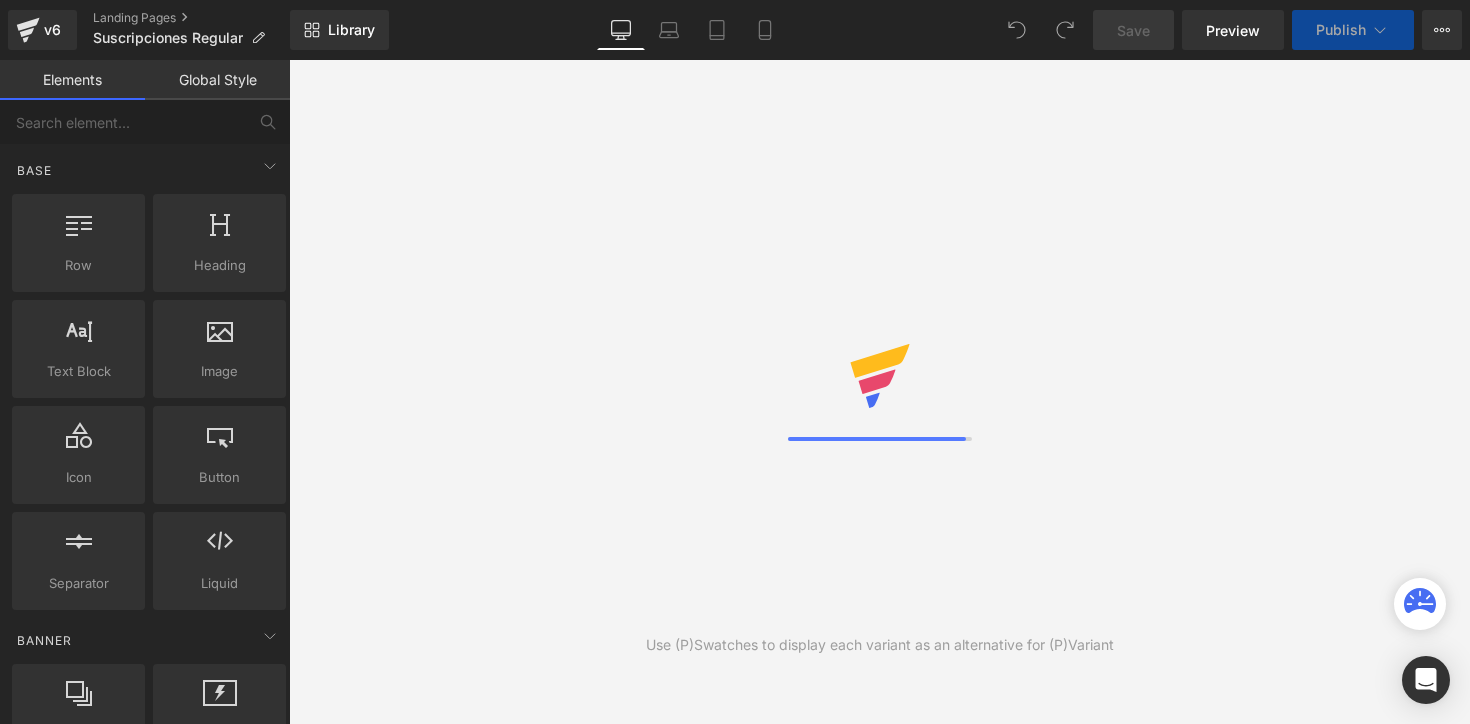 scroll, scrollTop: 0, scrollLeft: 0, axis: both 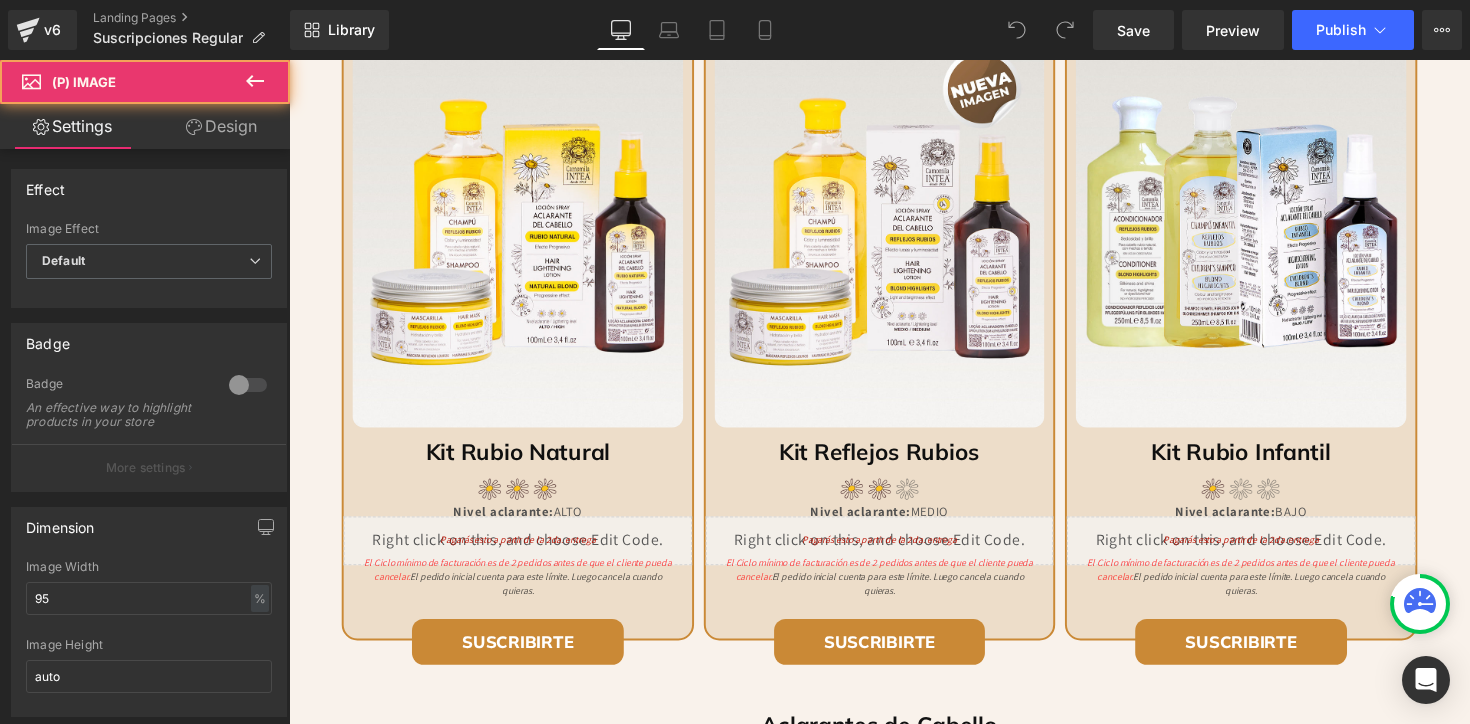 click at bounding box center [523, 236] 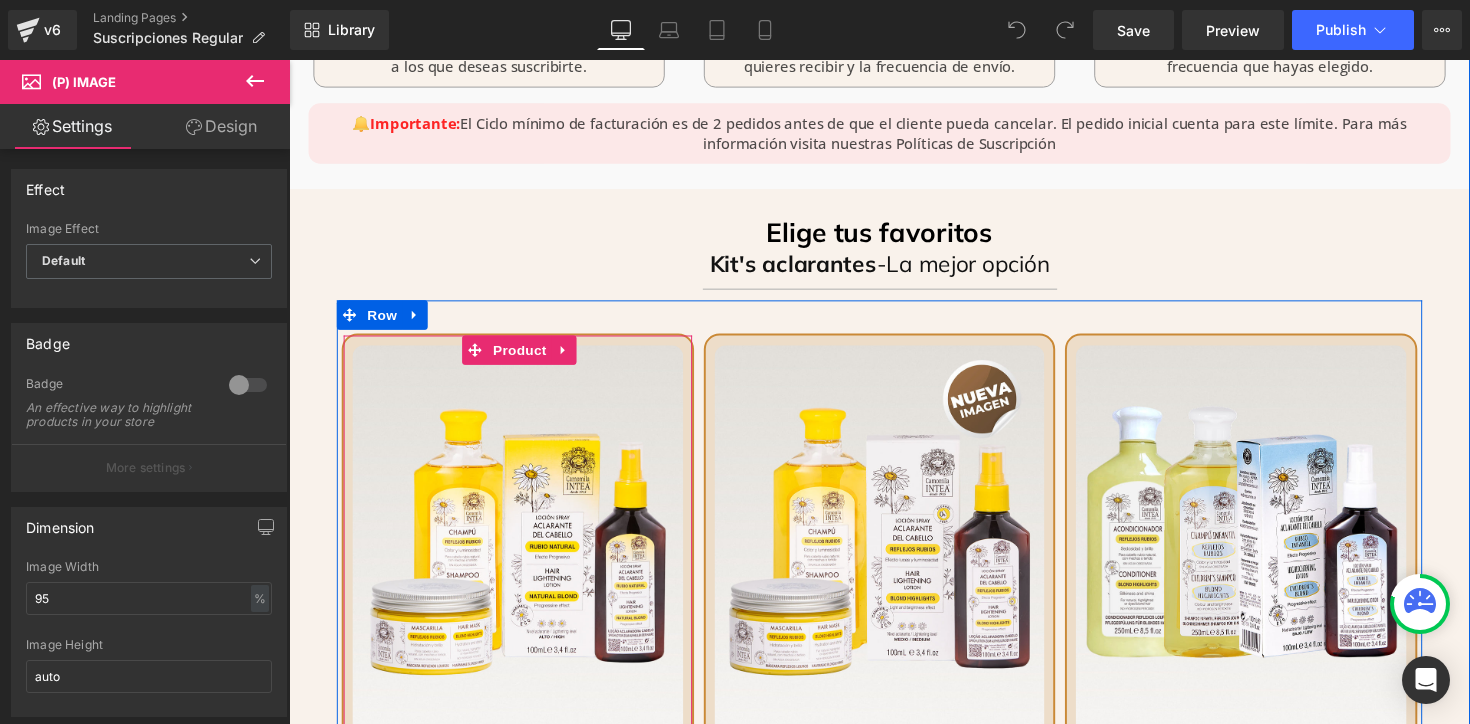 scroll, scrollTop: 959, scrollLeft: 0, axis: vertical 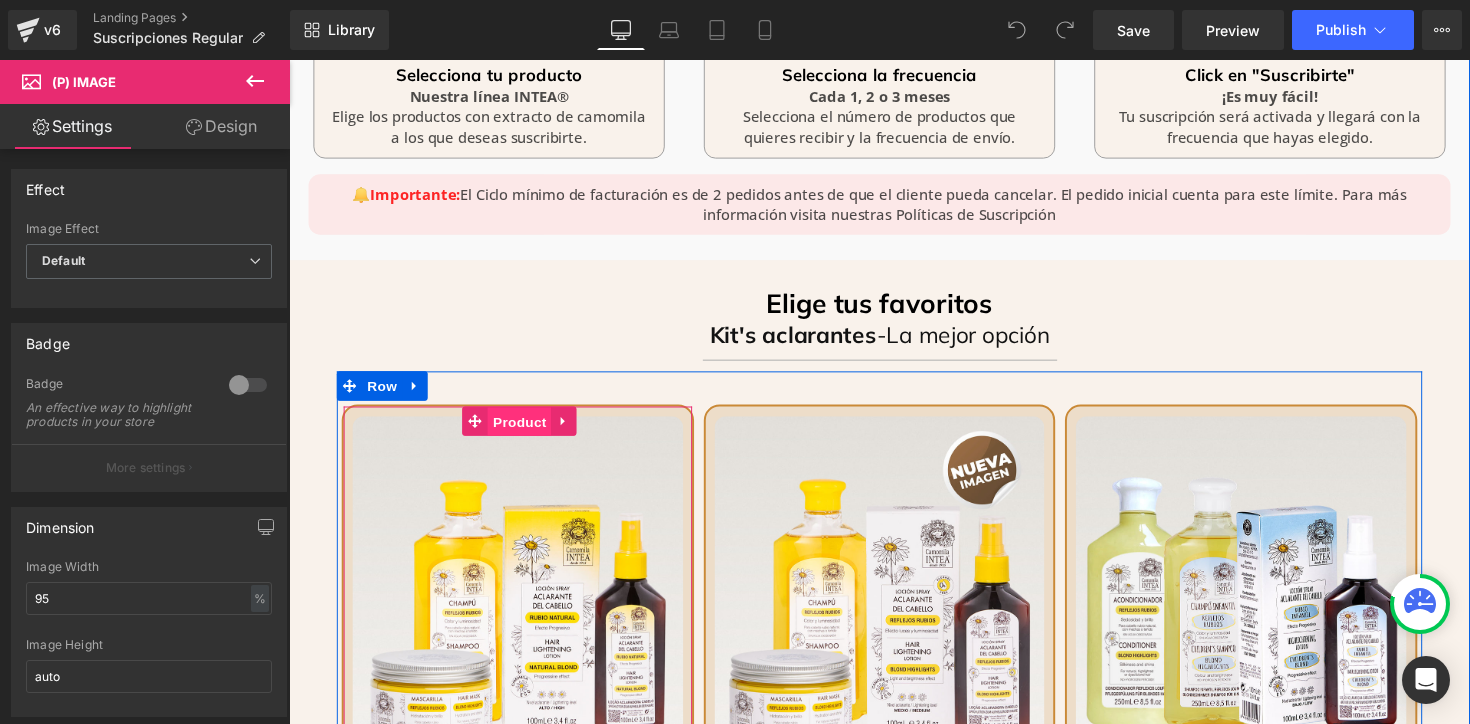 click on "Product" at bounding box center (525, 431) 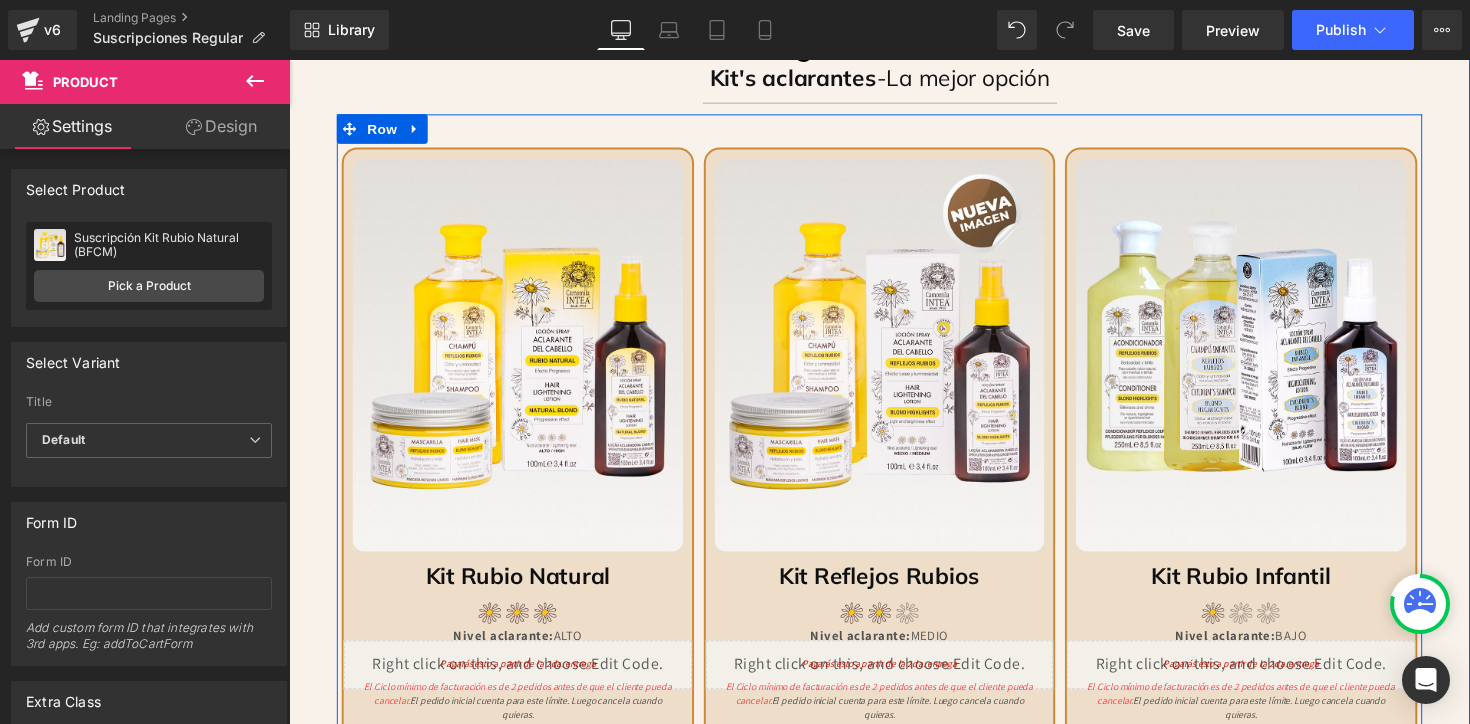 scroll, scrollTop: 1301, scrollLeft: 0, axis: vertical 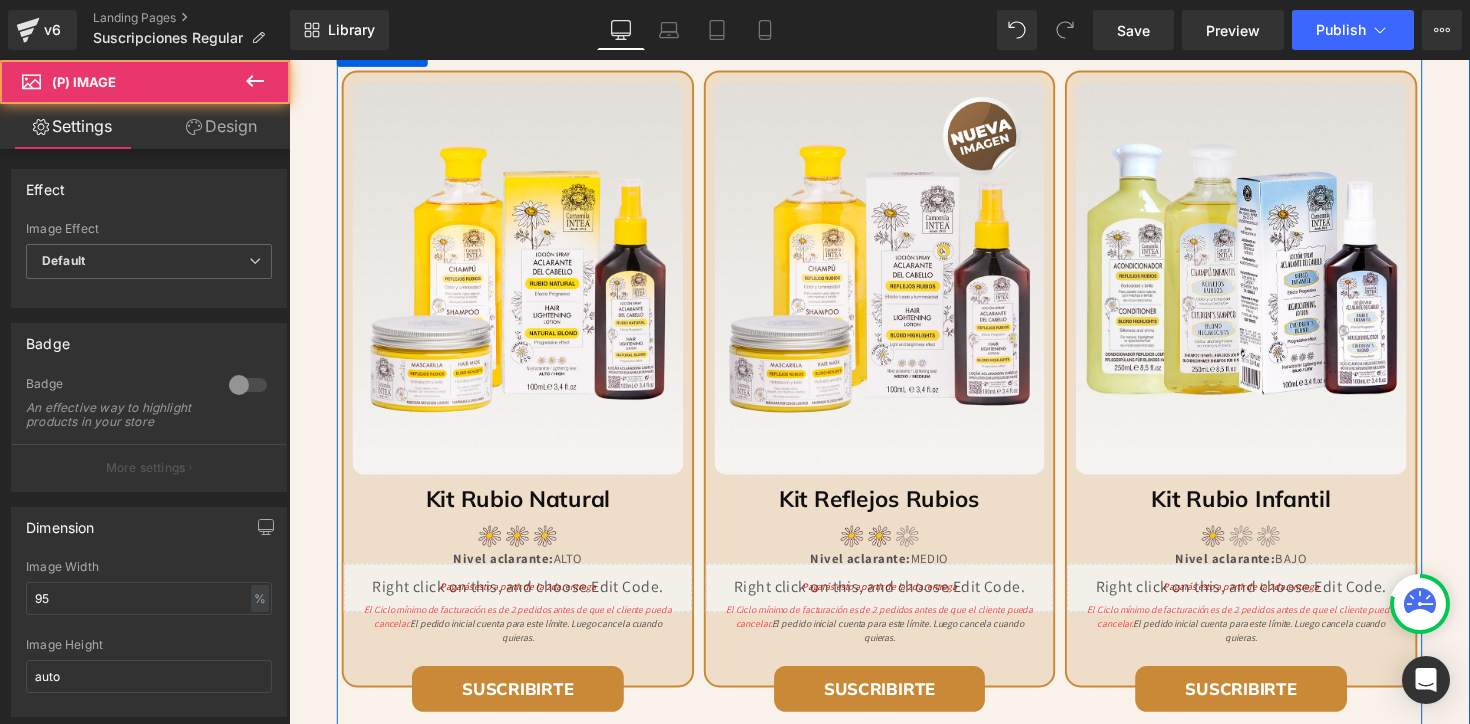 click at bounding box center (1264, 284) 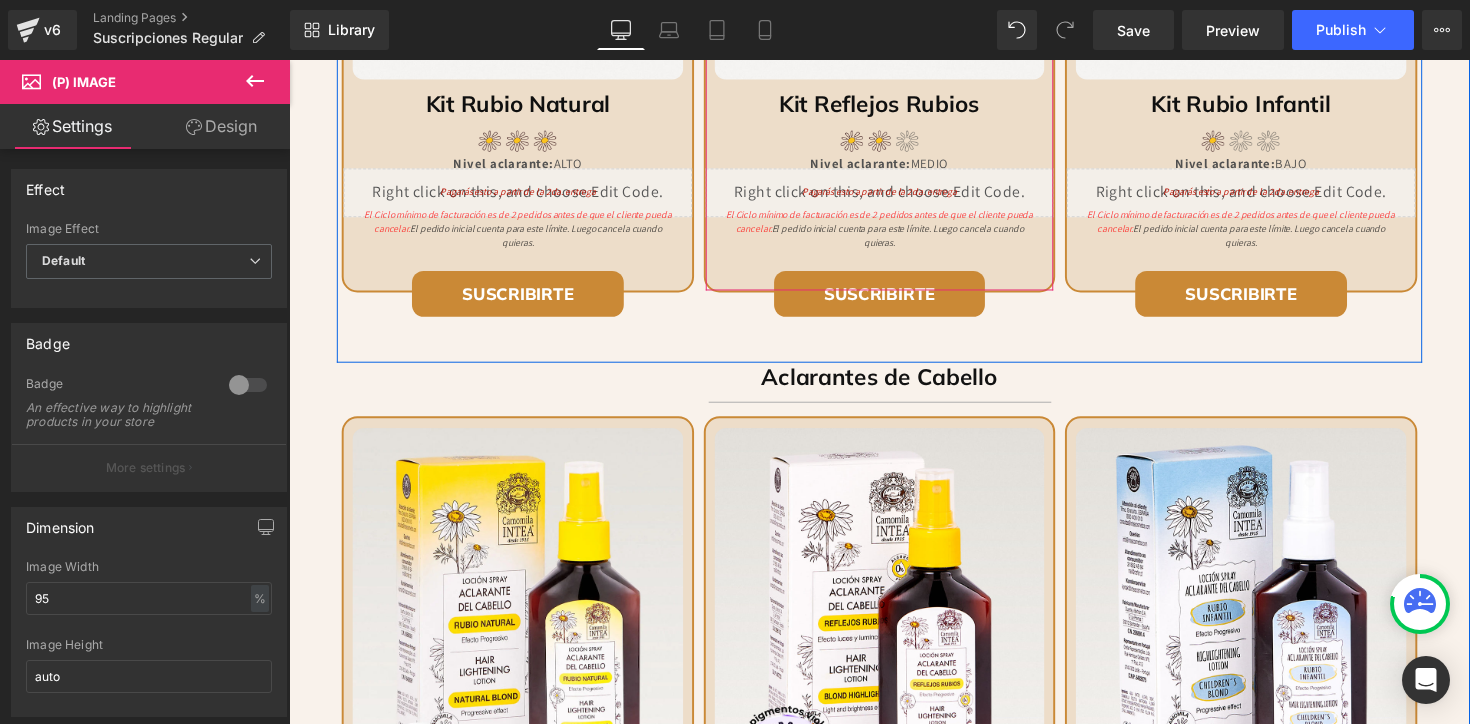 scroll, scrollTop: 2014, scrollLeft: 0, axis: vertical 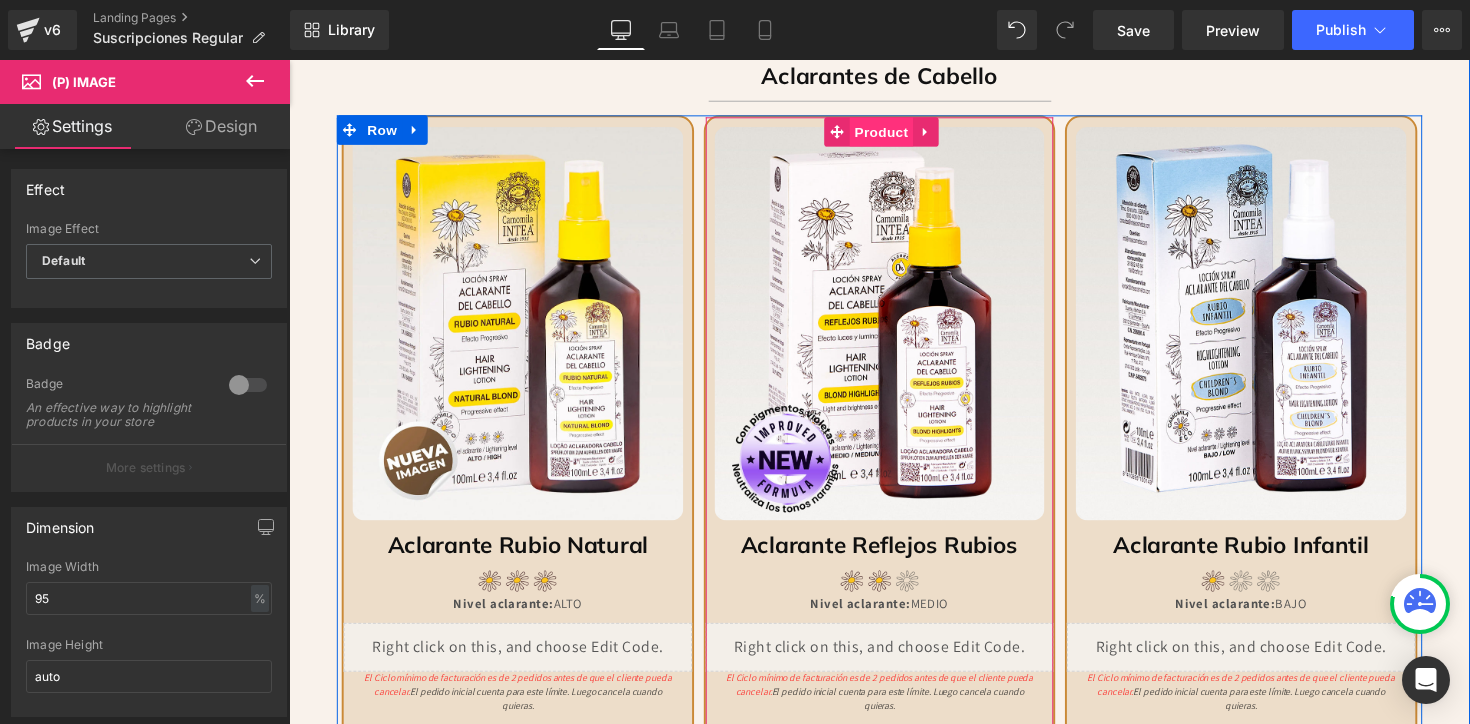 click on "Product" at bounding box center [895, 134] 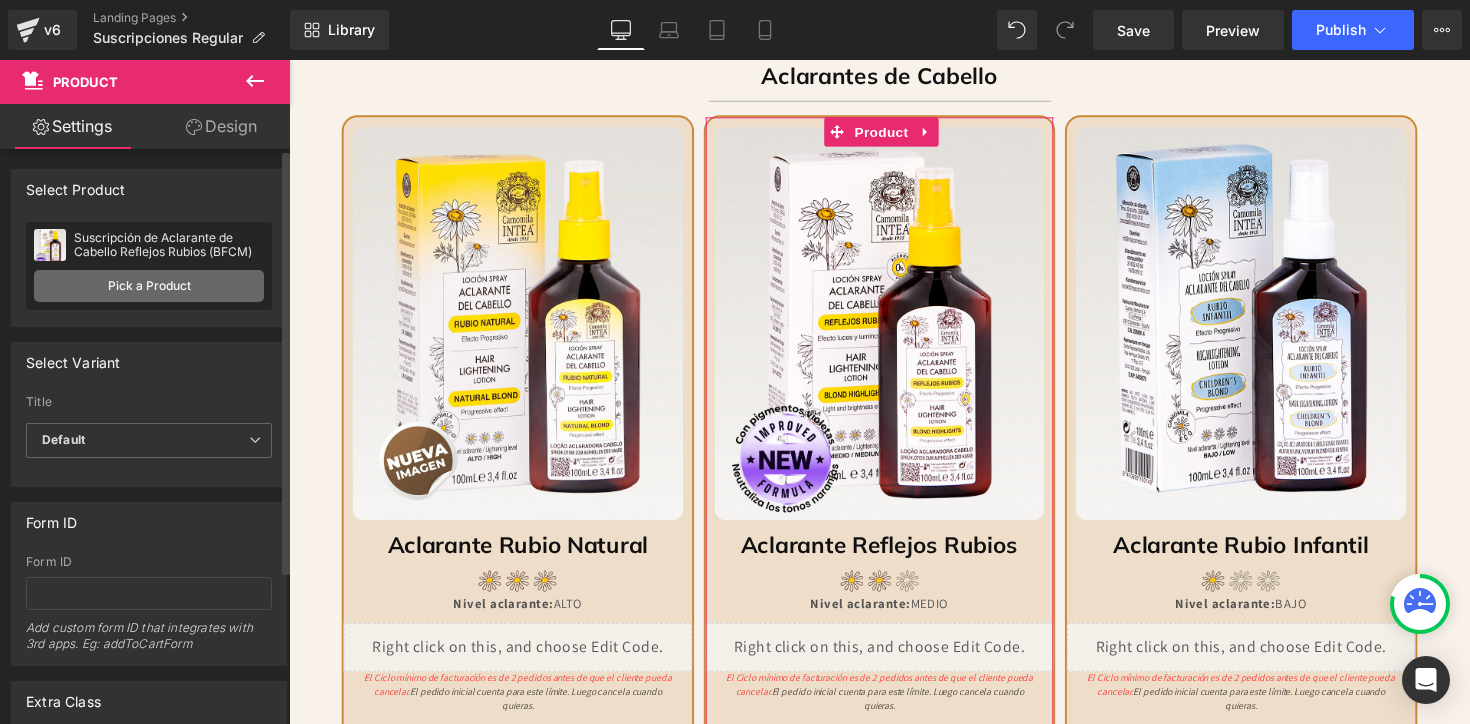 click on "Pick a Product" at bounding box center (149, 286) 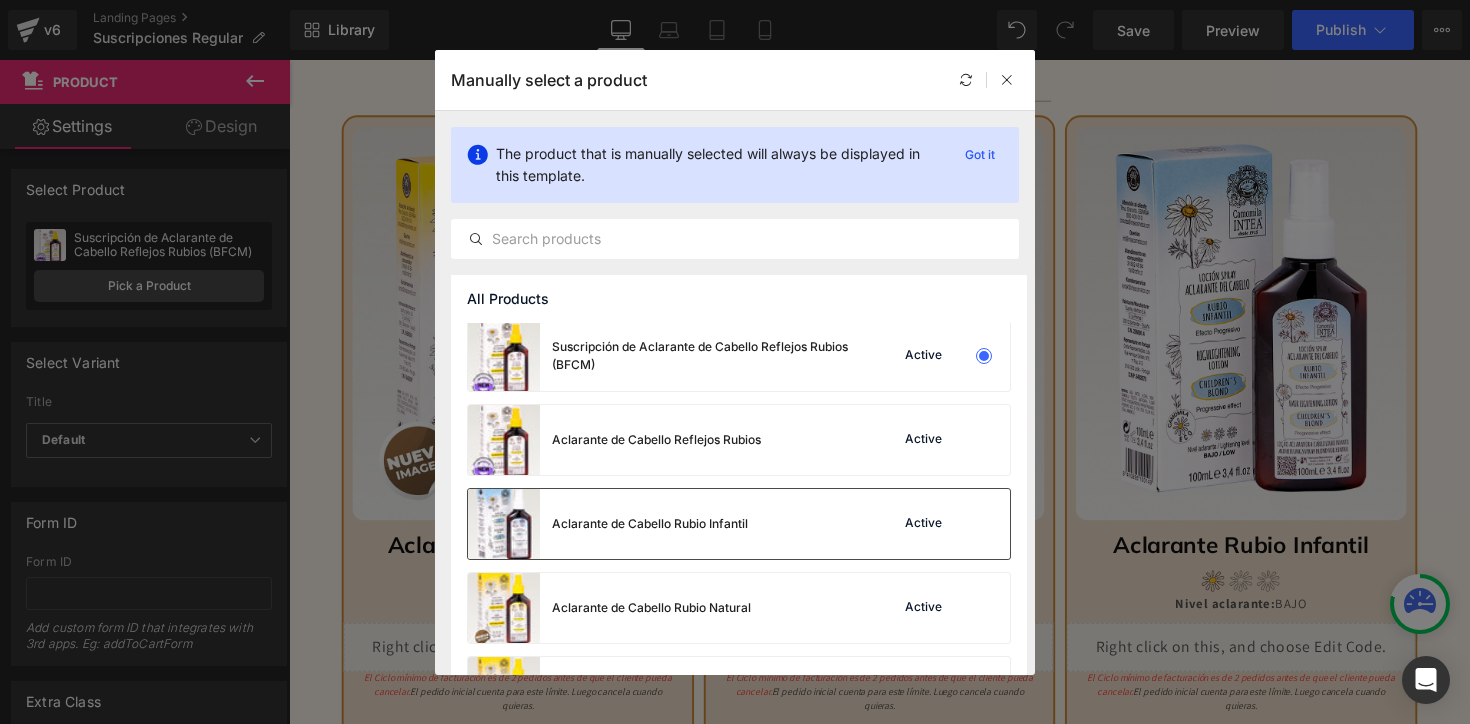 scroll, scrollTop: 4, scrollLeft: 0, axis: vertical 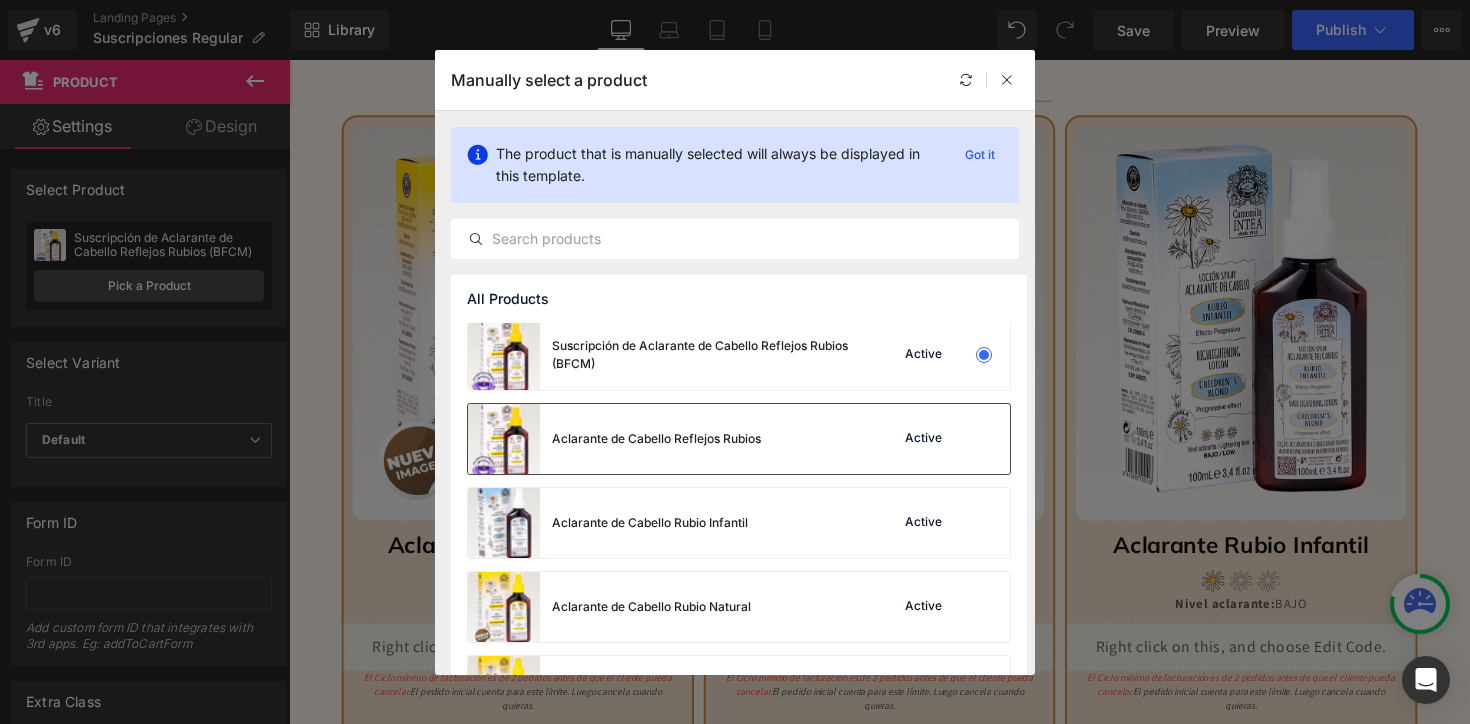 click on "Aclarante de Cabello Reflejos Rubios" at bounding box center (656, 439) 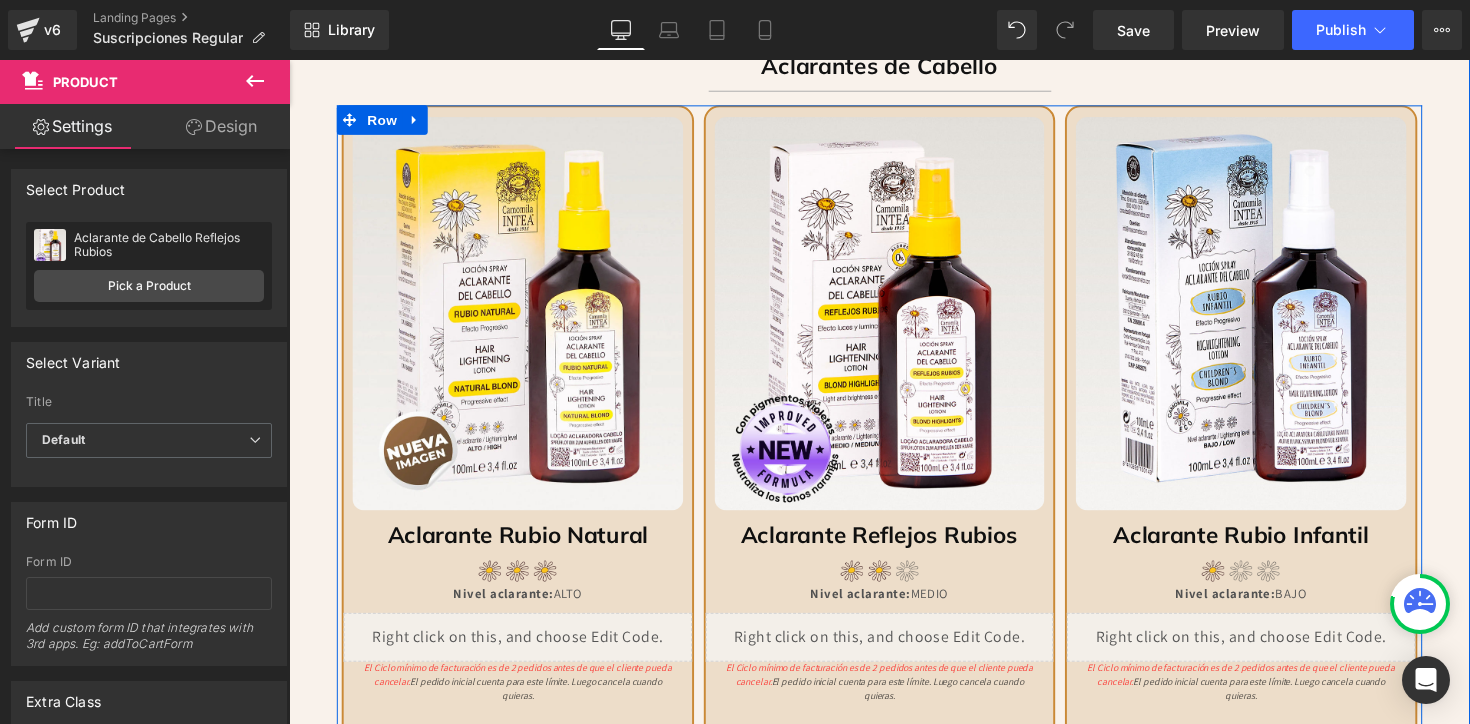 scroll, scrollTop: 2025, scrollLeft: 0, axis: vertical 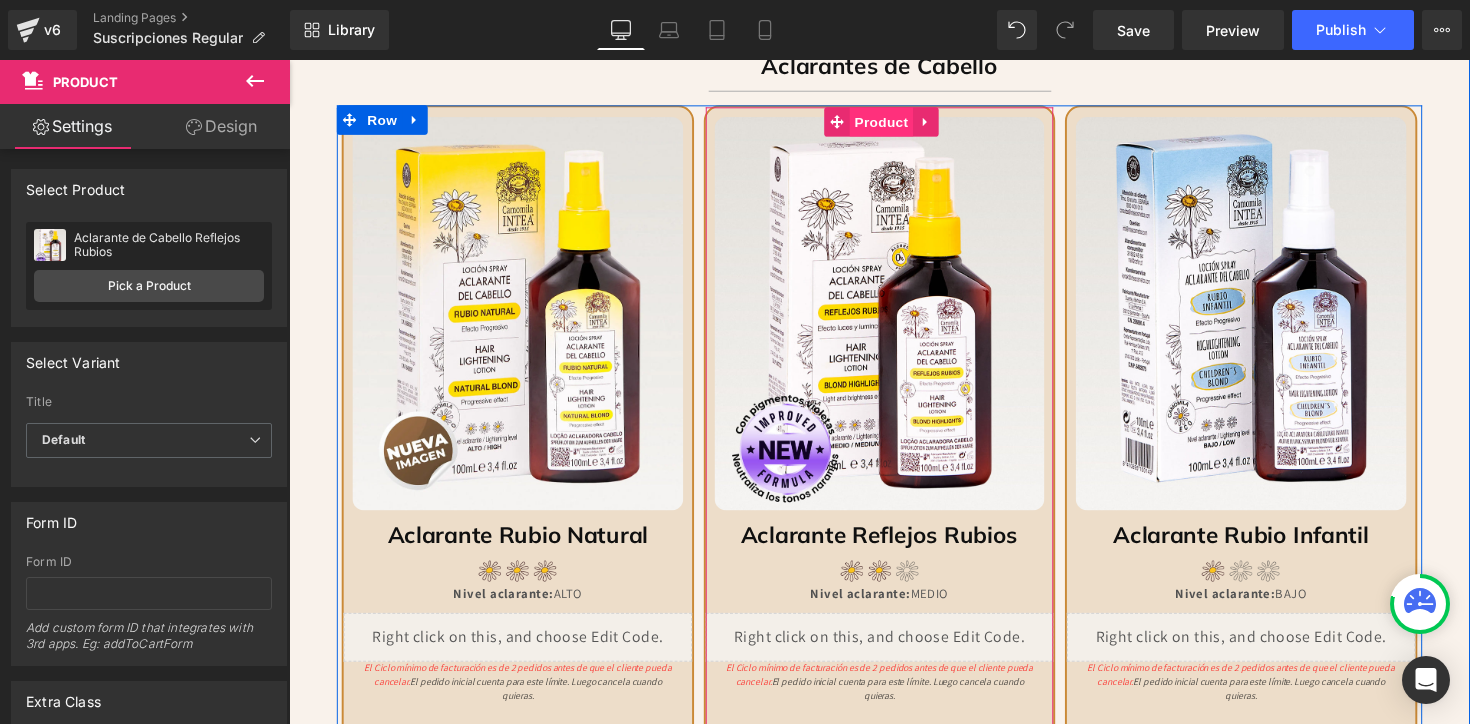 click on "Product" at bounding box center [895, 123] 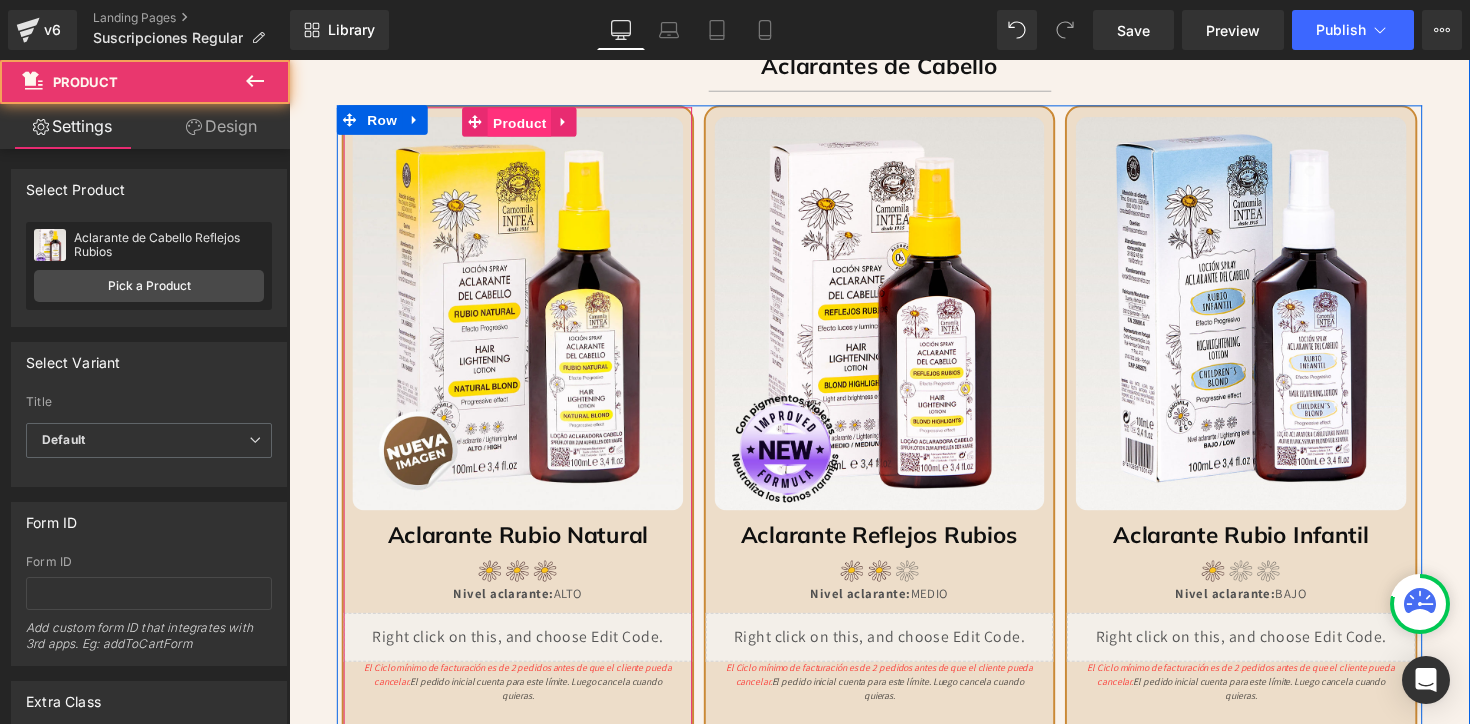 click on "Product" at bounding box center [525, 124] 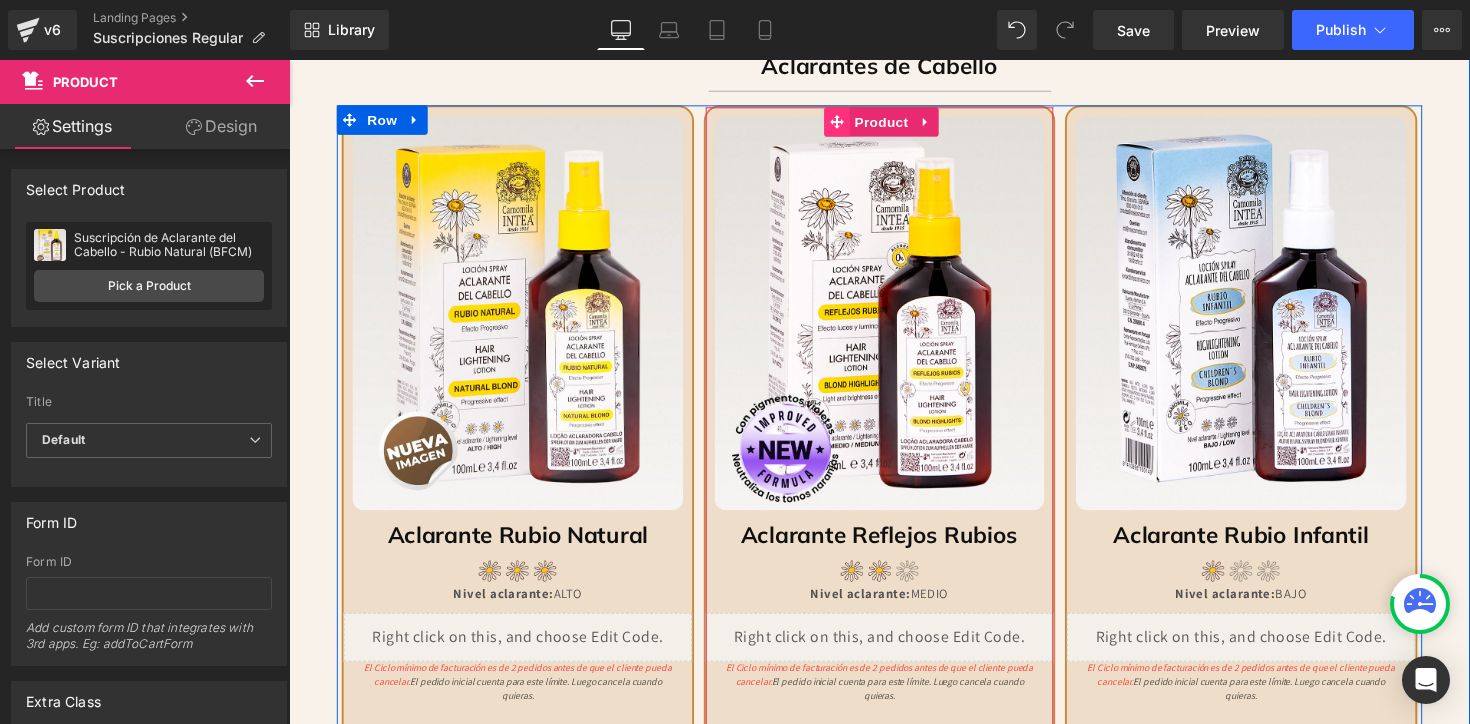 click at bounding box center (850, 123) 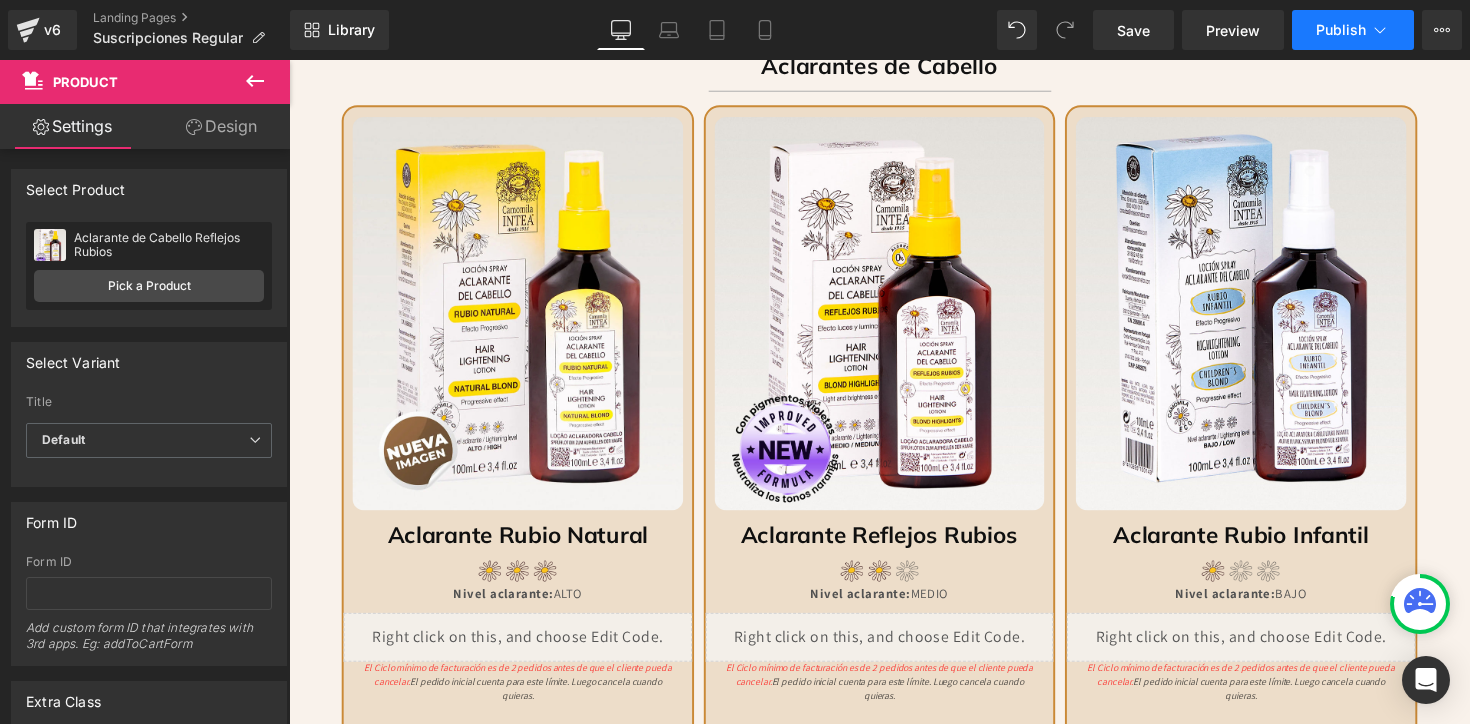 click on "Publish" at bounding box center (1353, 30) 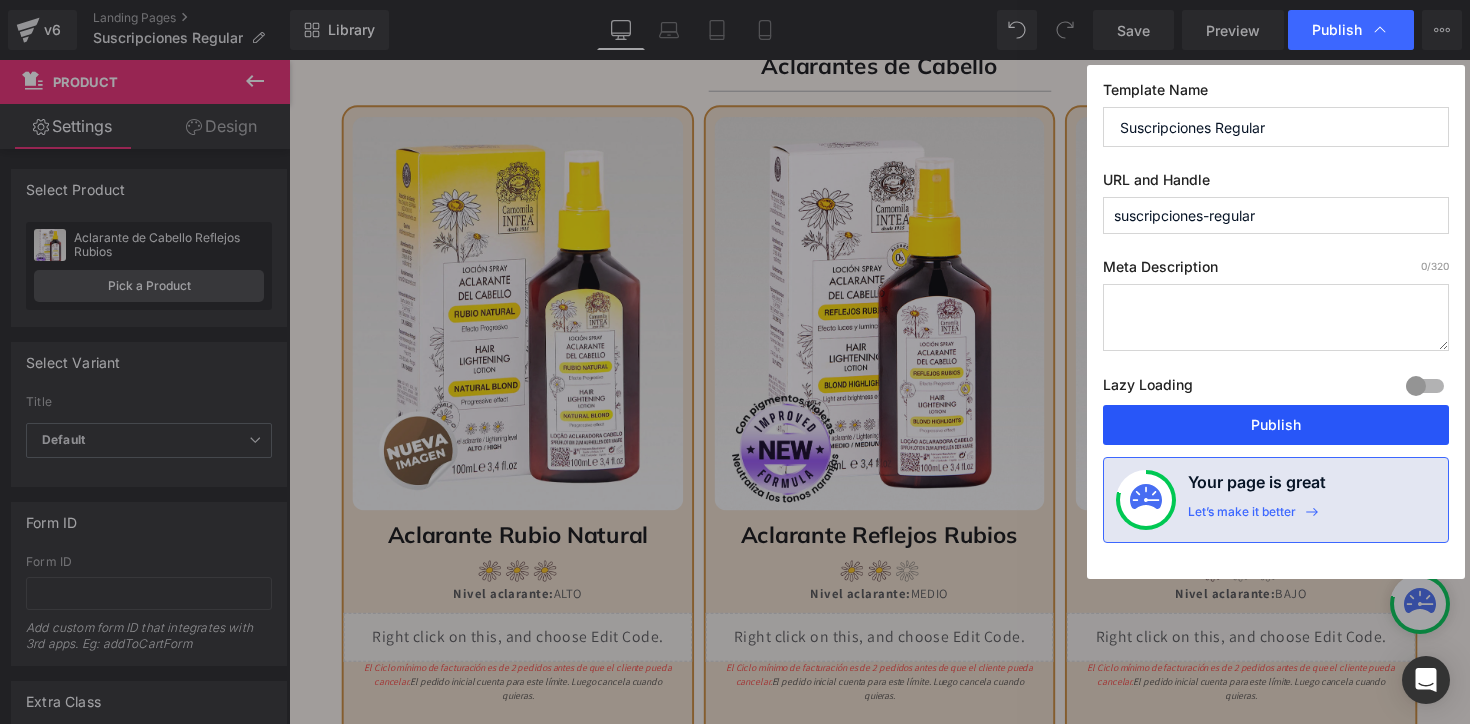 click on "Publish" at bounding box center (1276, 425) 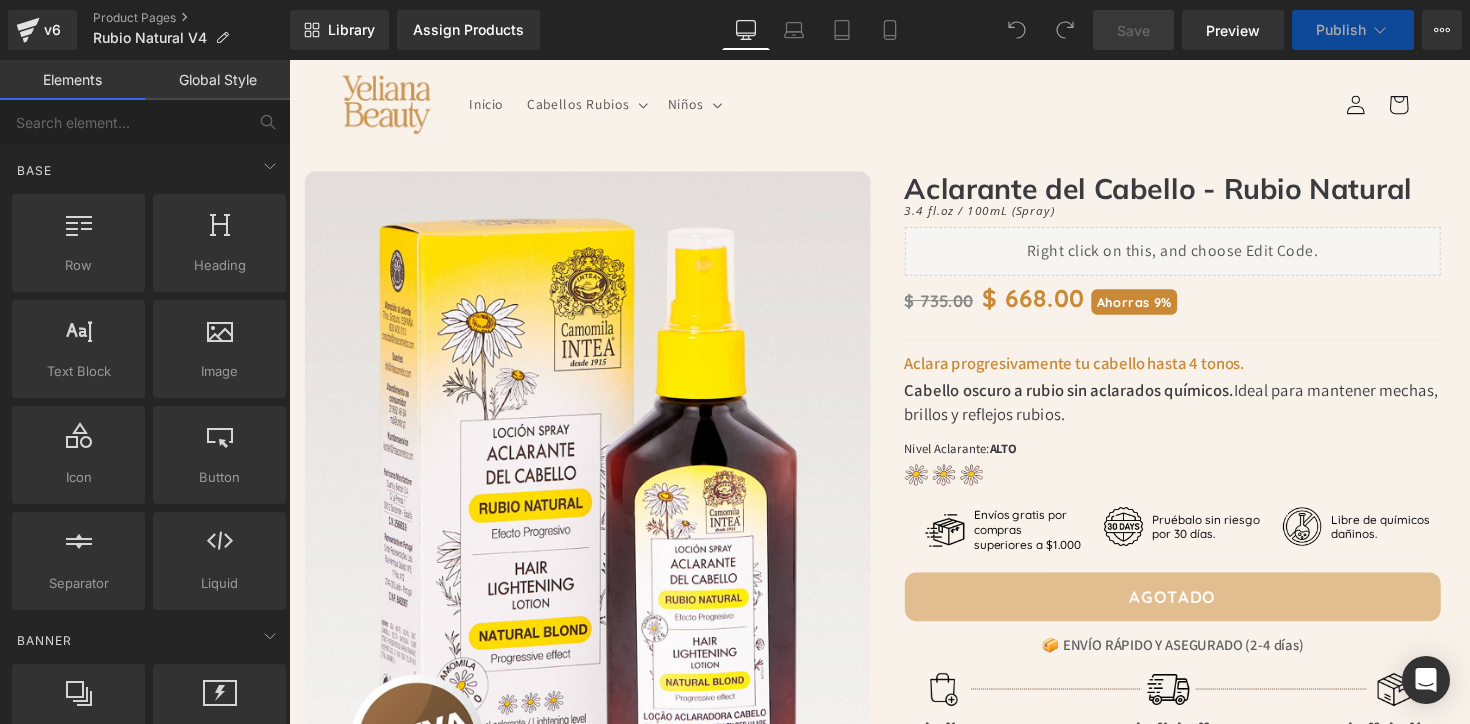 scroll, scrollTop: 0, scrollLeft: 0, axis: both 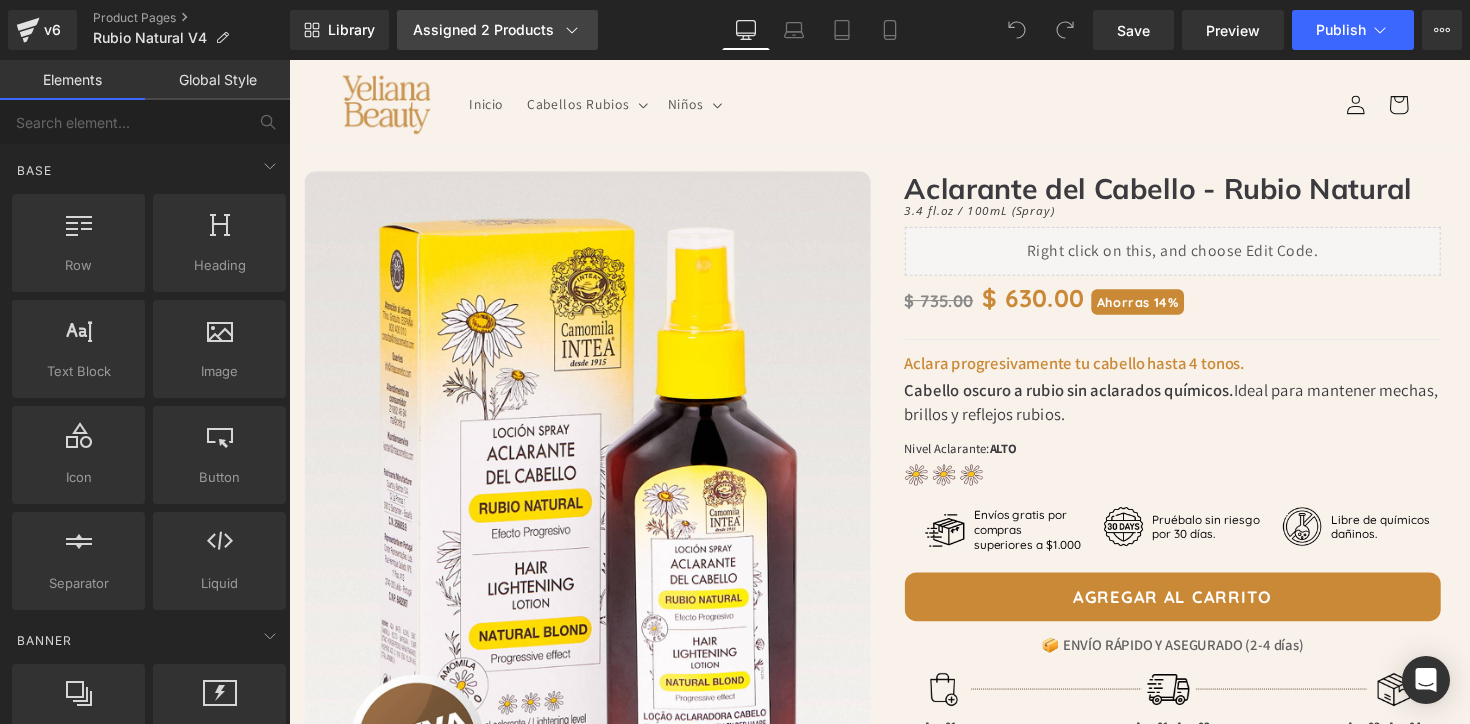 click on "Assigned 2 Products" at bounding box center [497, 30] 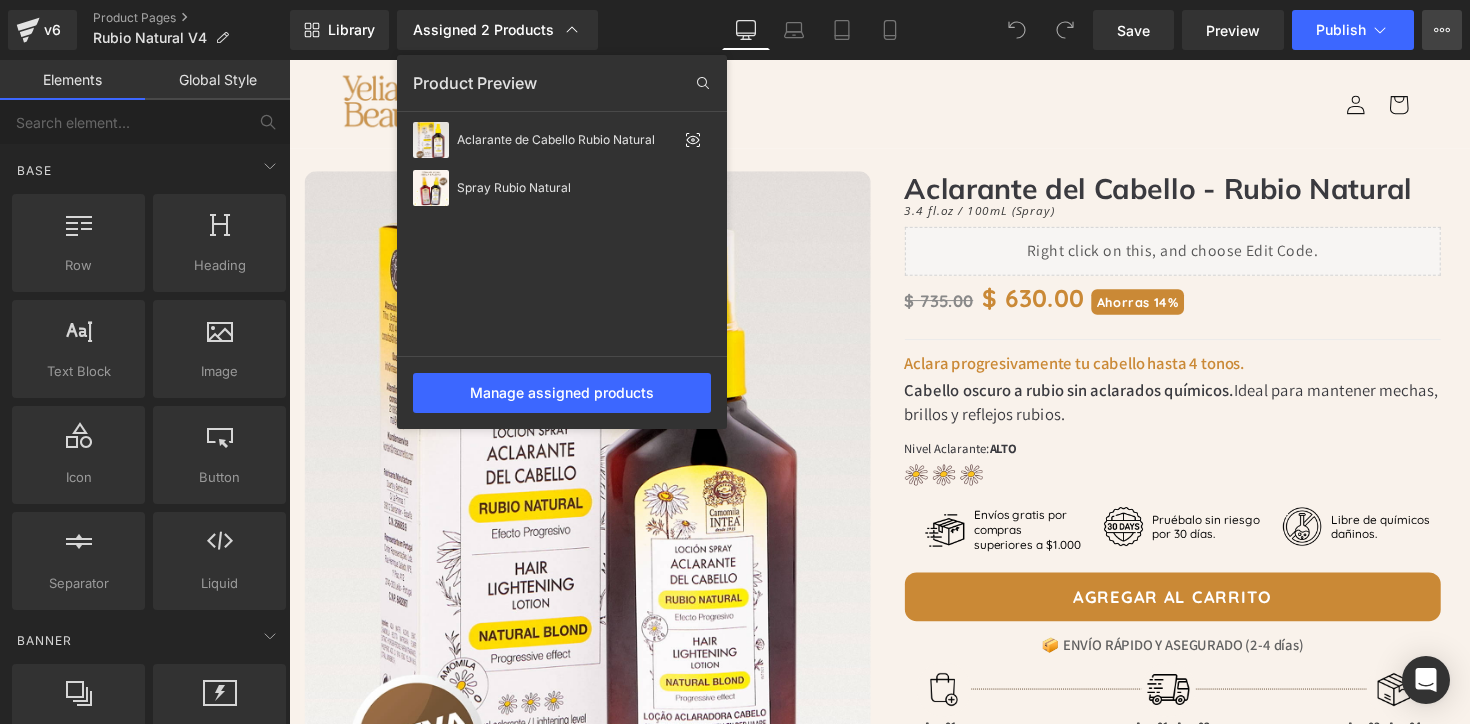 click 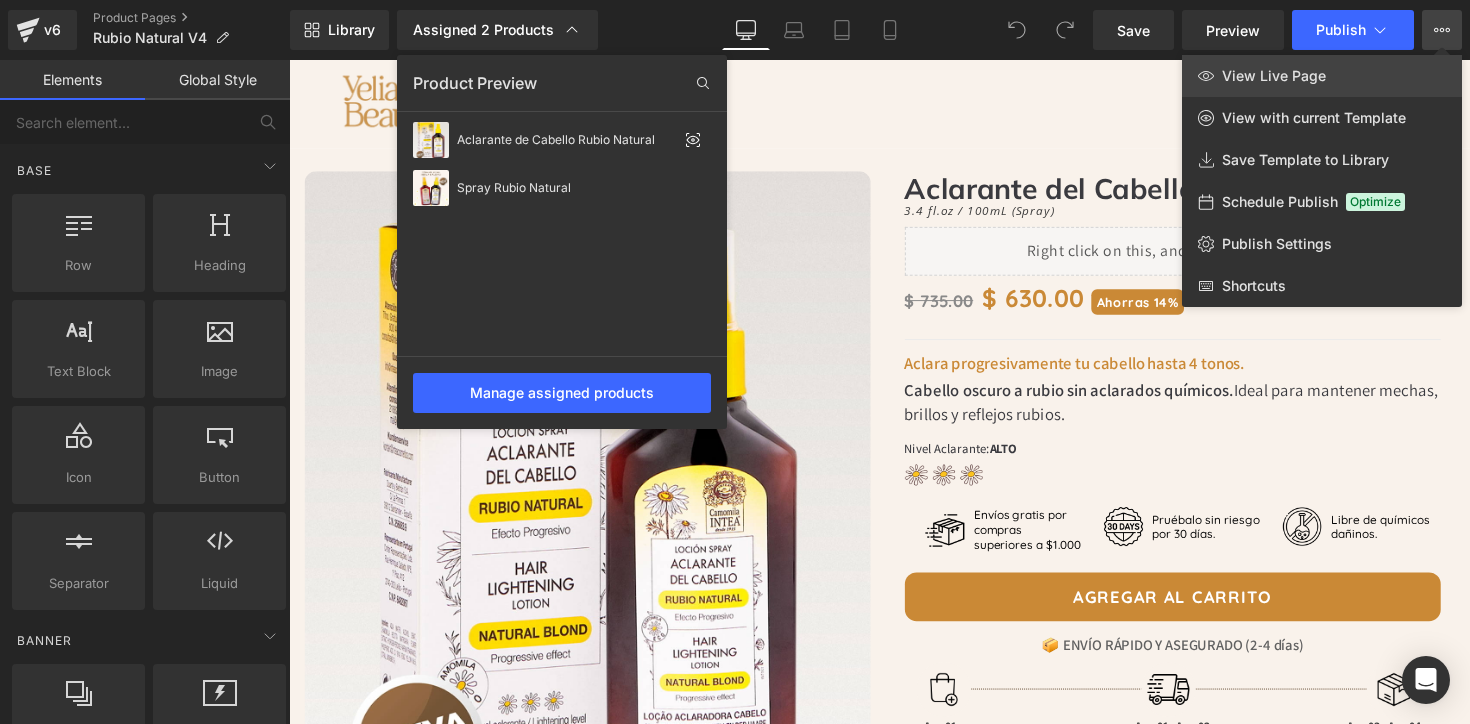 click on "View Live Page" at bounding box center (1274, 76) 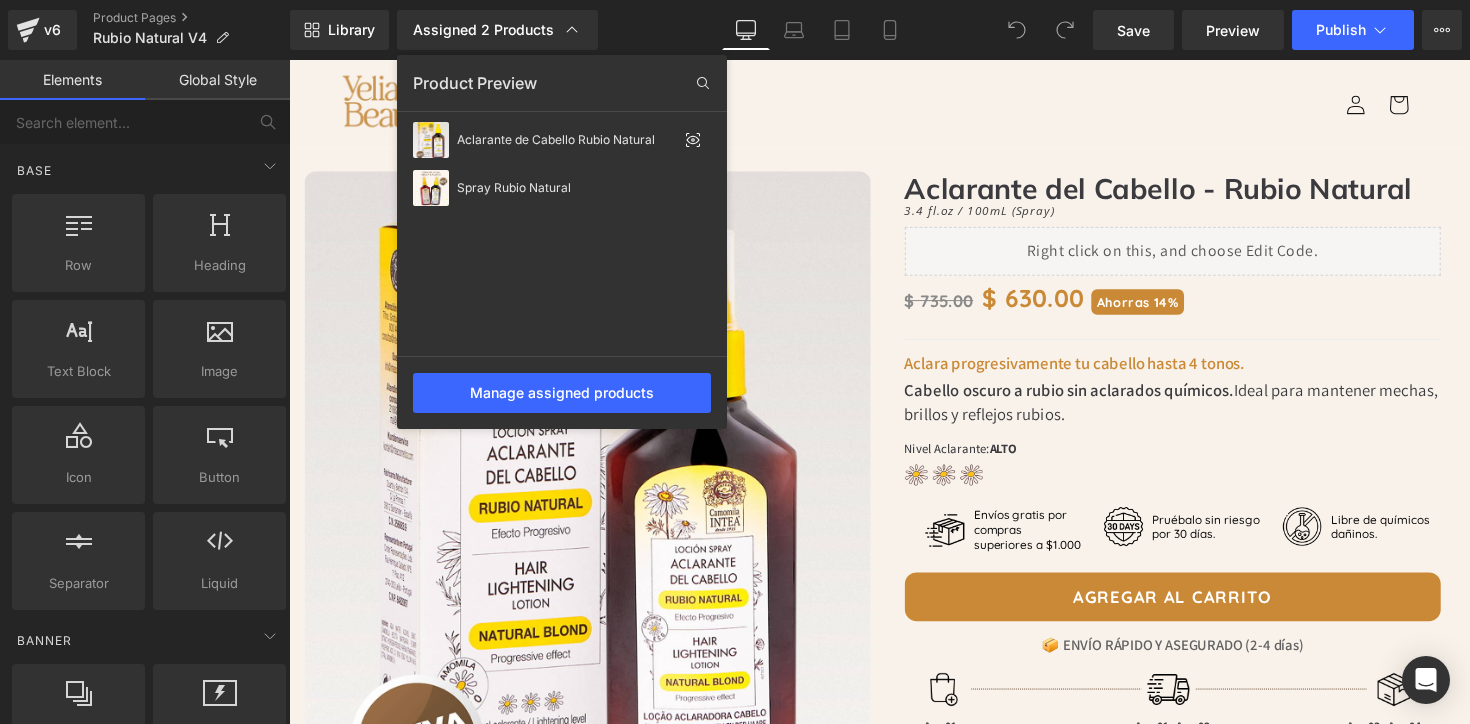 click on "Inicio
Cabellos Rubios
Cabellos Rubios
Spray Rubio Natural (El más vendido)
Kit Rubio Natural
Spray Reflejos Rubios
Kit Reflejos Rubios
Shampoo Reflejos Rubios" at bounding box center [894, 105] 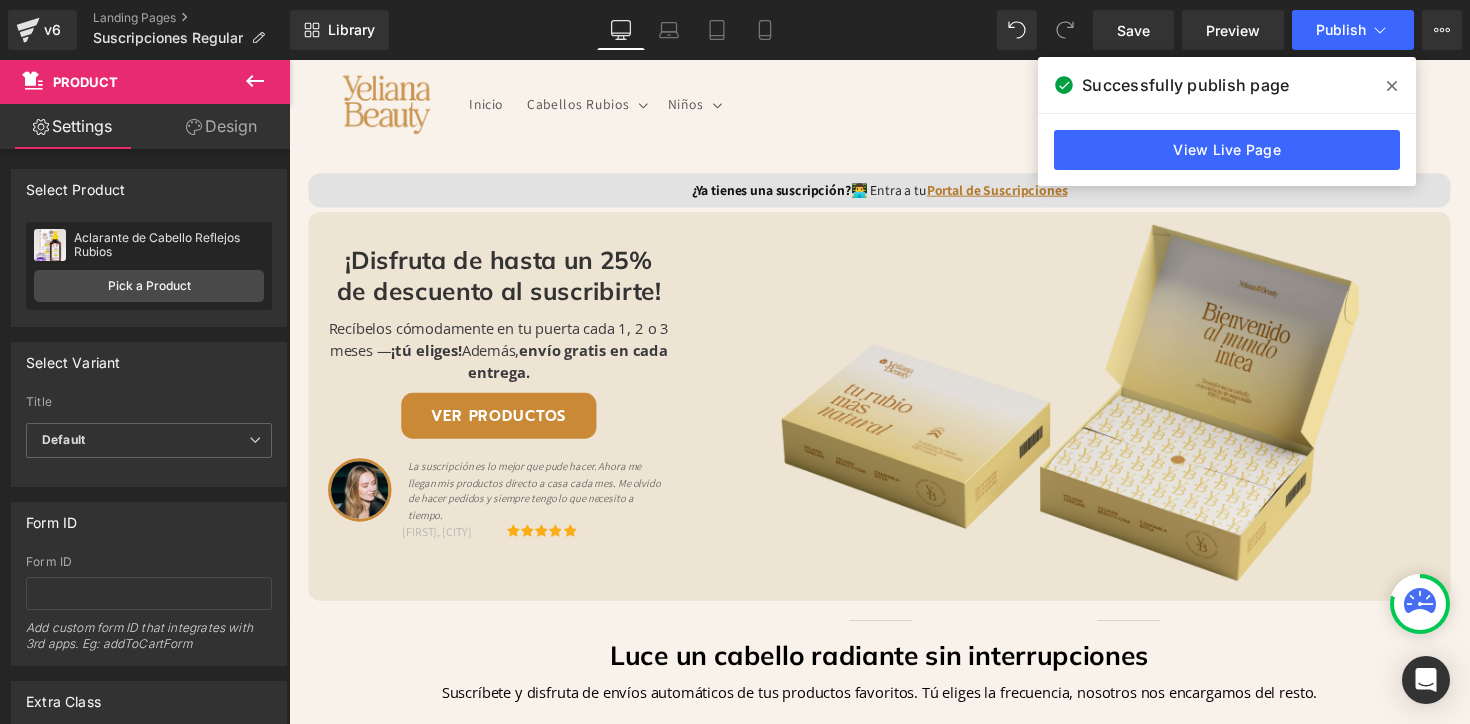 scroll, scrollTop: 2025, scrollLeft: 0, axis: vertical 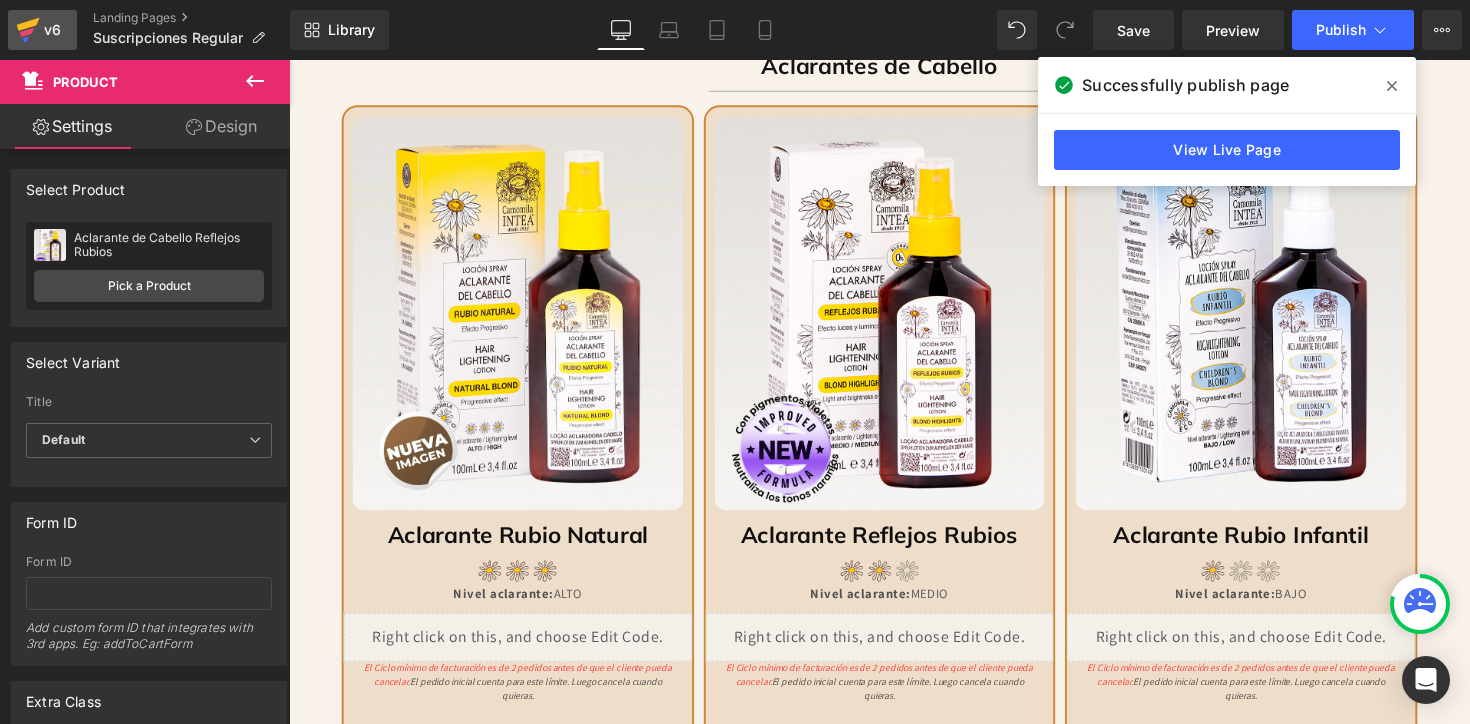 click on "v6" 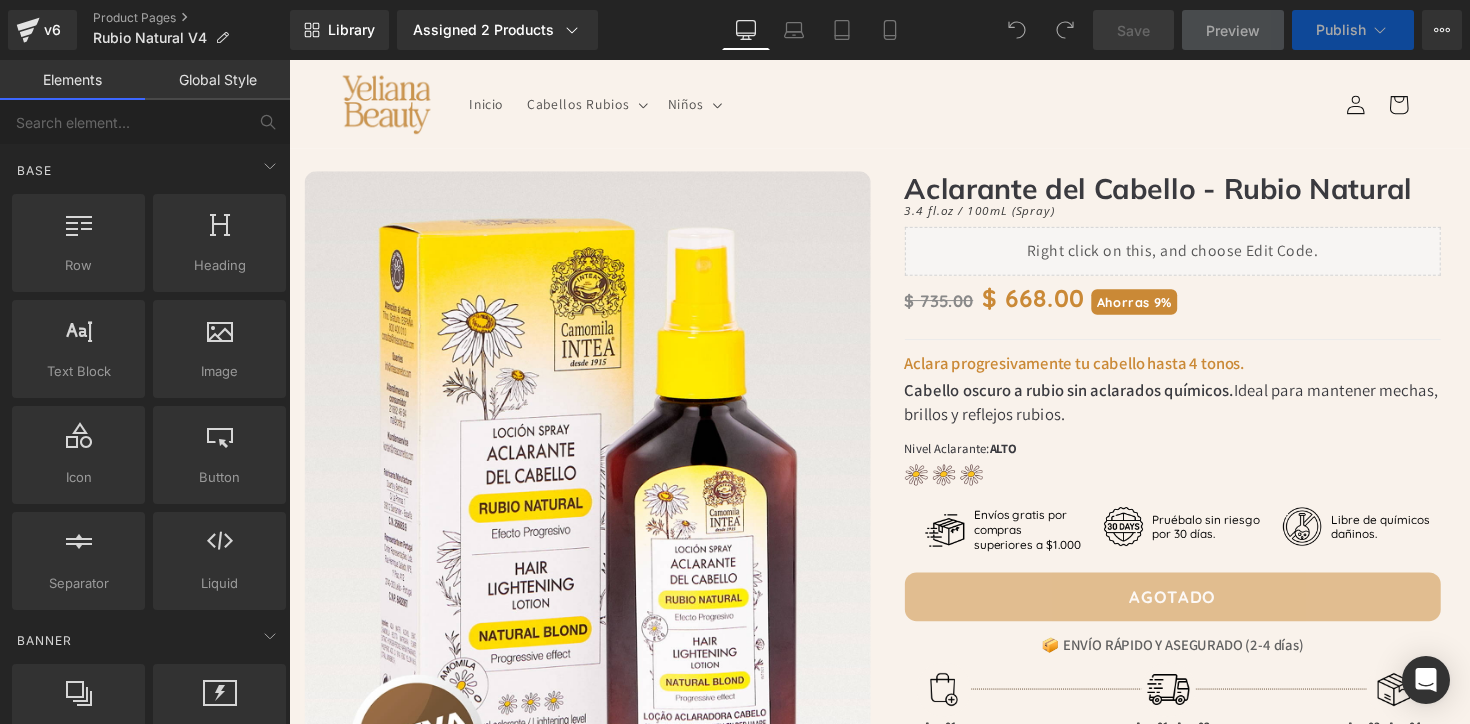 scroll, scrollTop: 0, scrollLeft: 0, axis: both 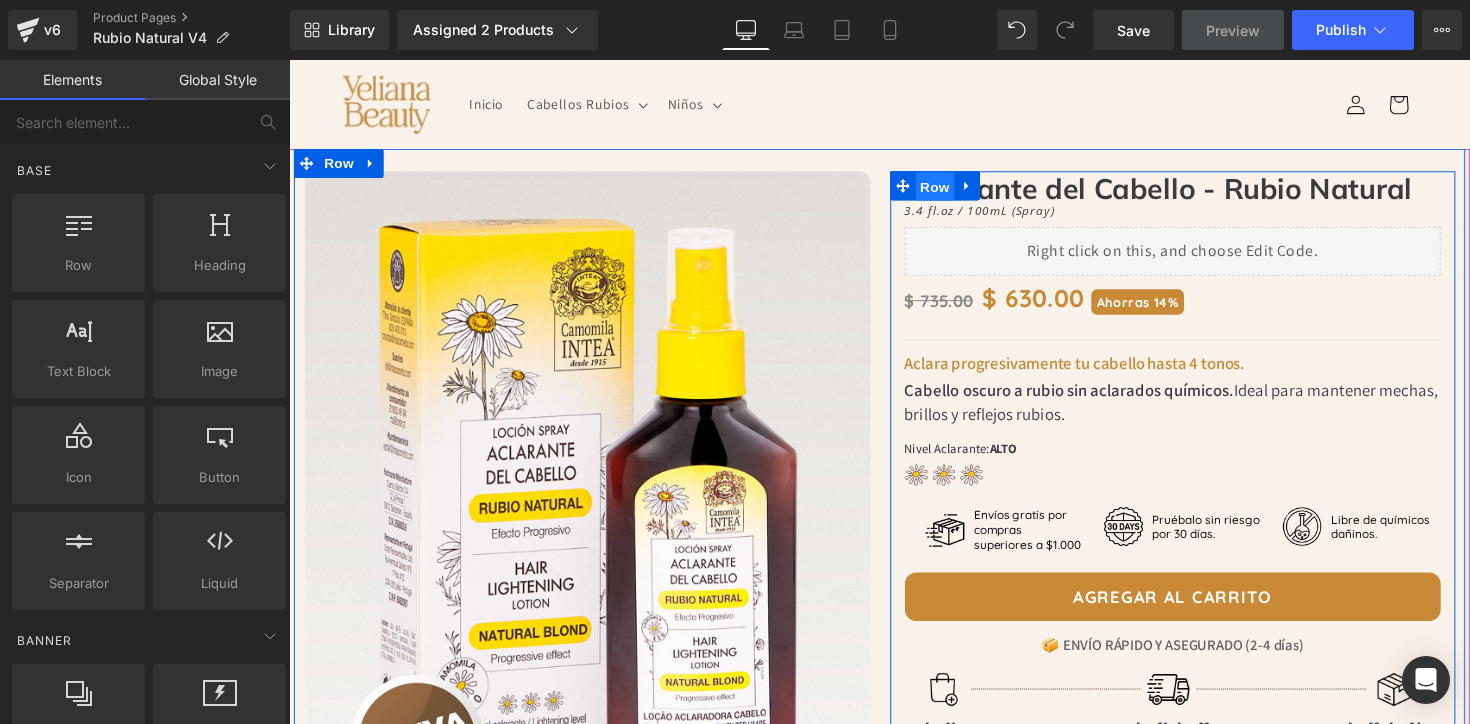 click on "Row" at bounding box center [951, 190] 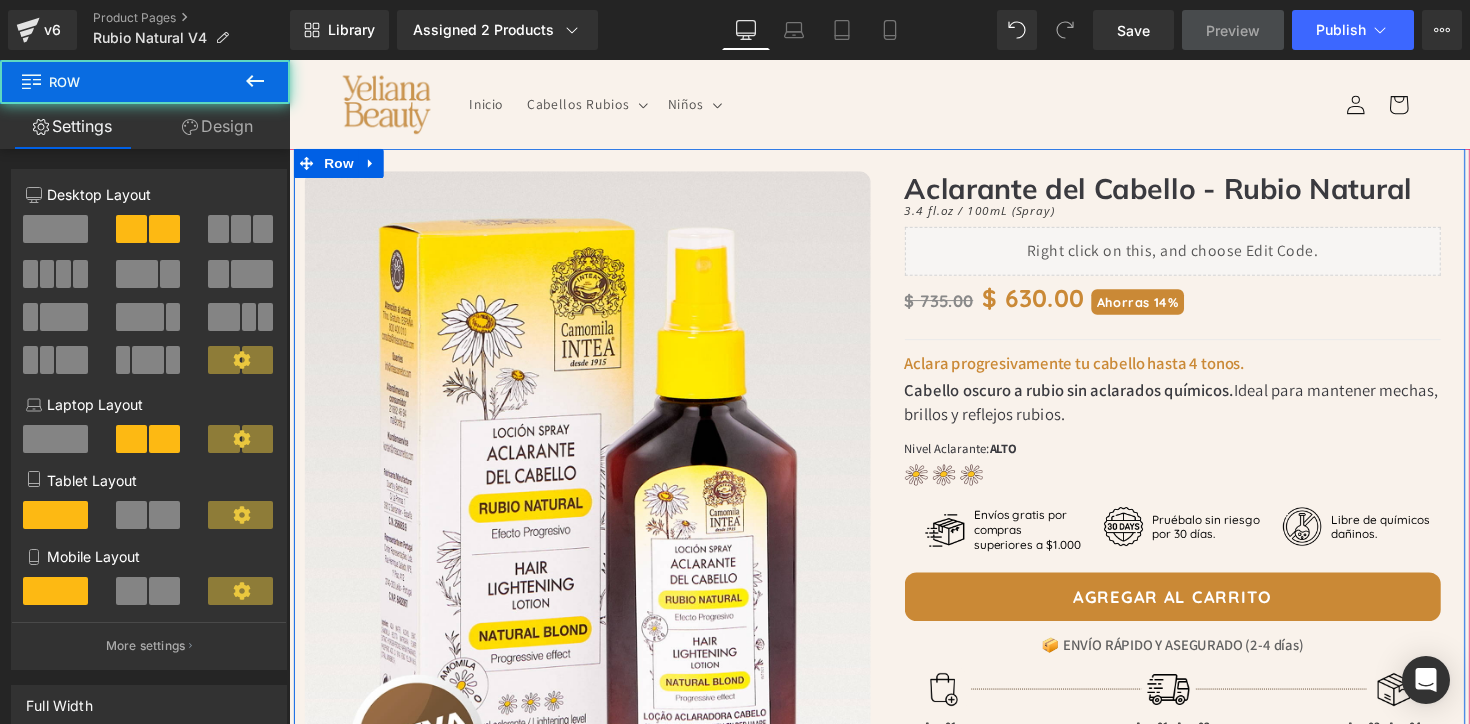 click on "Aclarante del Cabello - Rubio Natural Heading         3.4 fl.oz / 100mL (Spray) Heading         Liquid         Image         Sold out Text Block         Row
$ 735.00
$ 630.00
Ahorras
14%
(P) Price Row         Separator         Aclara progresivamente tu cabello hasta 4 tonos. Heading         Cabello oscuro a rubio sin aclarados químicos.  Ideal para mantener mechas, brillos y reflejos rubios.  Text Block
Nivel Aclarante:  ALTO
Text Block
Image
Row         Image         Envíos gratis por compras superiores a $1.000 Text Block         Row         Image         Pruébalo sin riesgo por 30 días. Text Block         Row         Image         Libre de químicos dañinos. Text Block         Row         Row" at bounding box center [1195, 795] 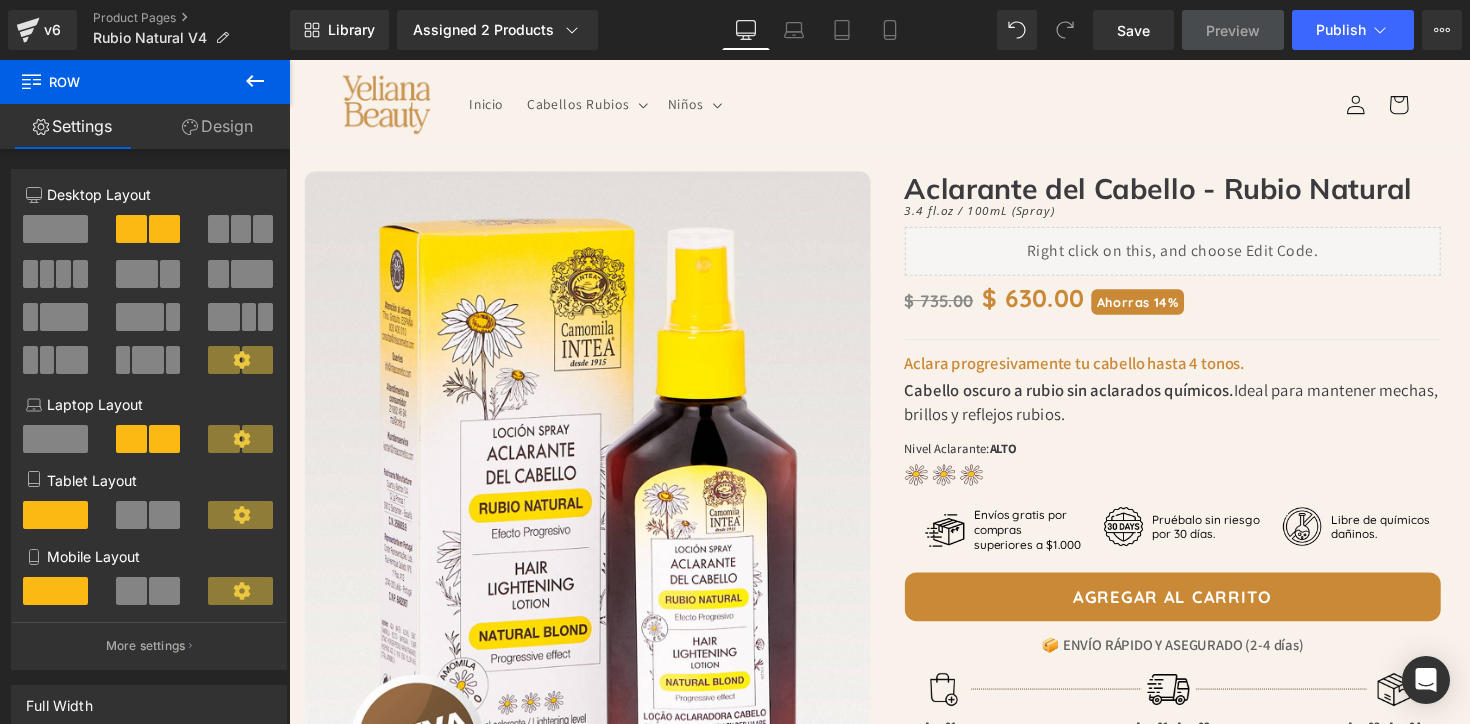 click 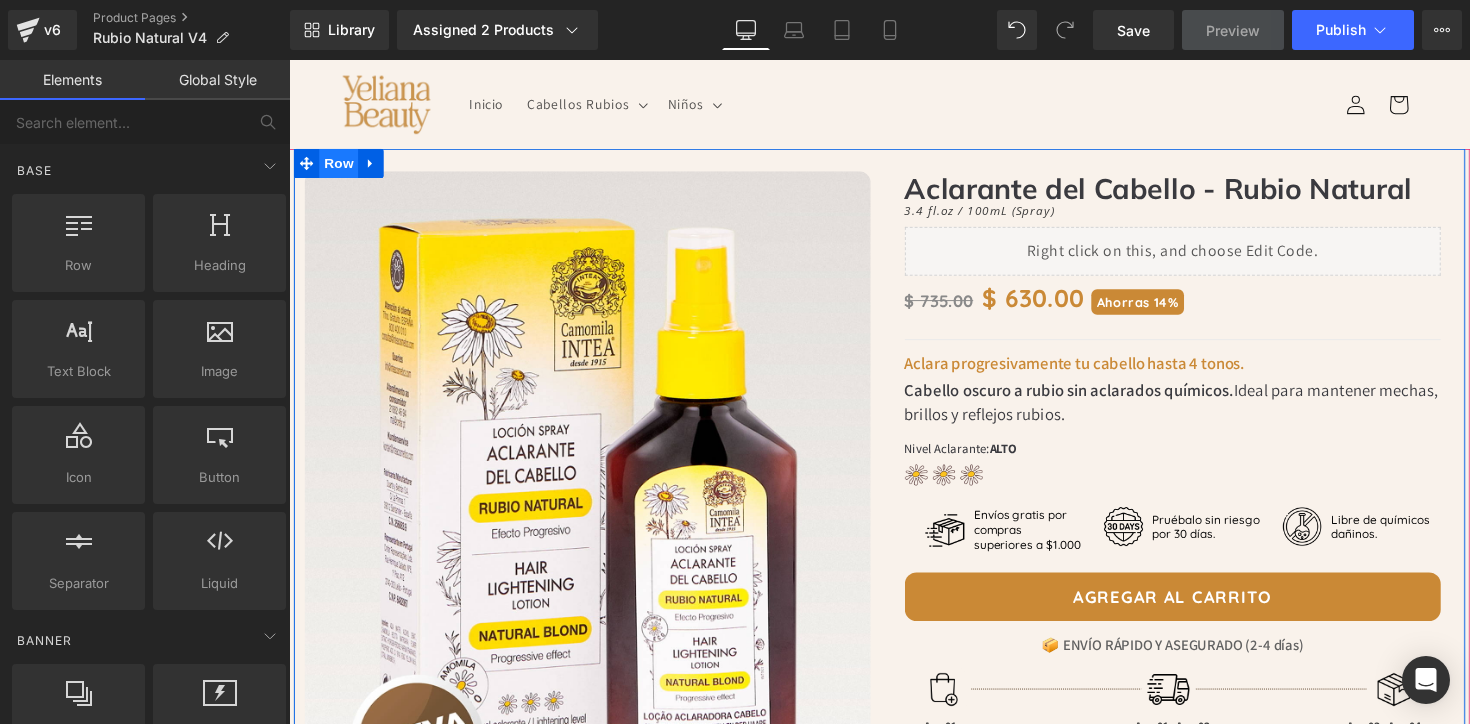 click on "Row" at bounding box center (340, 166) 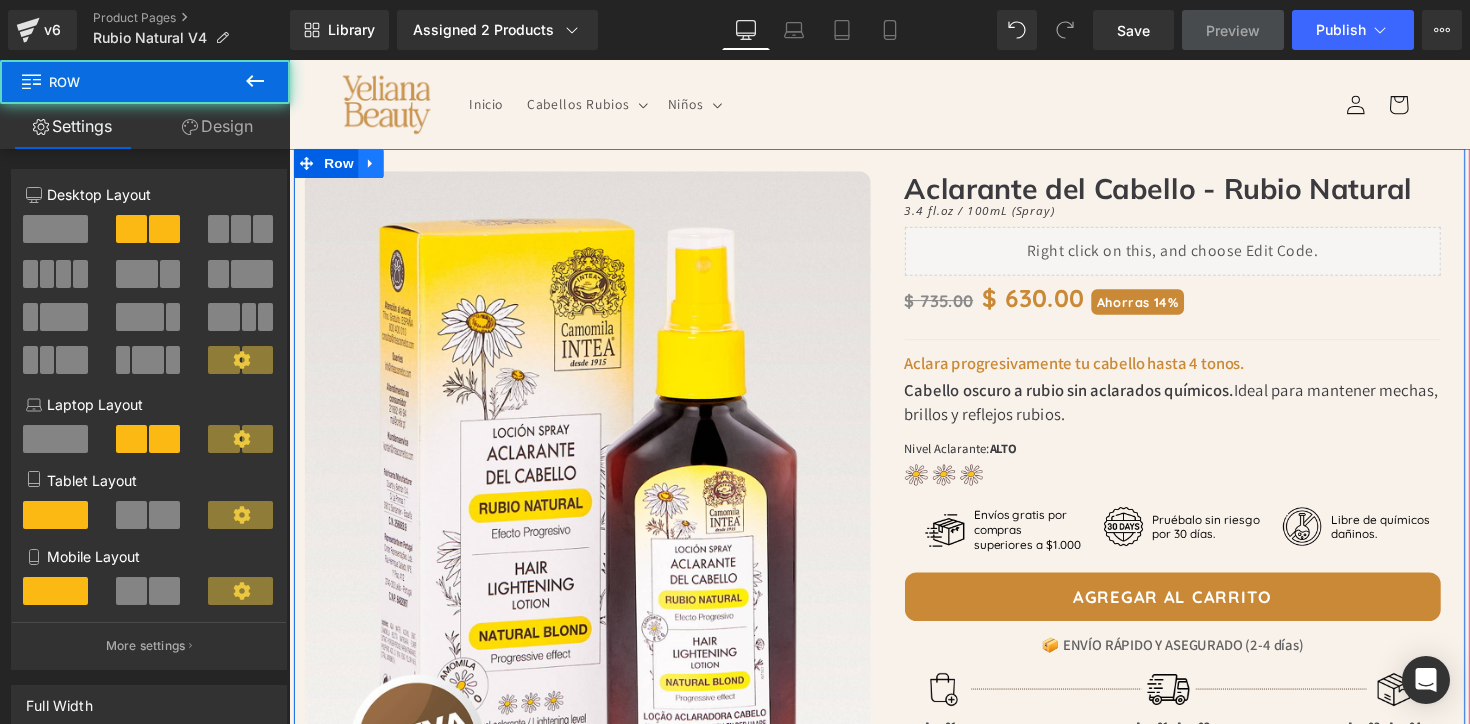 click 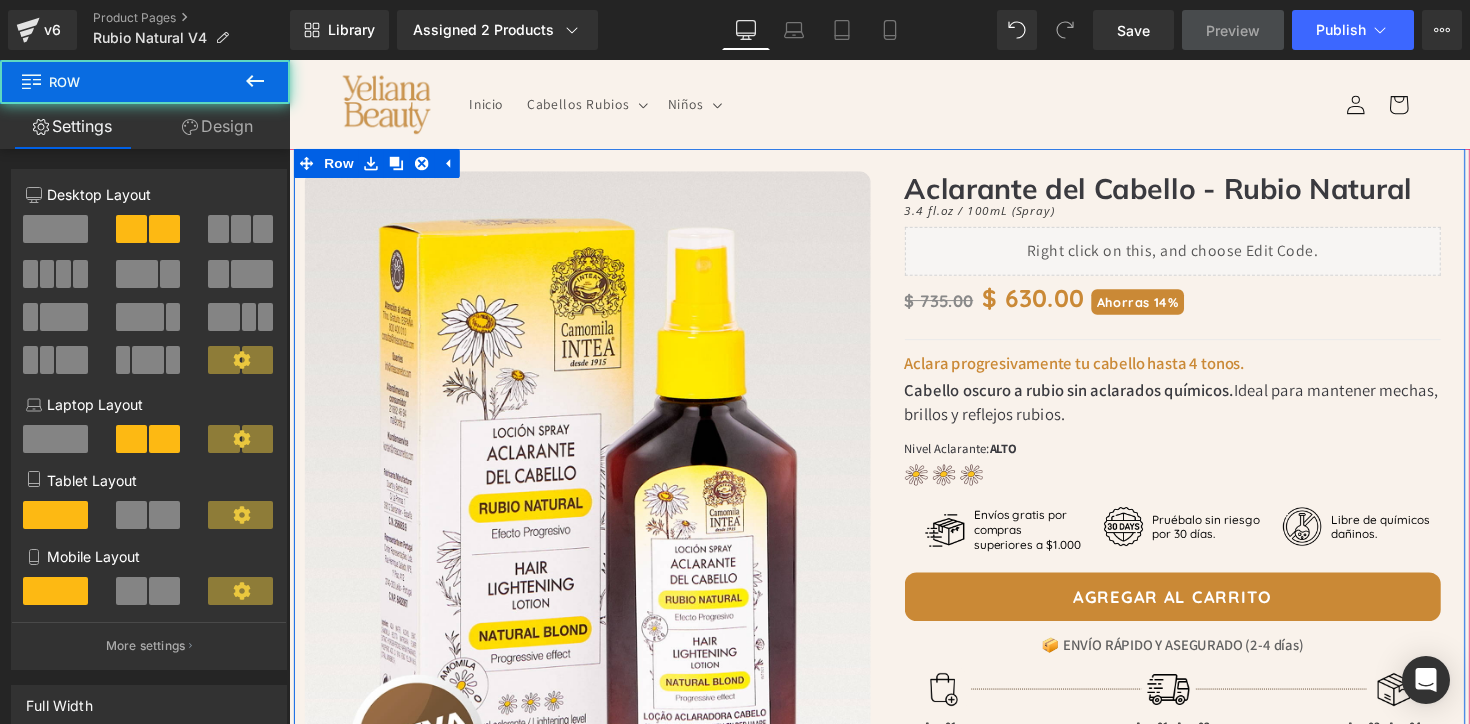 click on "Image         Row         Image         Row         Aclarante del Cabello - Rubio Natural Heading         3.4 fl.oz / 100mL (Spray) Heading         Liquid         Image         Sold out Text Block         Row
$ 735.00
$ 630.00
Ahorras
14%
(P) Price Row         Separator         Aclara progresivamente tu cabello hasta 4 tonos. Heading         Cabello oscuro a rubio sin aclarados químicos.  Ideal para mantener mechas, brillos y reflejos rubios.  Text Block
Nivel Aclarante:  ALTO
Text Block
Image
Row         Image         Envíos gratis por compras superiores a $1.000 Text Block         Row         Image         Pruébalo sin riesgo por 30 días. Text Block         Row         Image         Text Block" at bounding box center [894, 798] 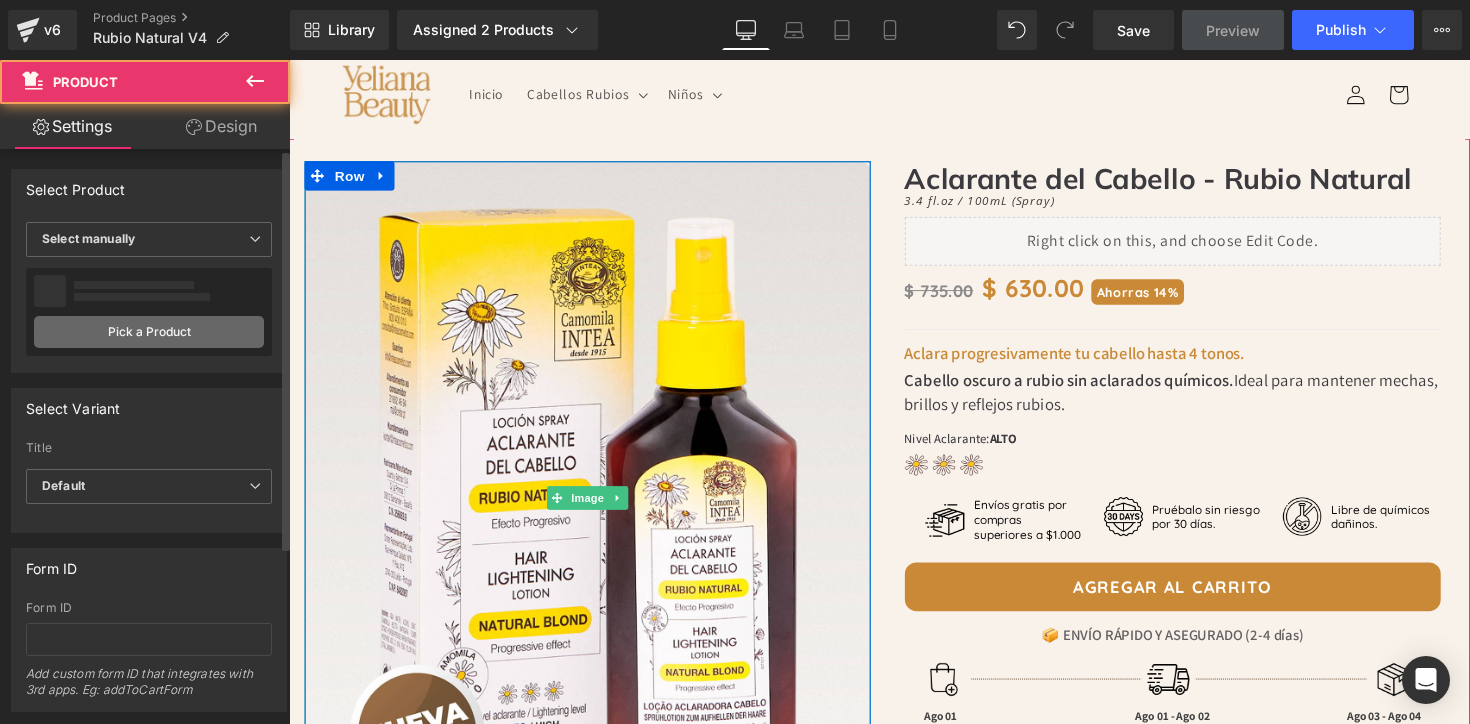 scroll, scrollTop: 11, scrollLeft: 0, axis: vertical 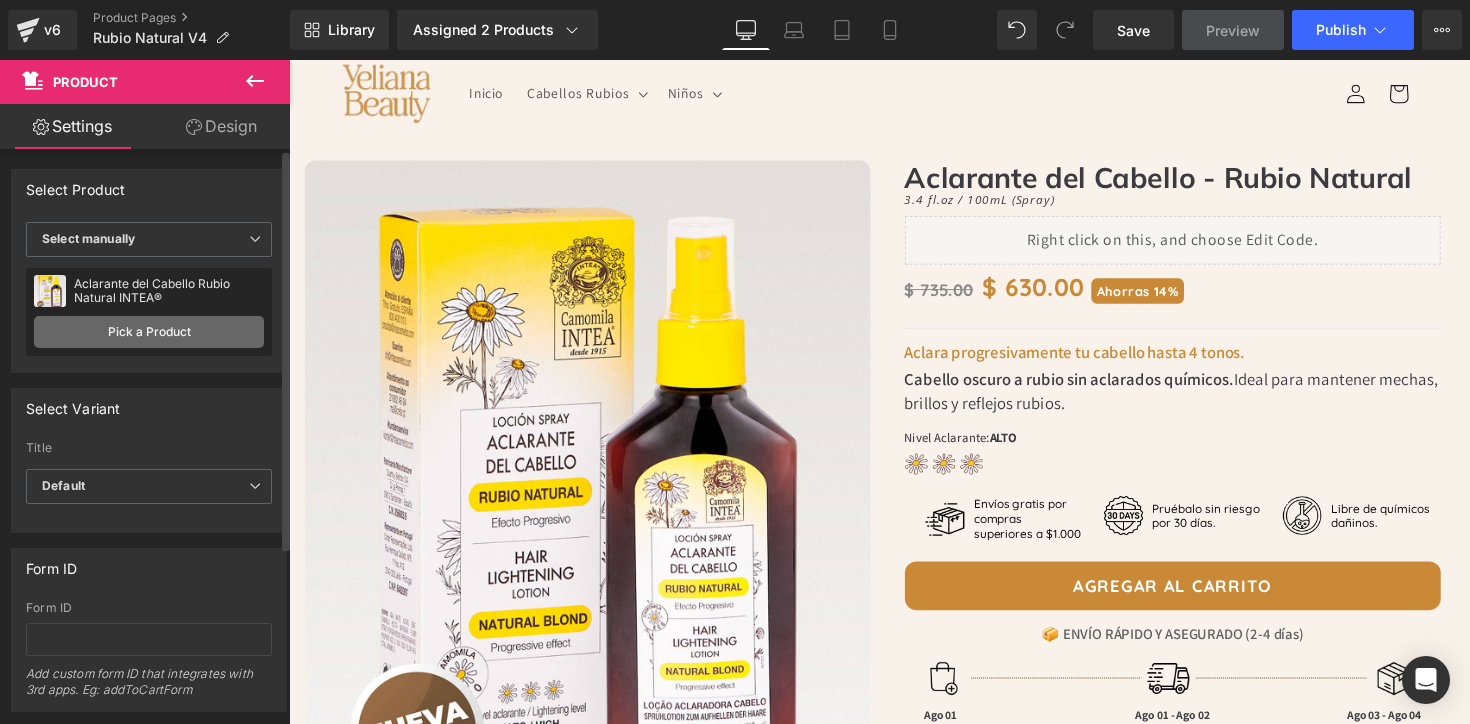 click on "Pick a Product" at bounding box center [149, 332] 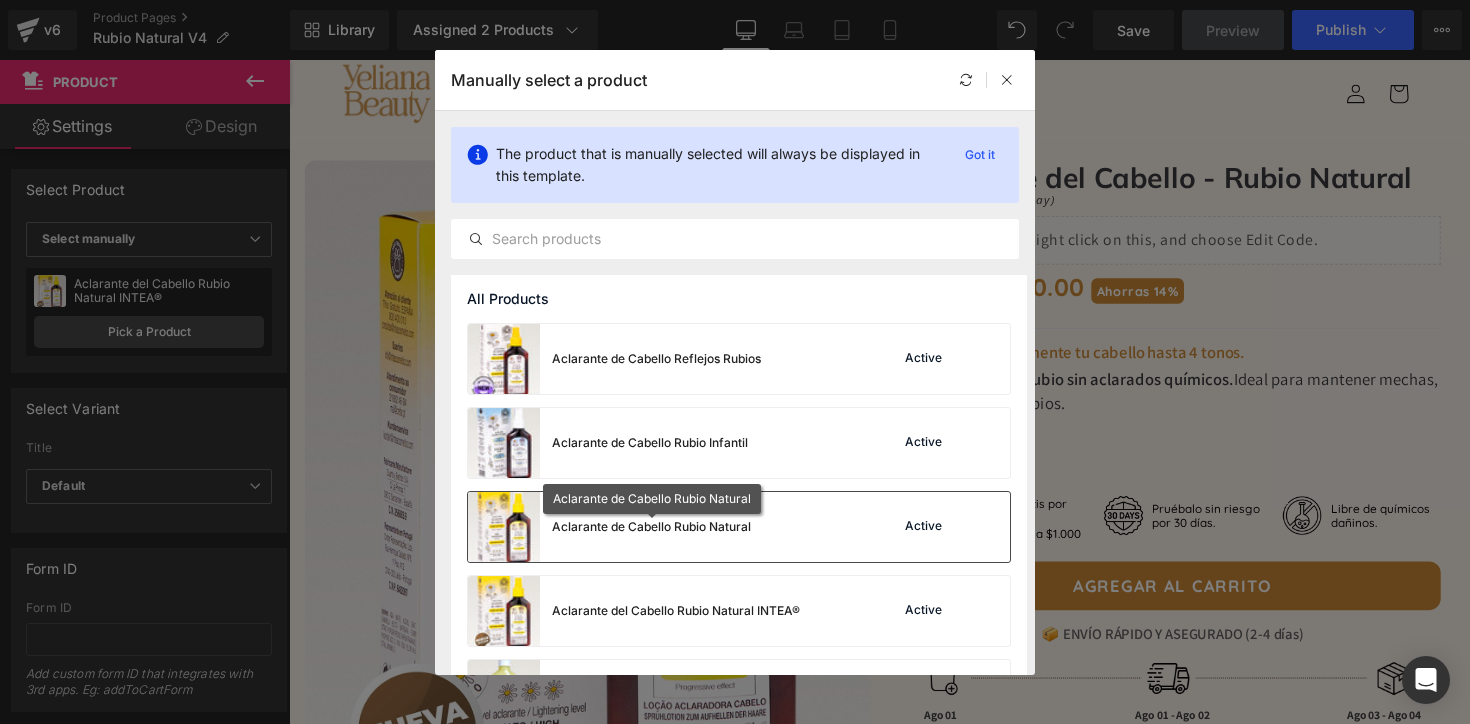 click on "Aclarante de Cabello Rubio Natural" at bounding box center (651, 527) 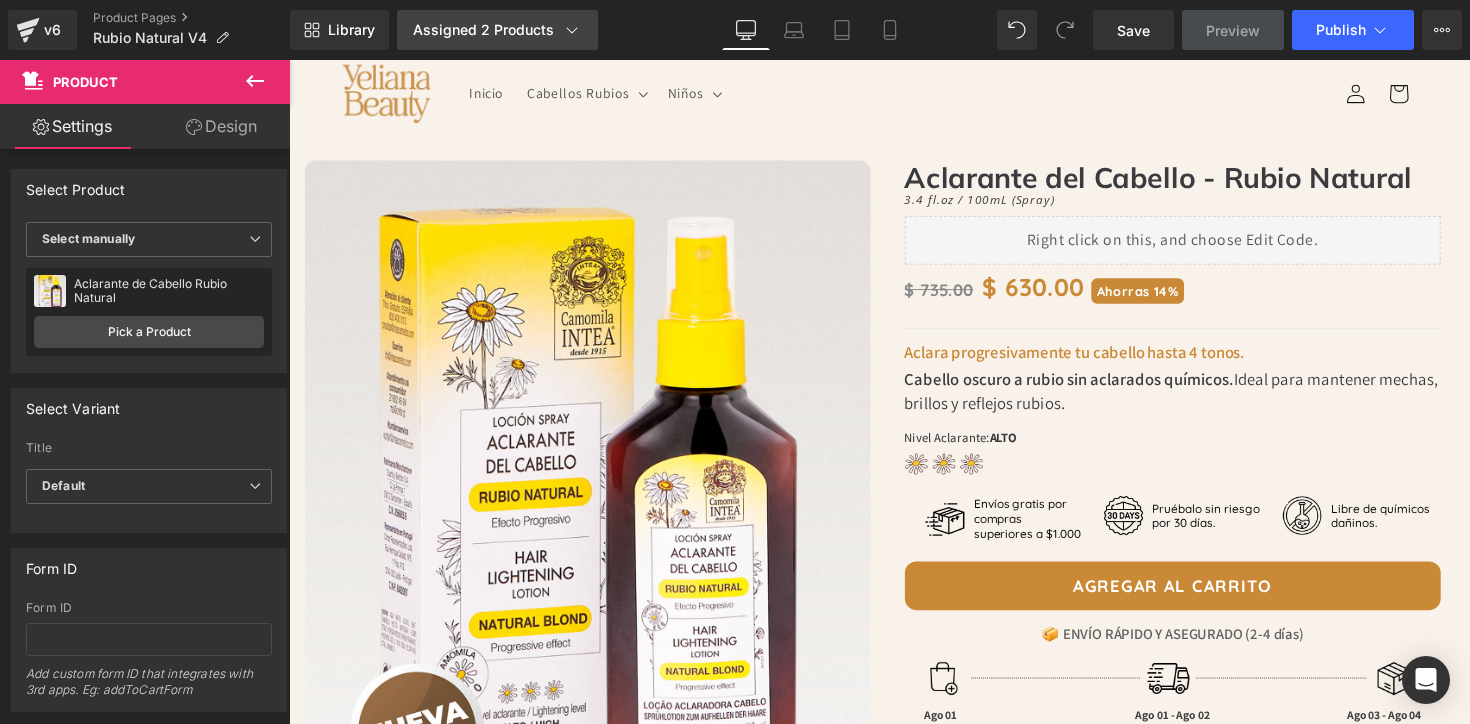 click 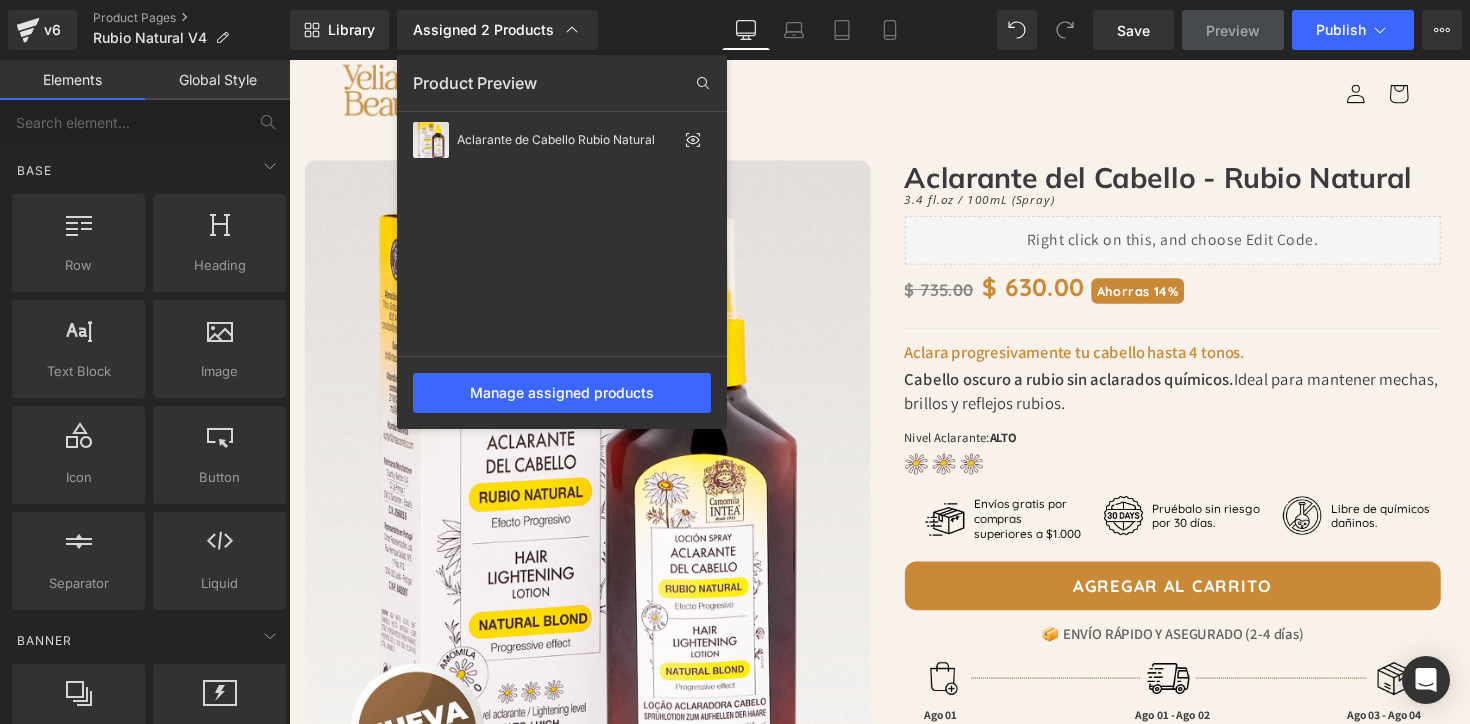 click at bounding box center [879, 392] 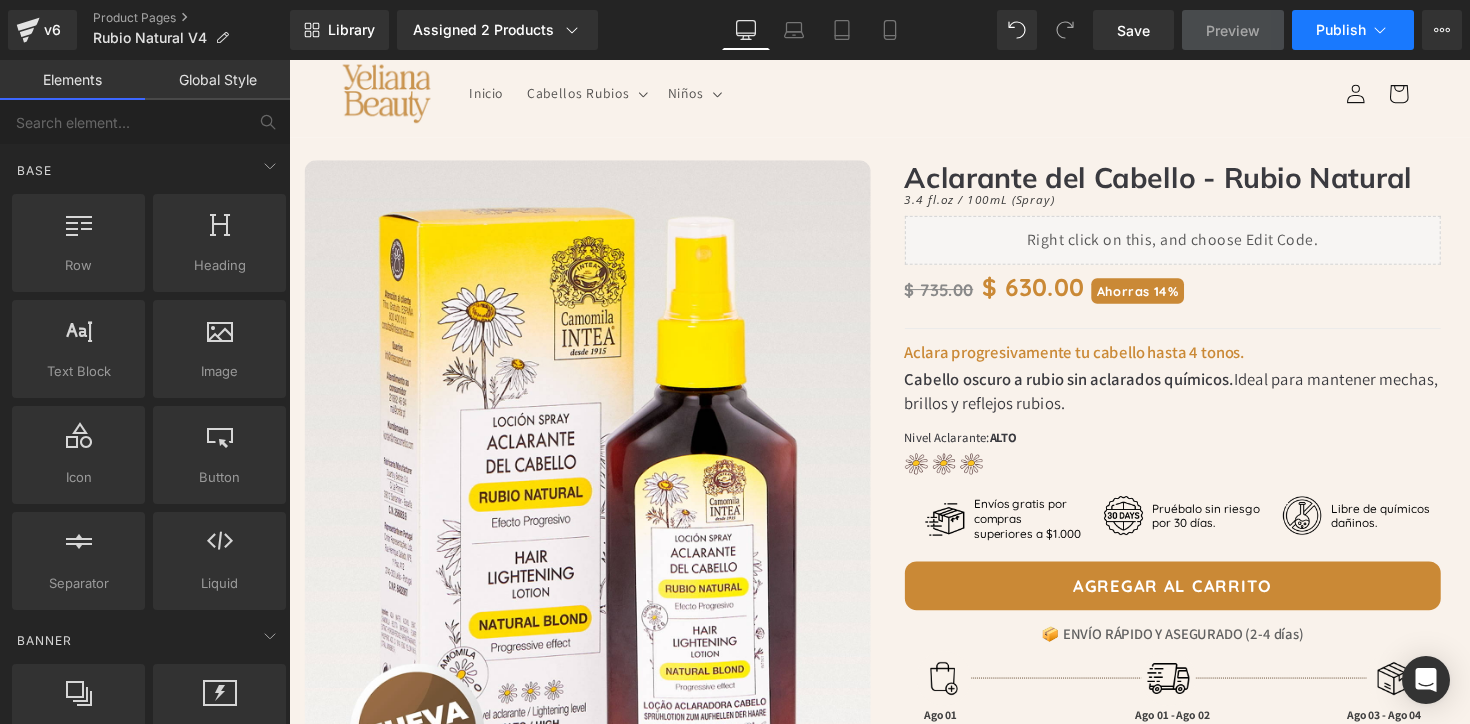 click on "Publish" at bounding box center [1341, 30] 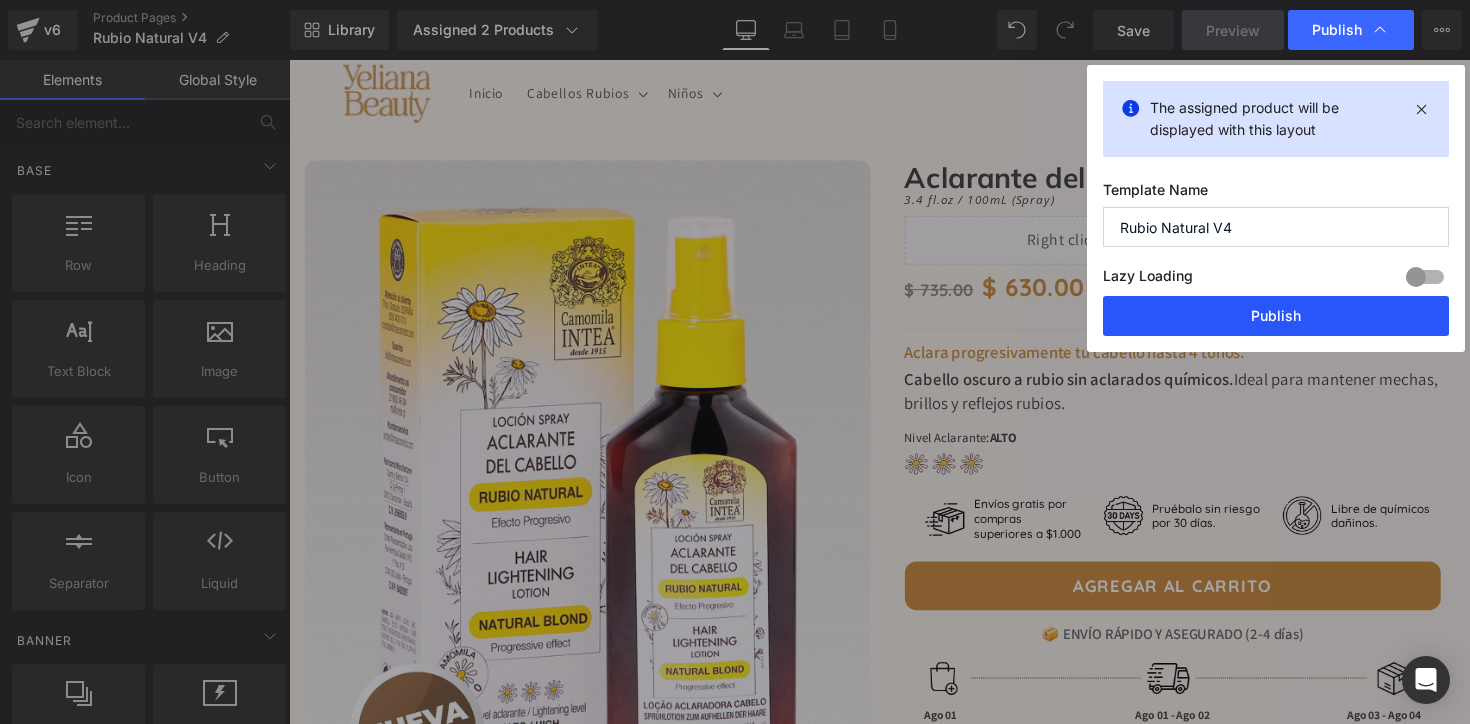 click on "Publish" at bounding box center [1276, 316] 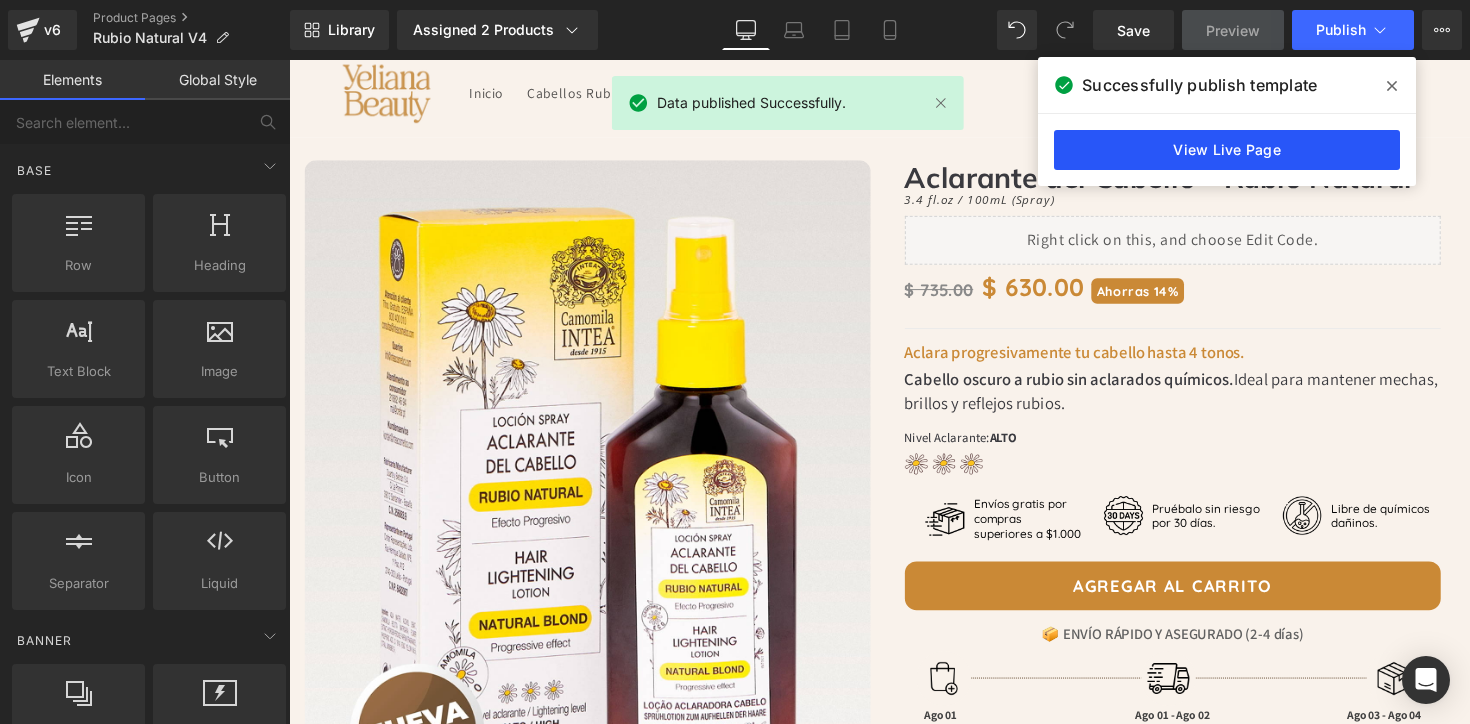 click on "View Live Page" at bounding box center [1227, 150] 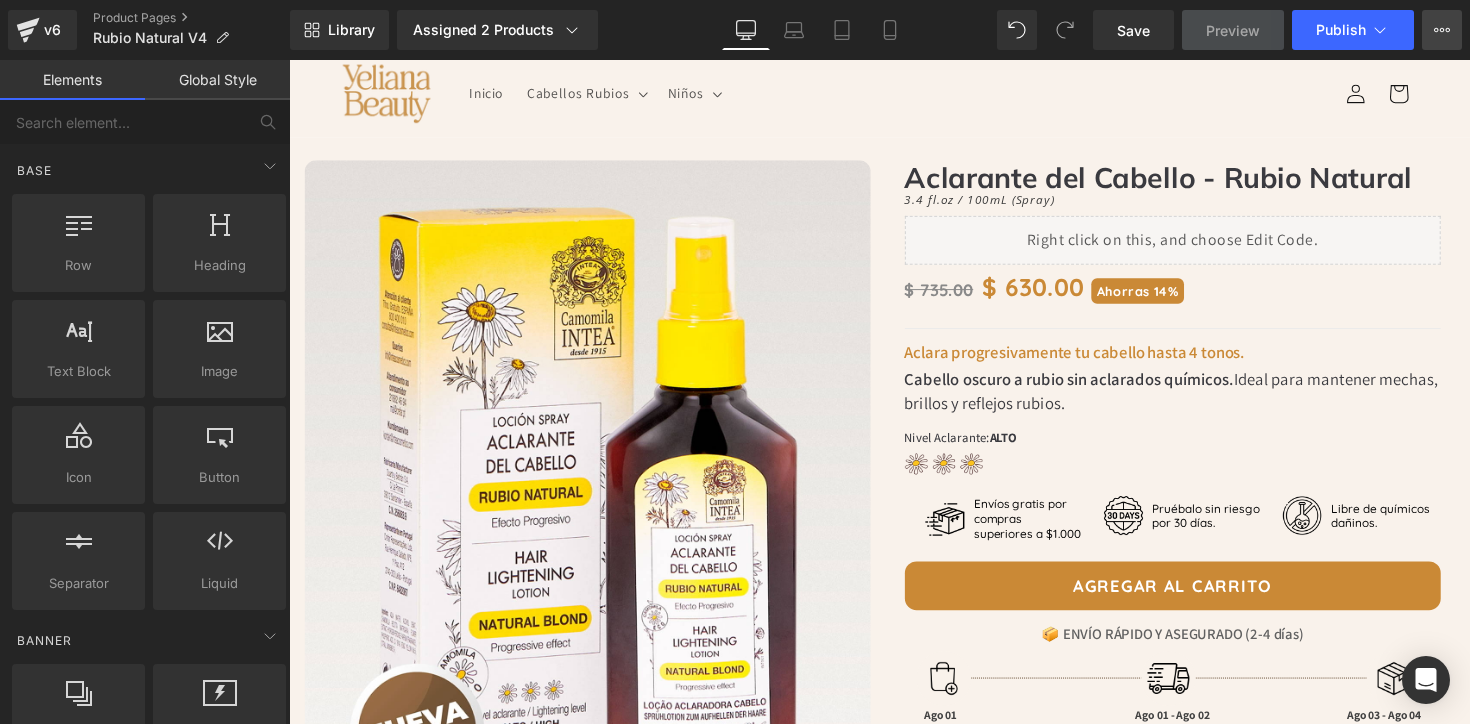 click 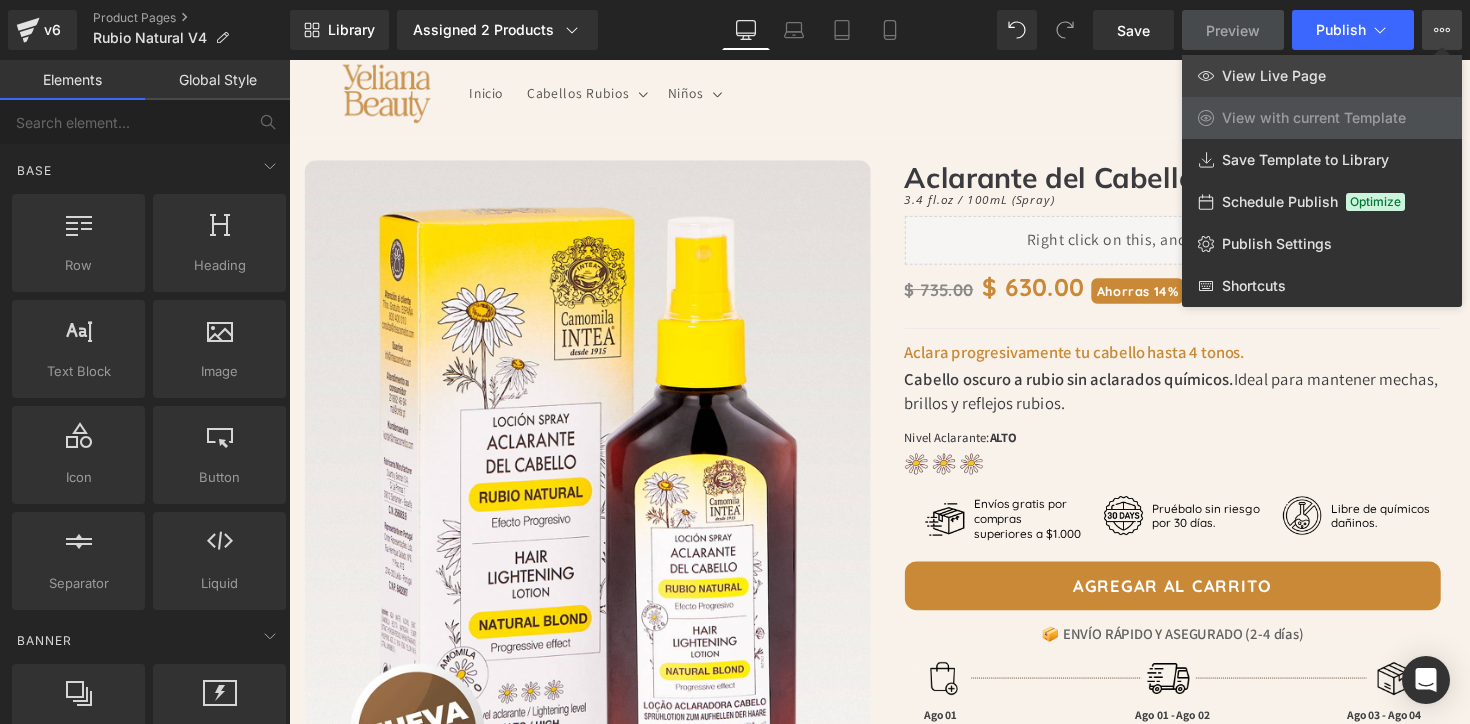 click on "View Live Page" at bounding box center [1274, 76] 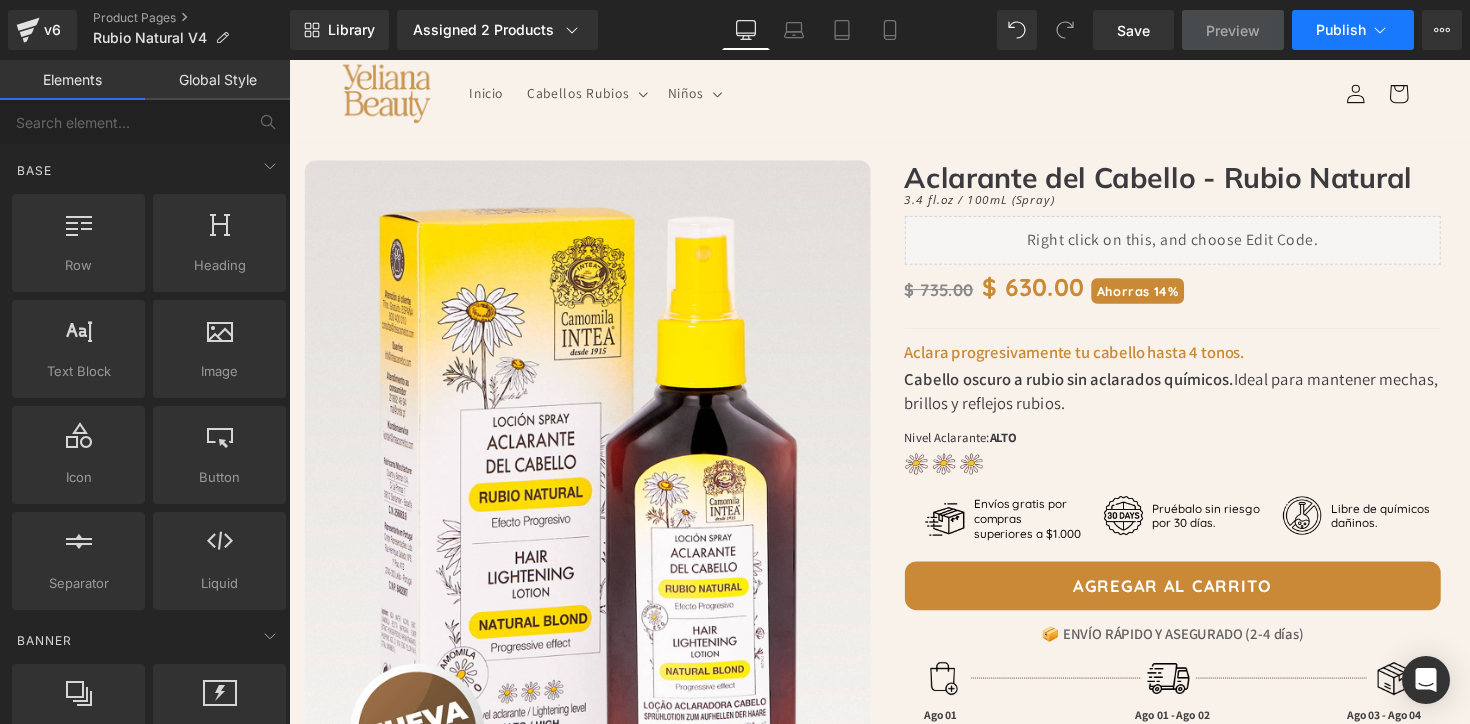 click on "Publish" at bounding box center (1353, 30) 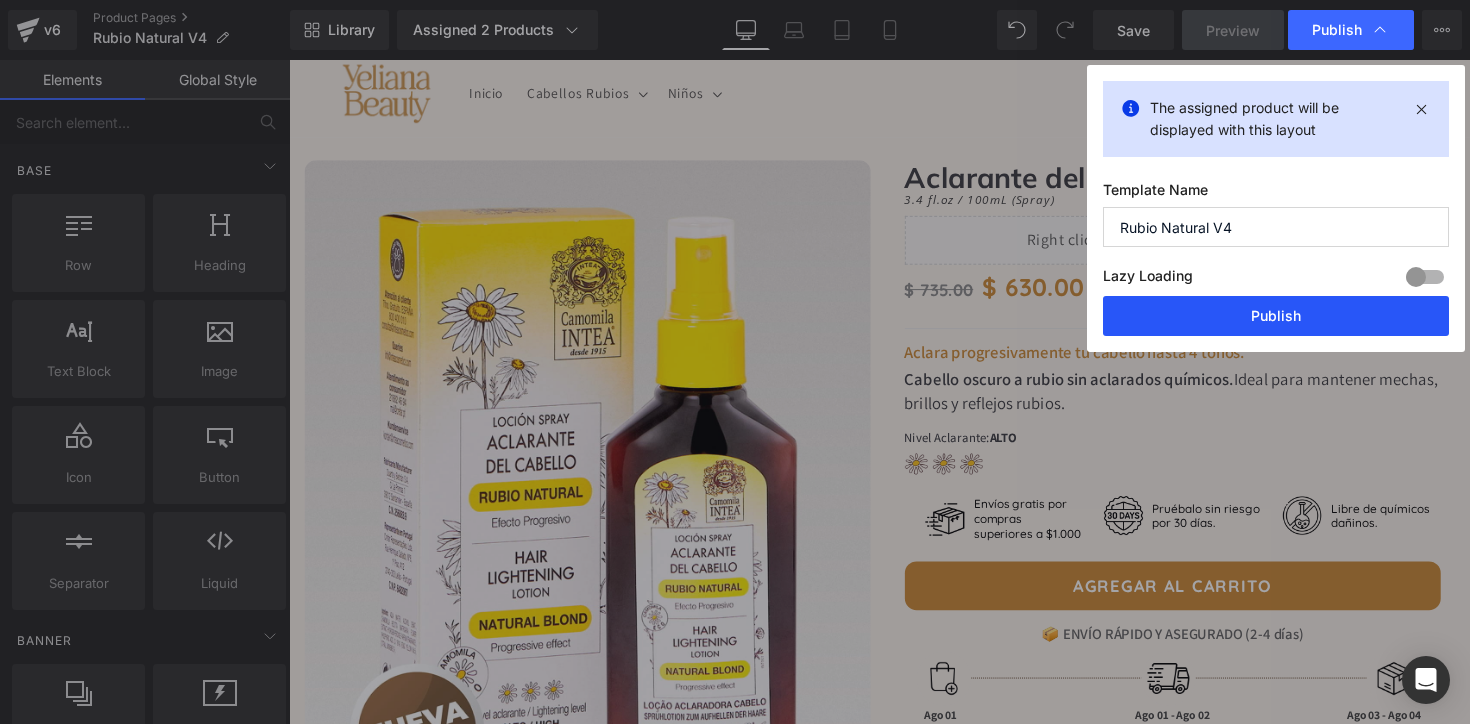 click on "Publish" at bounding box center [1276, 316] 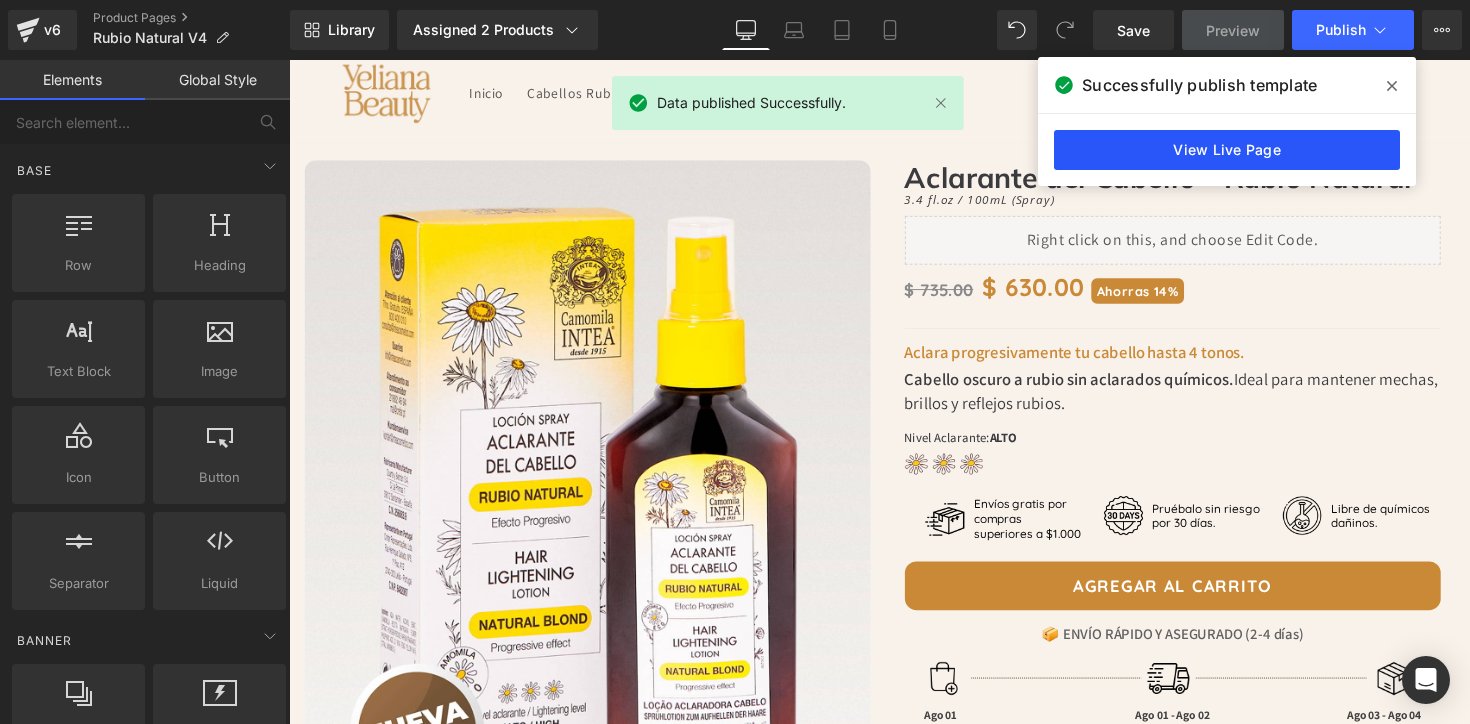 click on "View Live Page" at bounding box center [1227, 150] 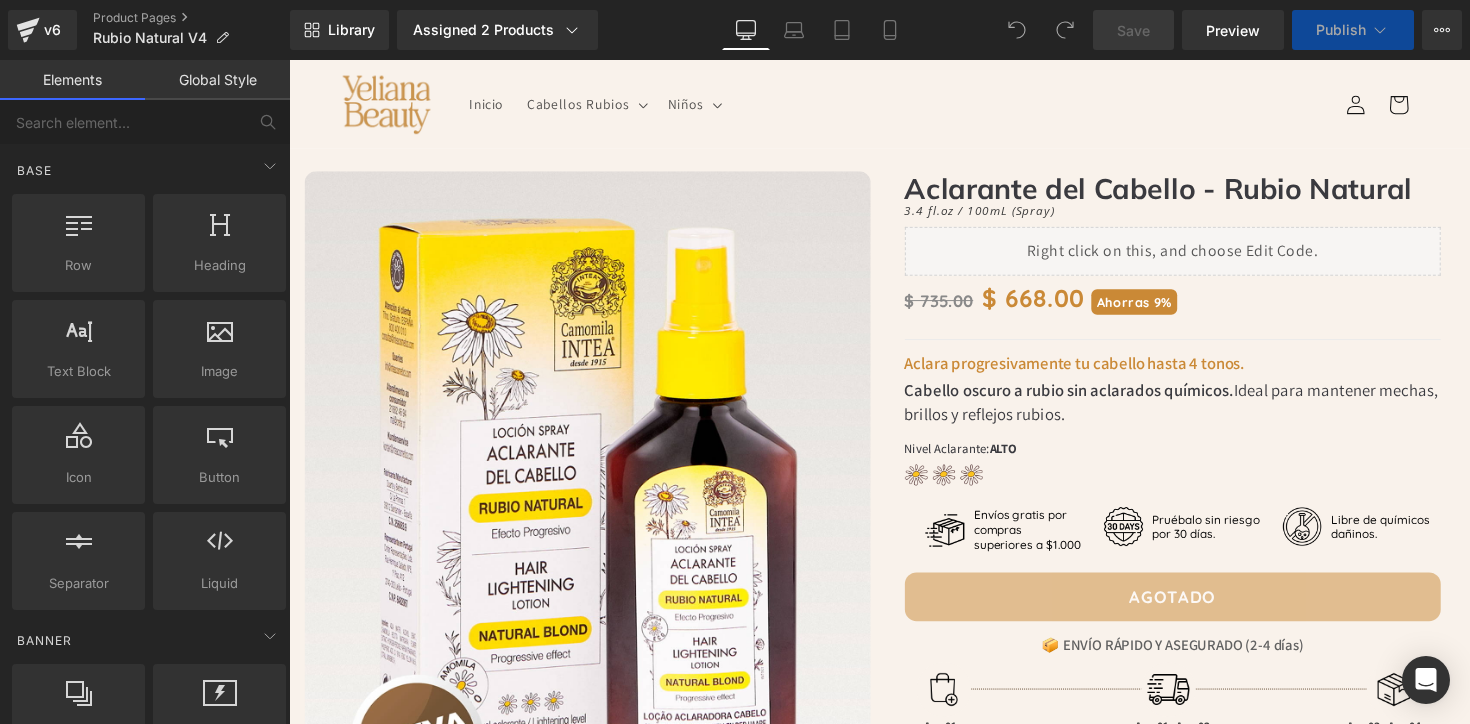 scroll, scrollTop: 0, scrollLeft: 0, axis: both 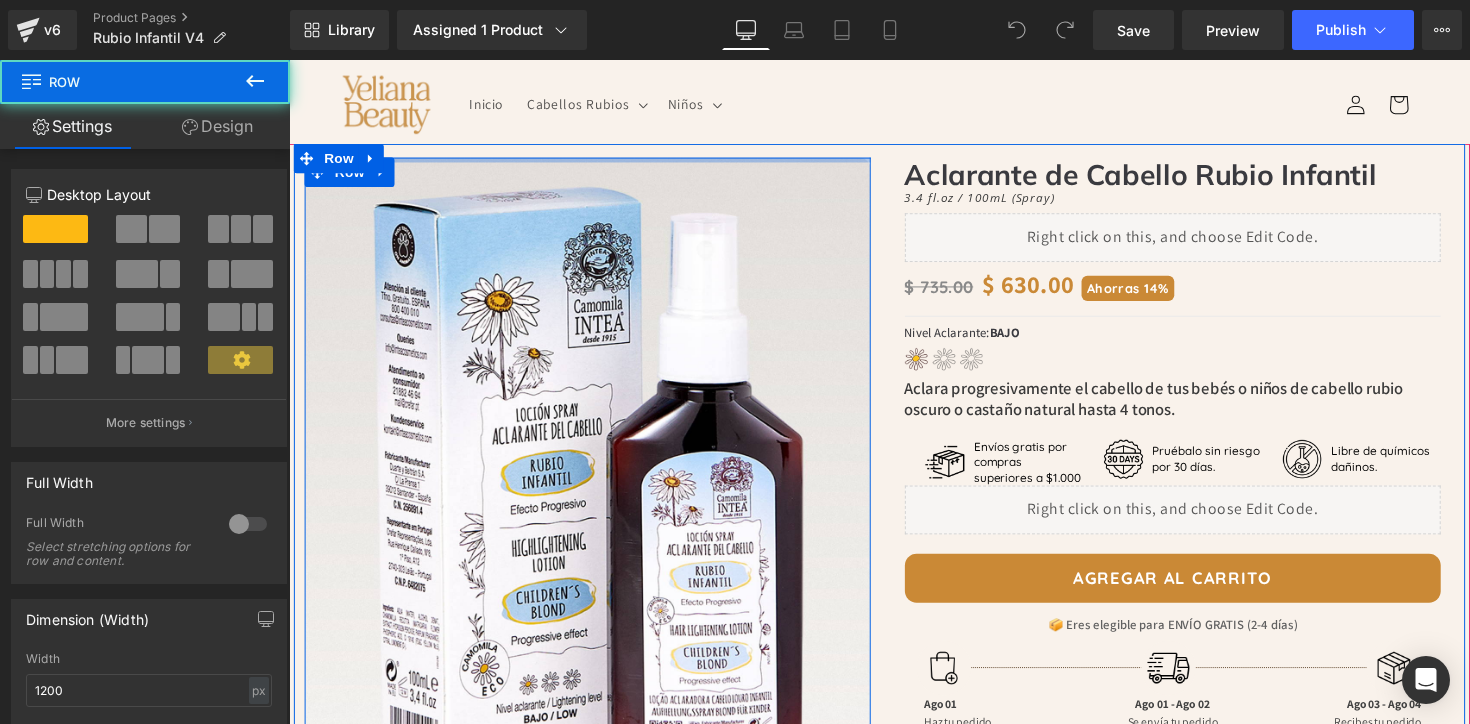 click at bounding box center (595, 162) 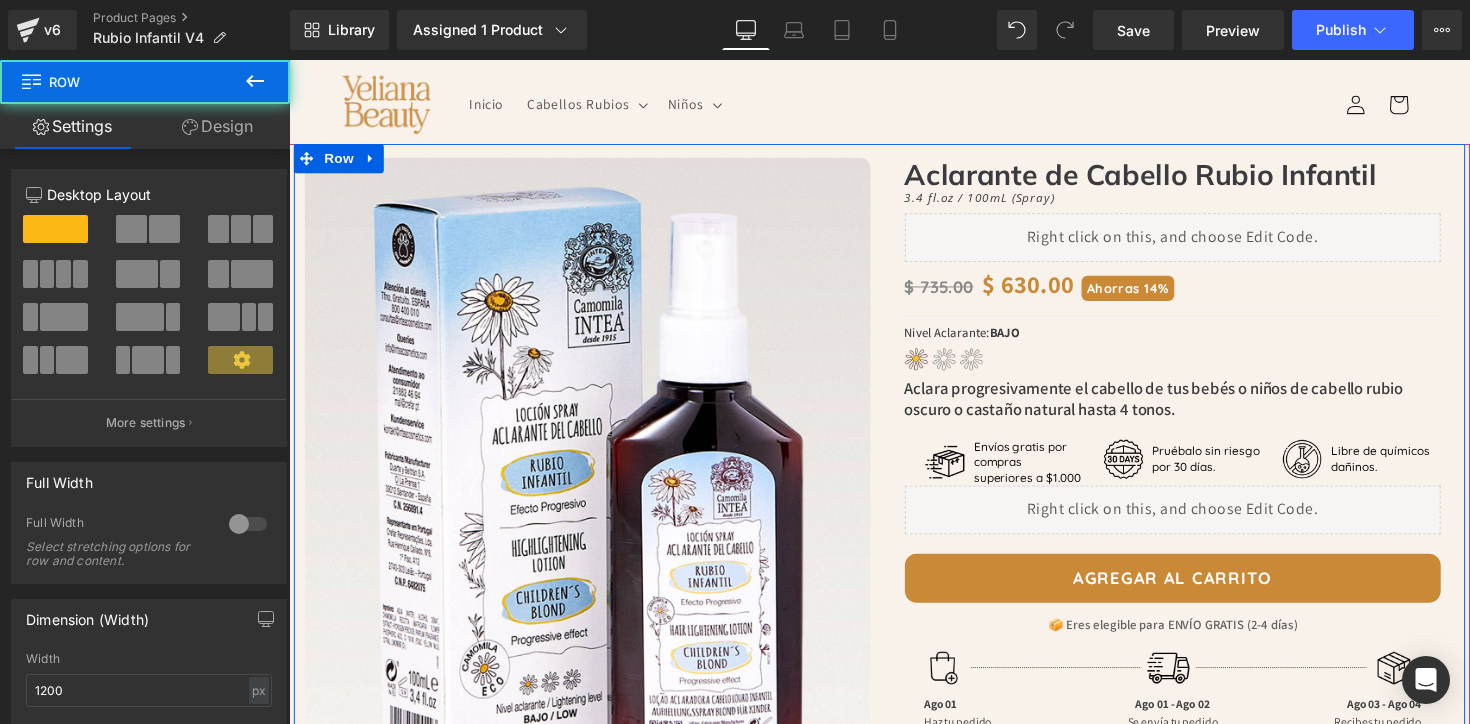 click on "Image         Row         Image         Row         Aclarante de Cabello Rubio Infantil Heading         3.4 fl.oz / 100mL (Spray) Heading         Liquid         Image         Sold out Text Block         Row
$ 735.00
$ 630.00
Ahorras
14%
(P) Price Row         Separator
Nivel Aclarante:  BAJO
Text Block
Image
Row         Aclara progresivamente el cabello de tus bebés o niños de cabello rubio oscuro o castaño natural hasta 4 tonos. Heading         Image         Envíos gratis por compras superiores a $1.000 Text Block         Row         Image         Pruébalo sin riesgo por 30 días. Text Block         Row         Image         Libre de químicos dañinos. Text Block         Row         Row         Image" at bounding box center [894, 616] 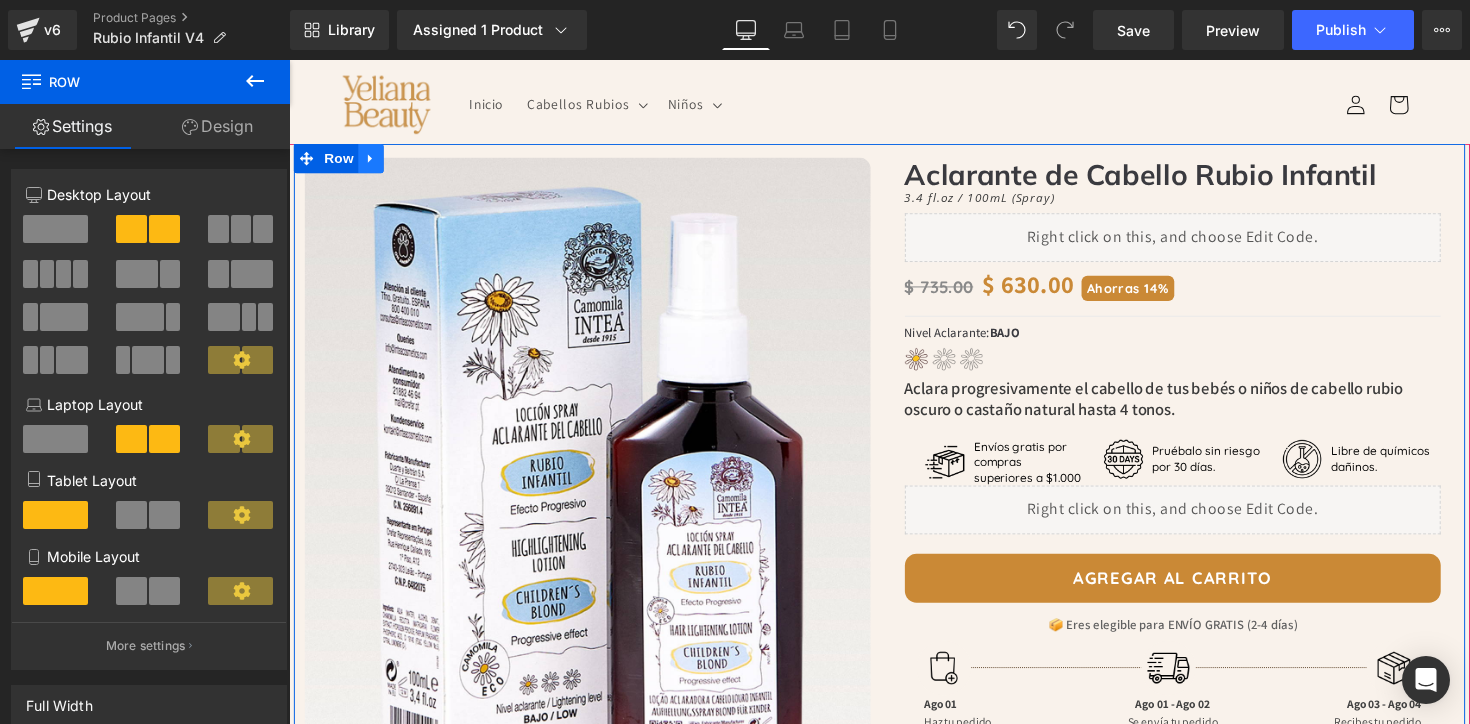 click 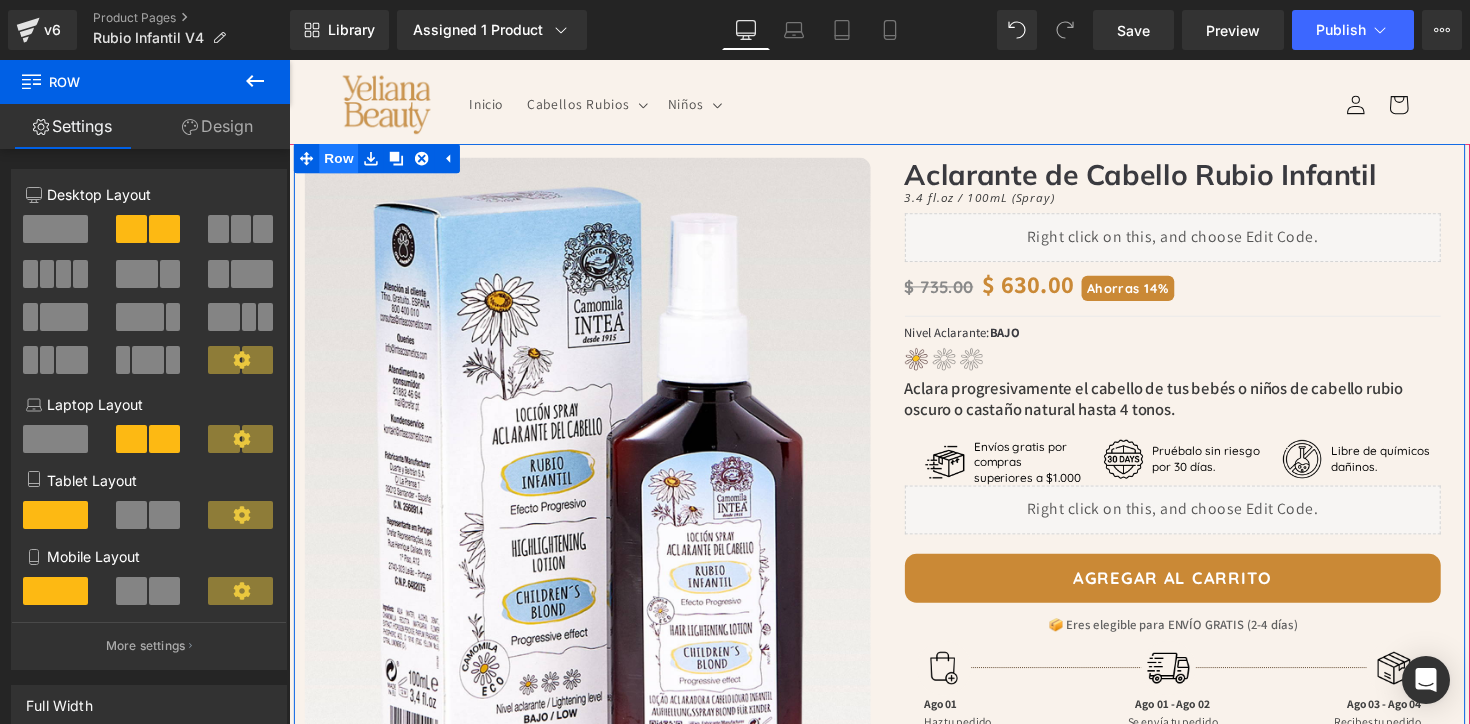click on "Row" at bounding box center [340, 161] 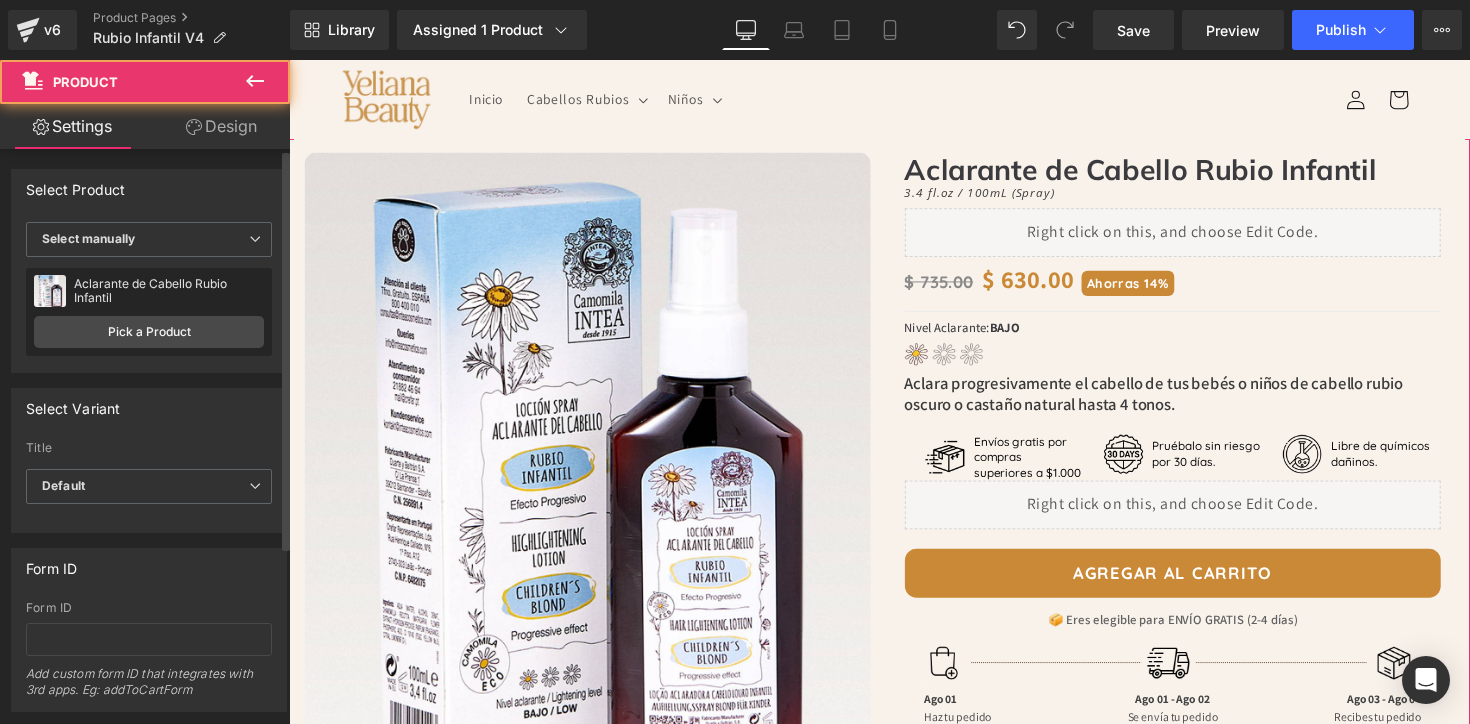 scroll, scrollTop: 6, scrollLeft: 0, axis: vertical 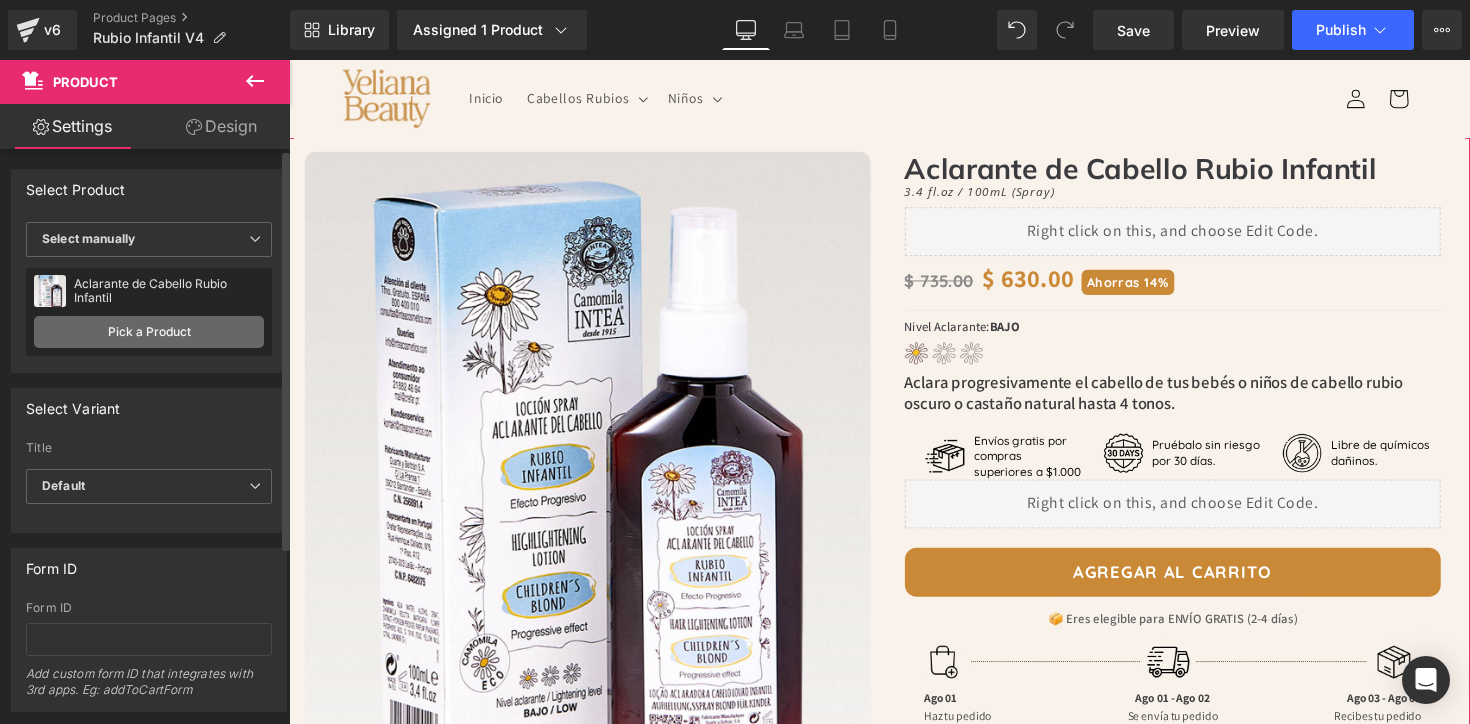 click on "Pick a Product" at bounding box center (149, 332) 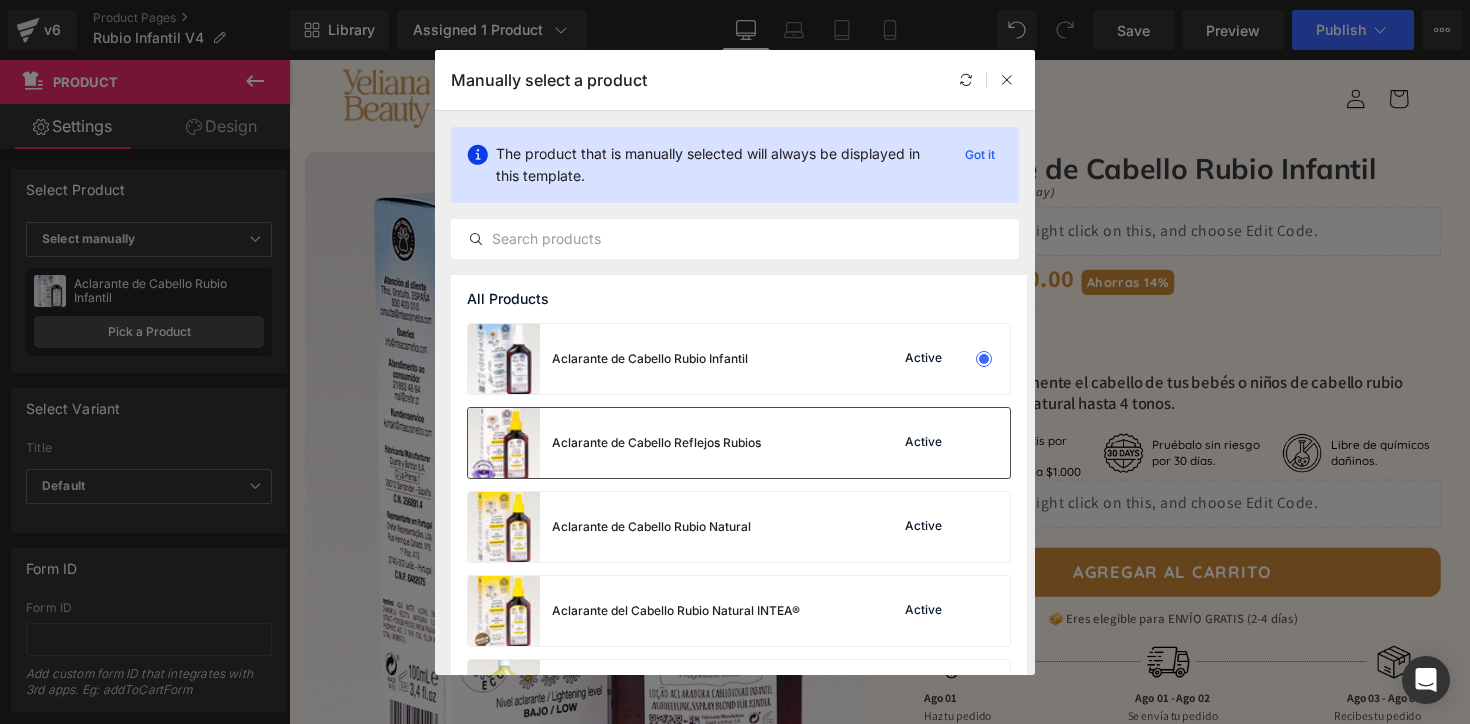 click on "Aclarante de Cabello Reflejos Rubios" at bounding box center [614, 443] 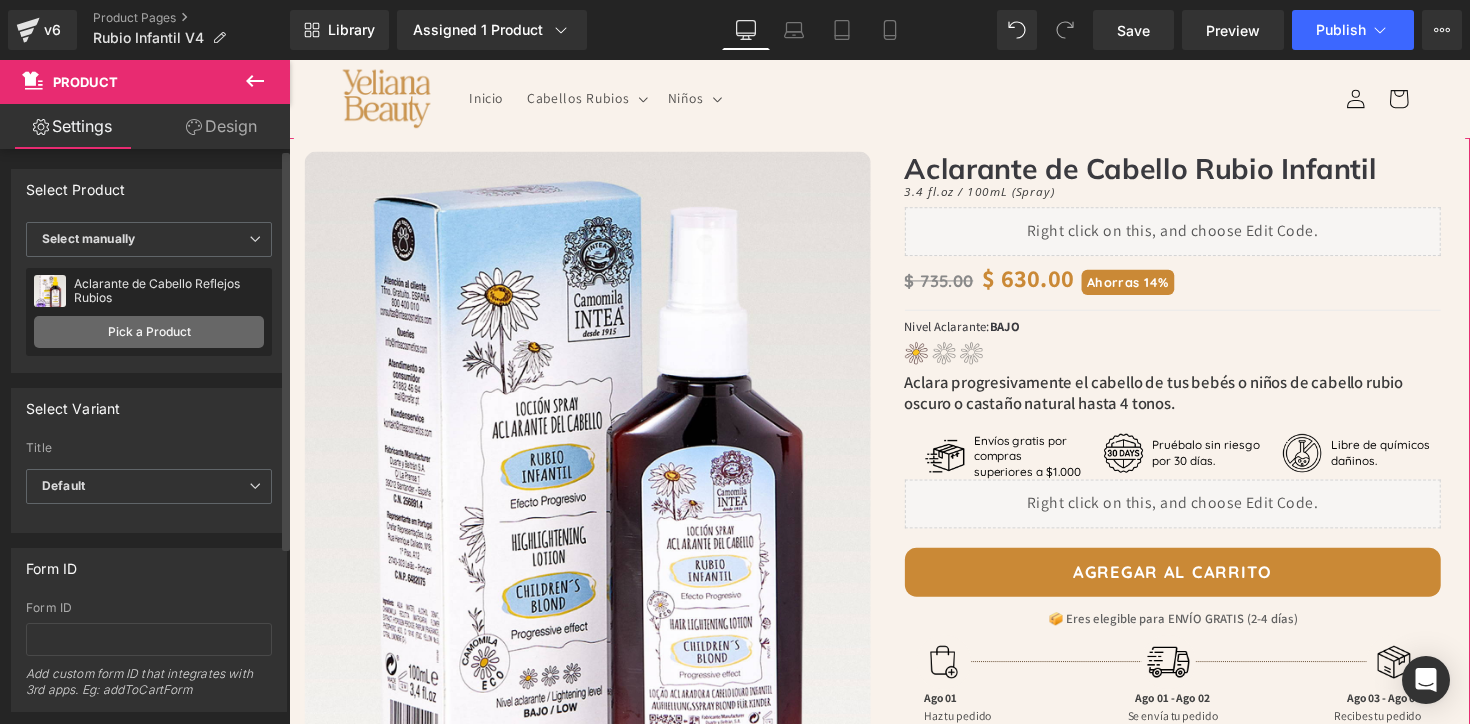 click on "Pick a Product" at bounding box center (149, 332) 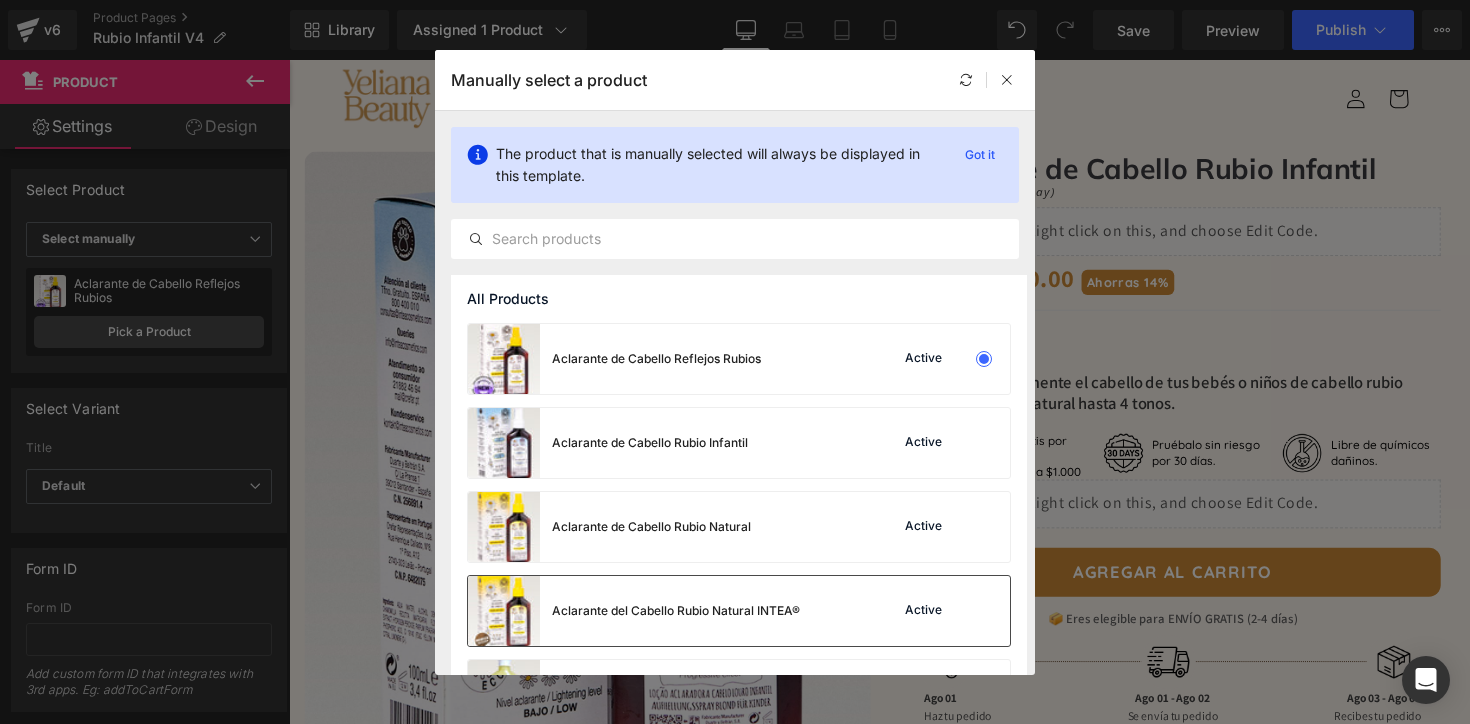 click on "Aclarante del Cabello Rubio Natural INTEA®" at bounding box center (634, 611) 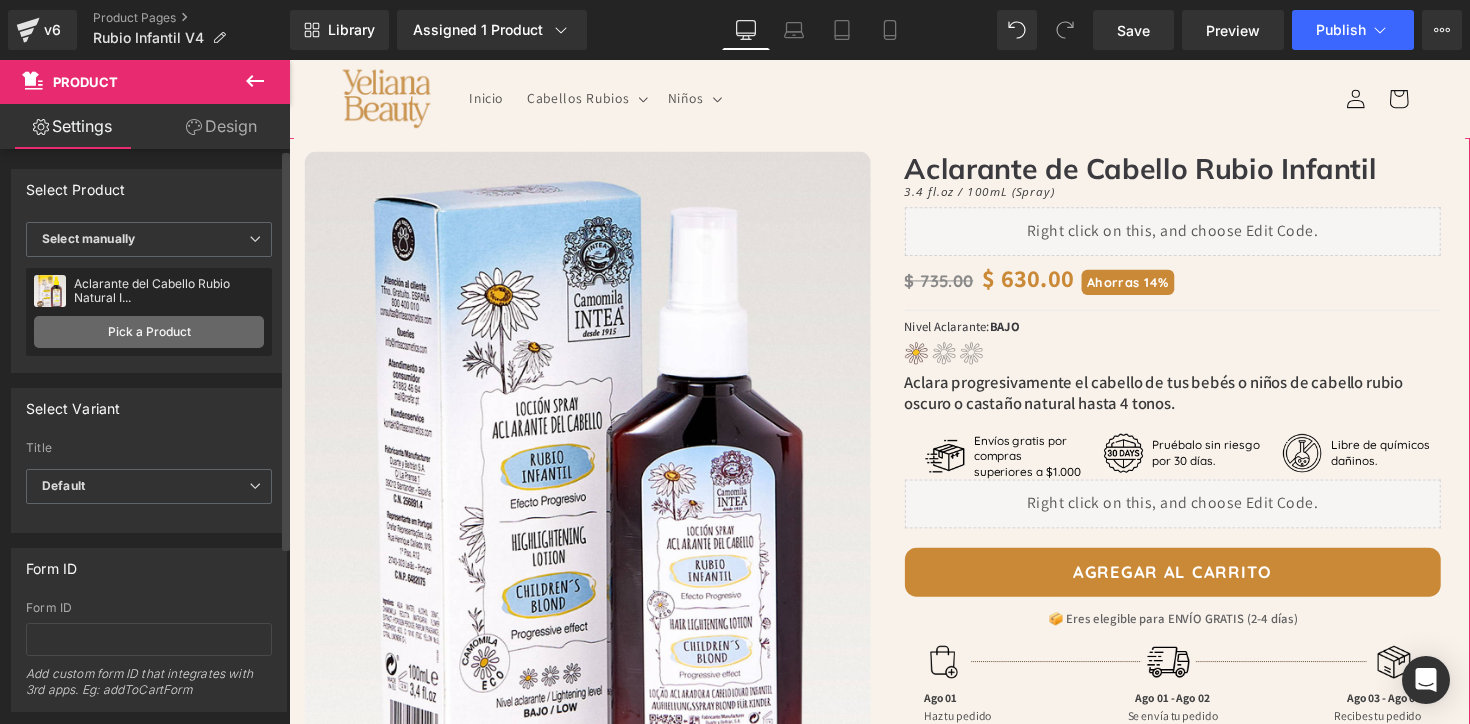 click on "Pick a Product" at bounding box center (149, 332) 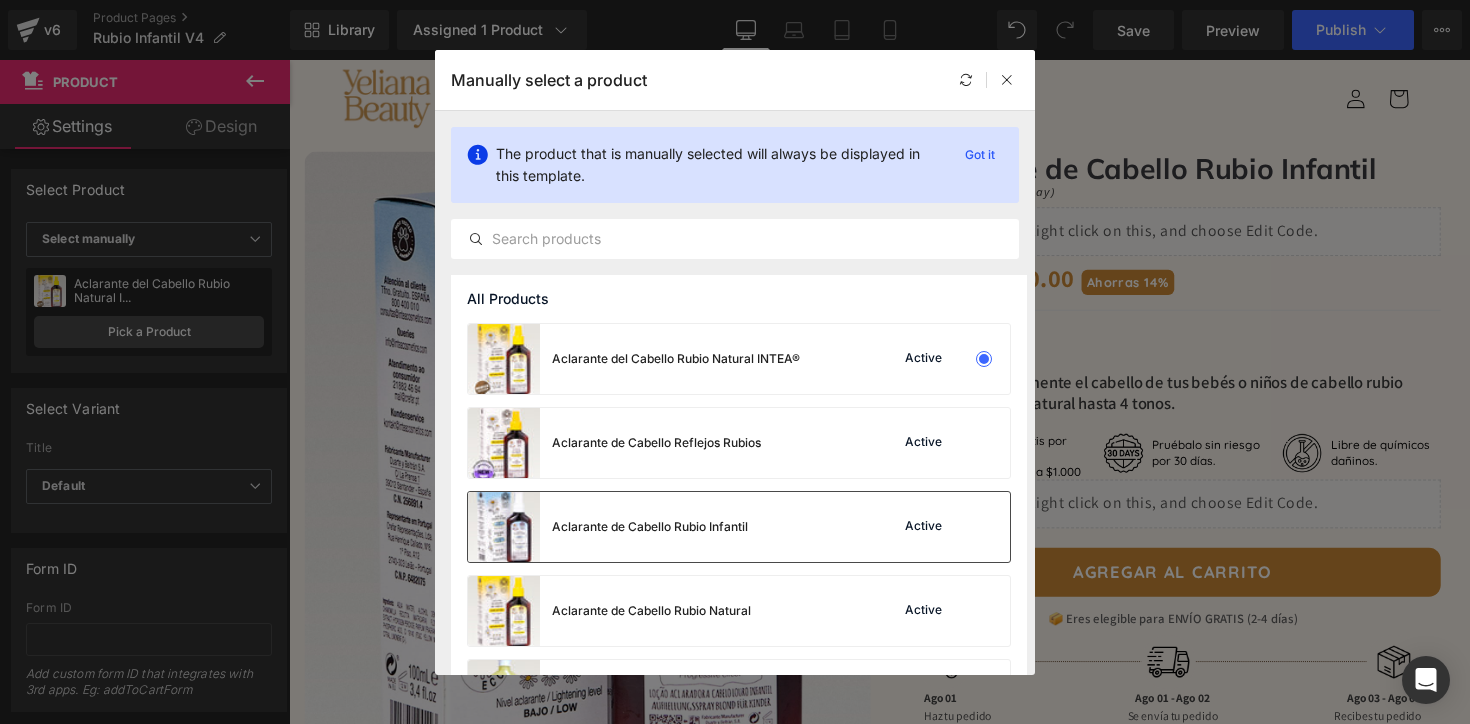 click on "Aclarante de Cabello Rubio Infantil" at bounding box center (650, 527) 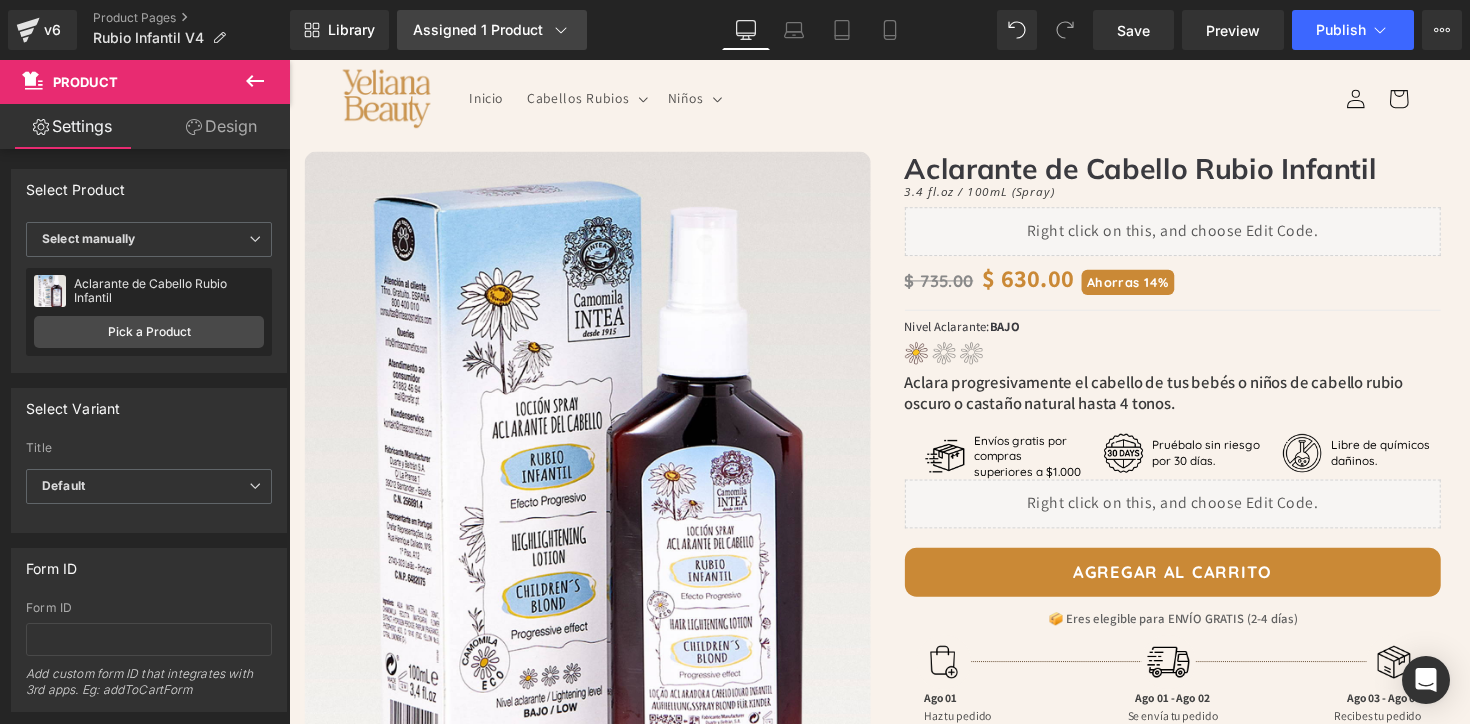 click on "Assigned 1 Product" at bounding box center (492, 30) 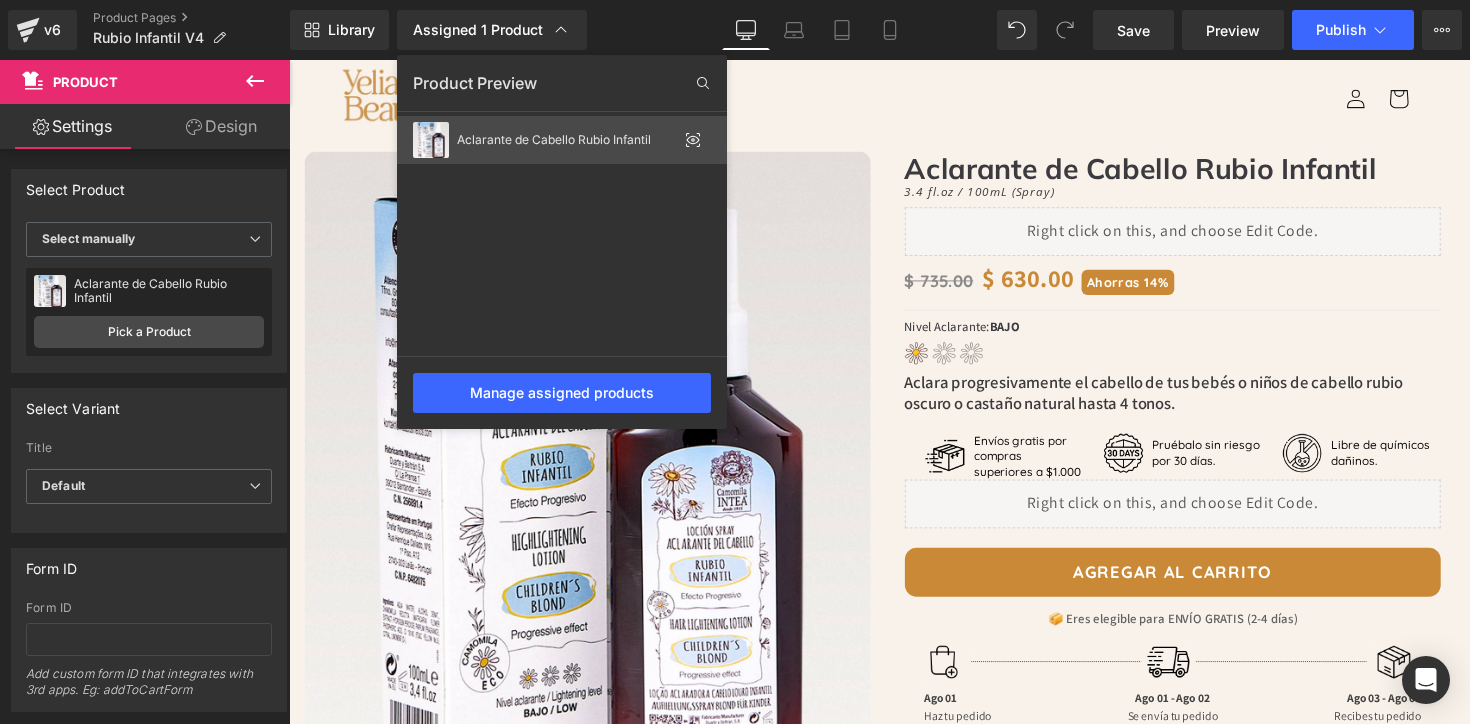 click on "Aclarante de Cabello Rubio Infantil" 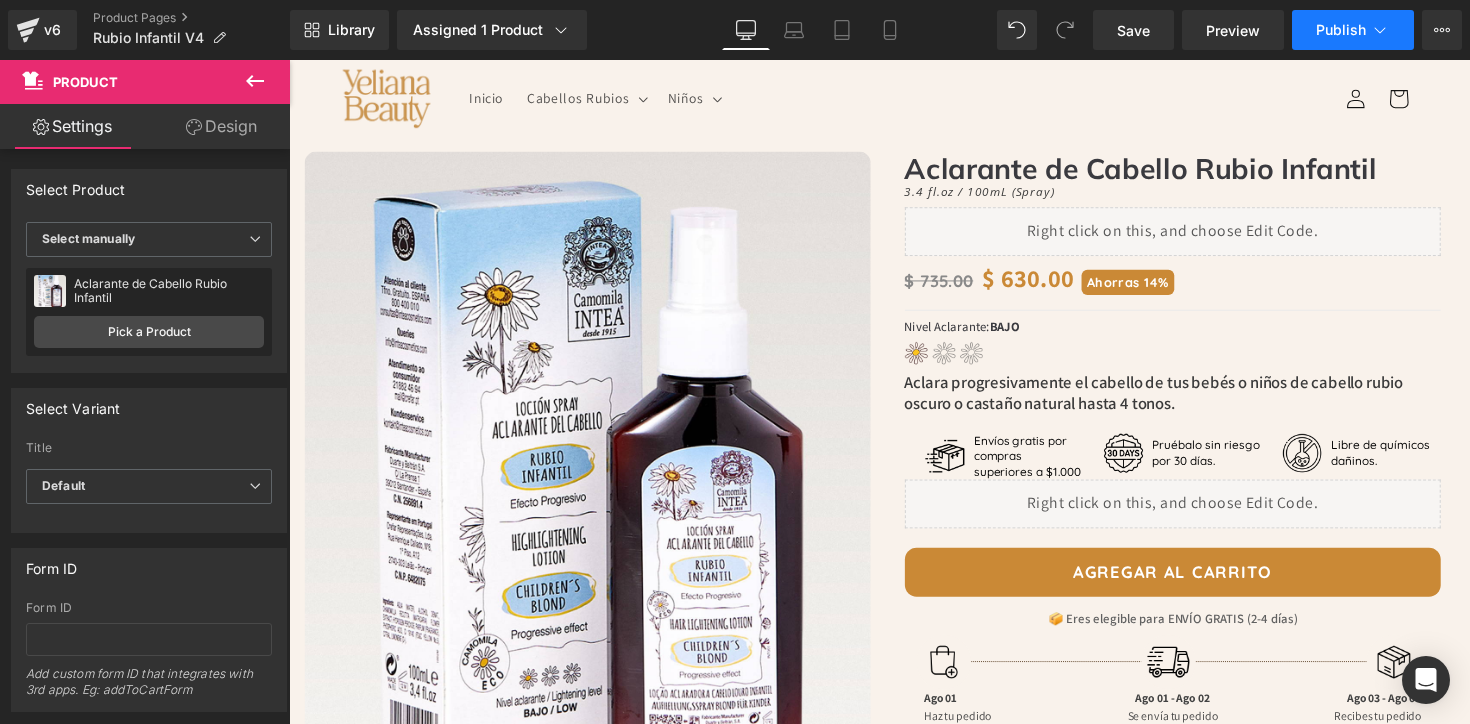 click on "Publish" at bounding box center [1341, 30] 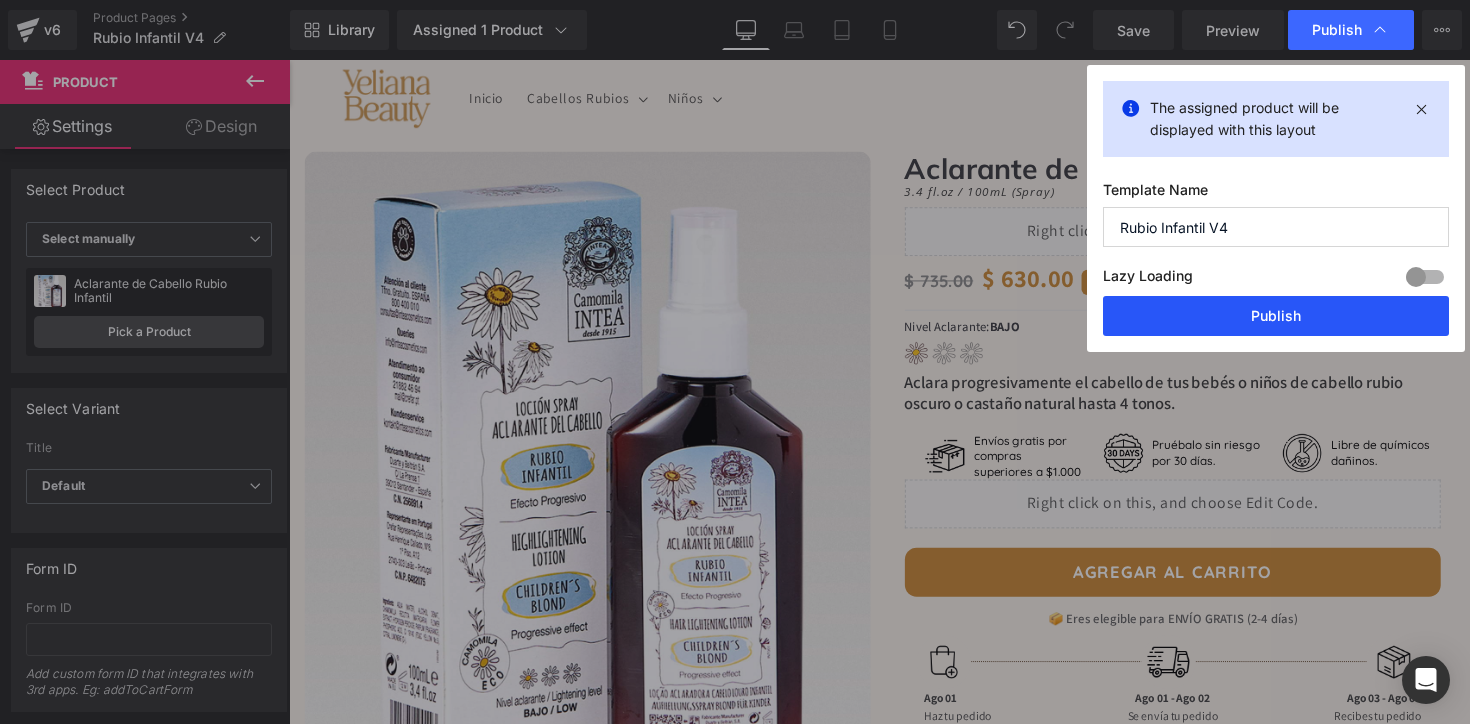 click on "Publish" at bounding box center (1276, 316) 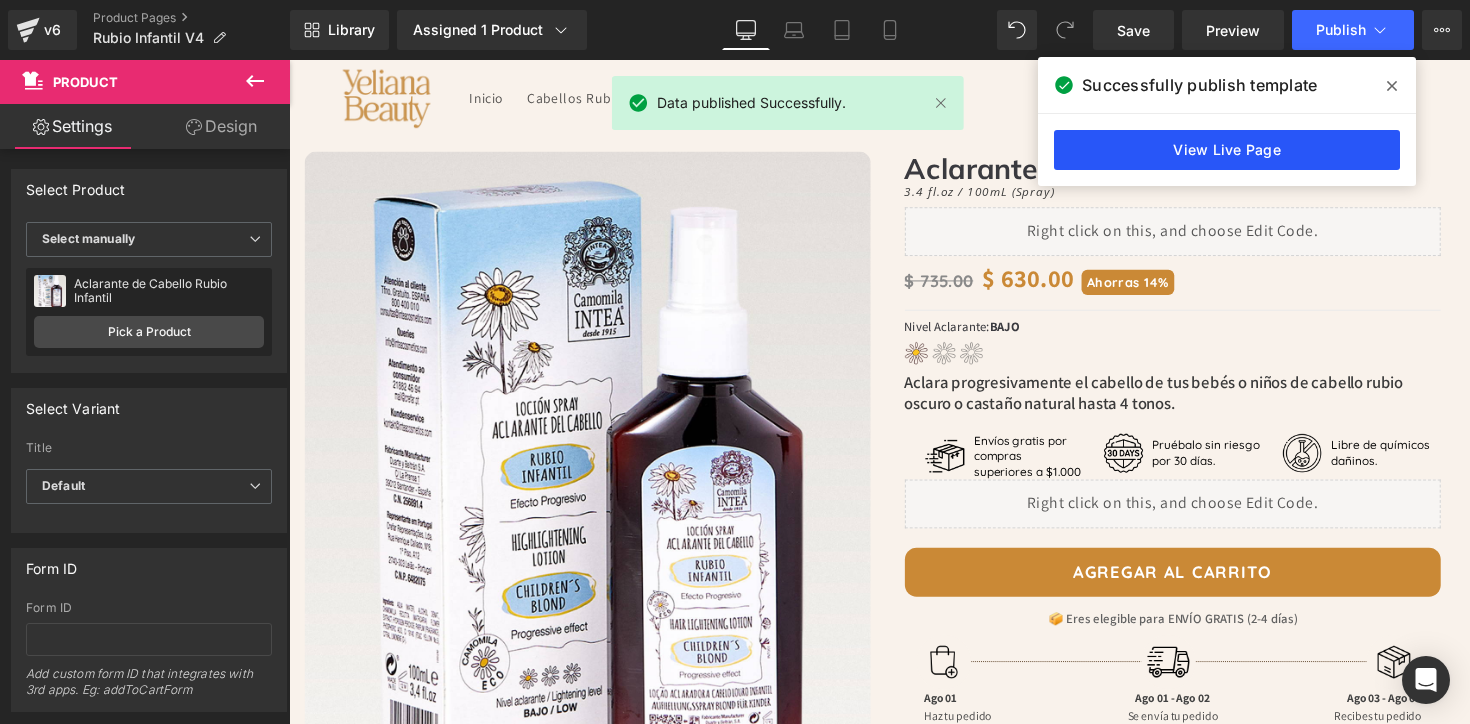 click on "View Live Page" at bounding box center (1227, 150) 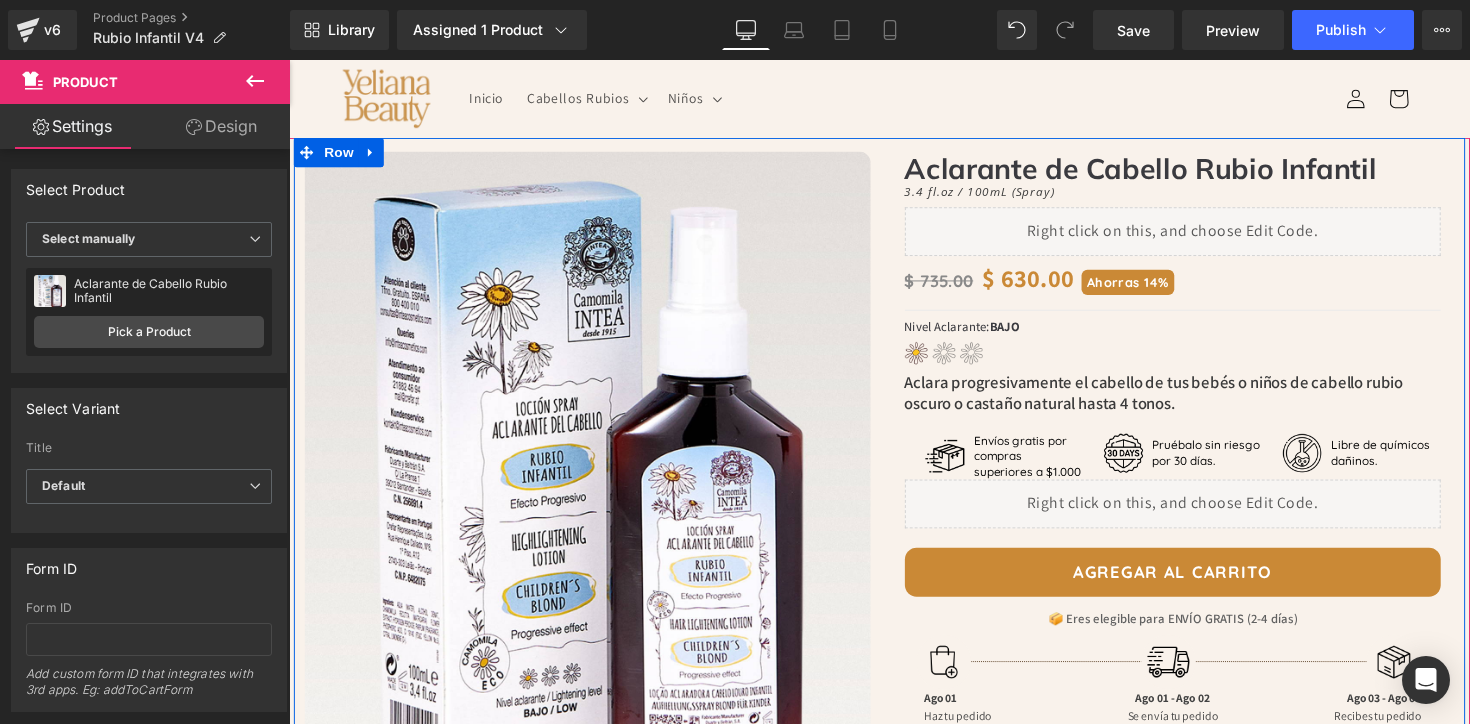 click on "Image         Row         Image         Row         Aclarante de Cabello Rubio Infantil Heading         3.4 fl.oz / 100mL (Spray) Heading         Liquid         Image         Sold out Text Block         Row
$ 735.00
$ 630.00
Ahorras
14%
(P) Price Row         Separator
Nivel Aclarante:  BAJO
Text Block
Image
Row         Aclara progresivamente el cabello de tus bebés o niños de cabello rubio oscuro o castaño natural hasta 4 tonos. Heading         Image         Envíos gratis por compras superiores a $1.000 Text Block         Row         Image         Pruébalo sin riesgo por 30 días. Text Block         Row         Image         Libre de químicos dañinos. Text Block         Row         Row         Image" at bounding box center (894, 610) 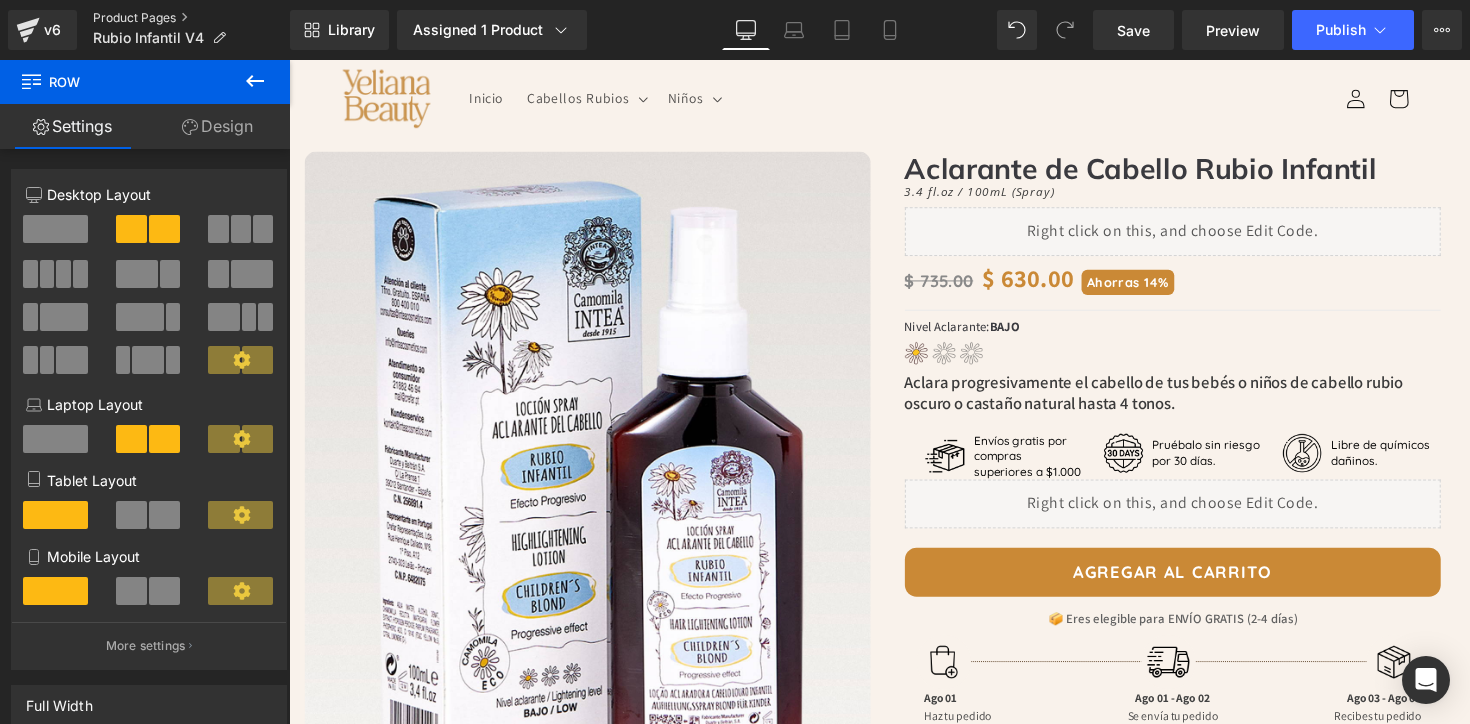 click on "Product Pages" at bounding box center (191, 18) 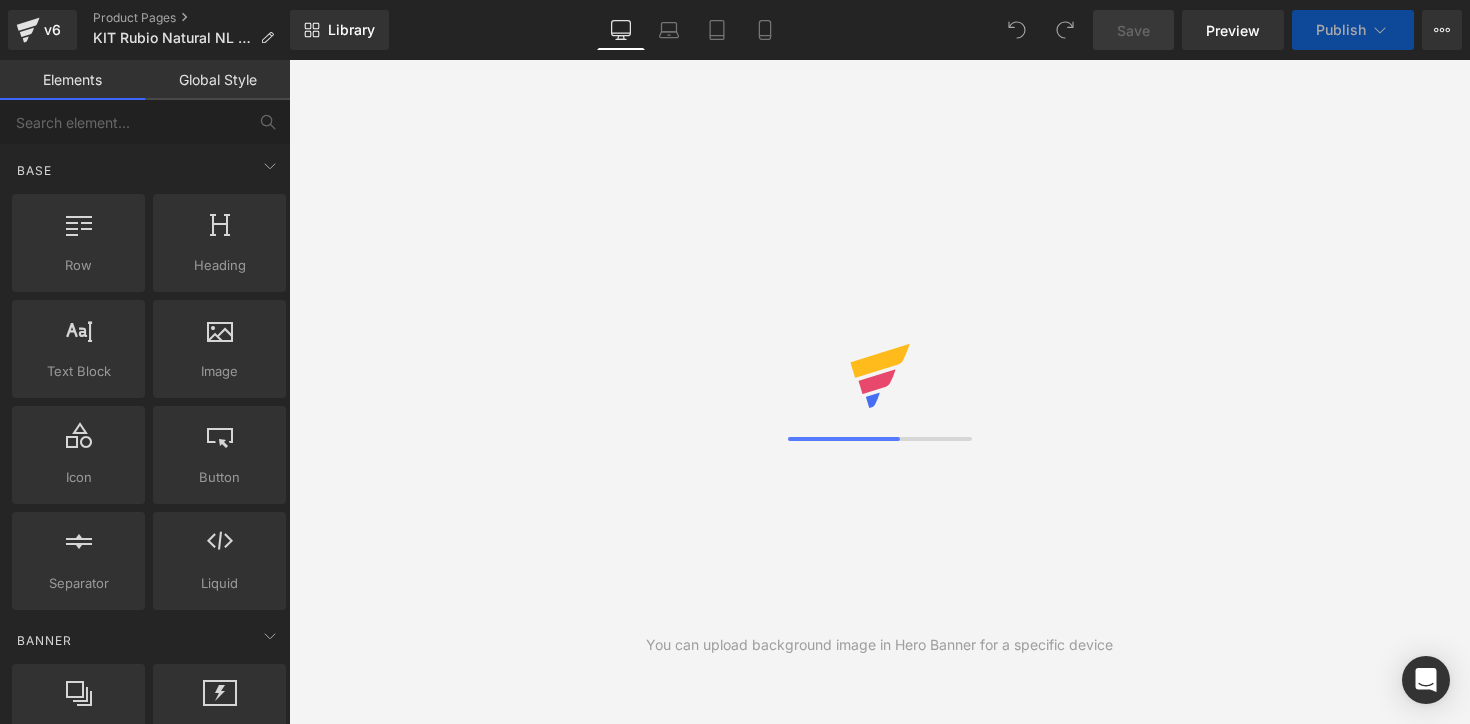 scroll, scrollTop: 0, scrollLeft: 0, axis: both 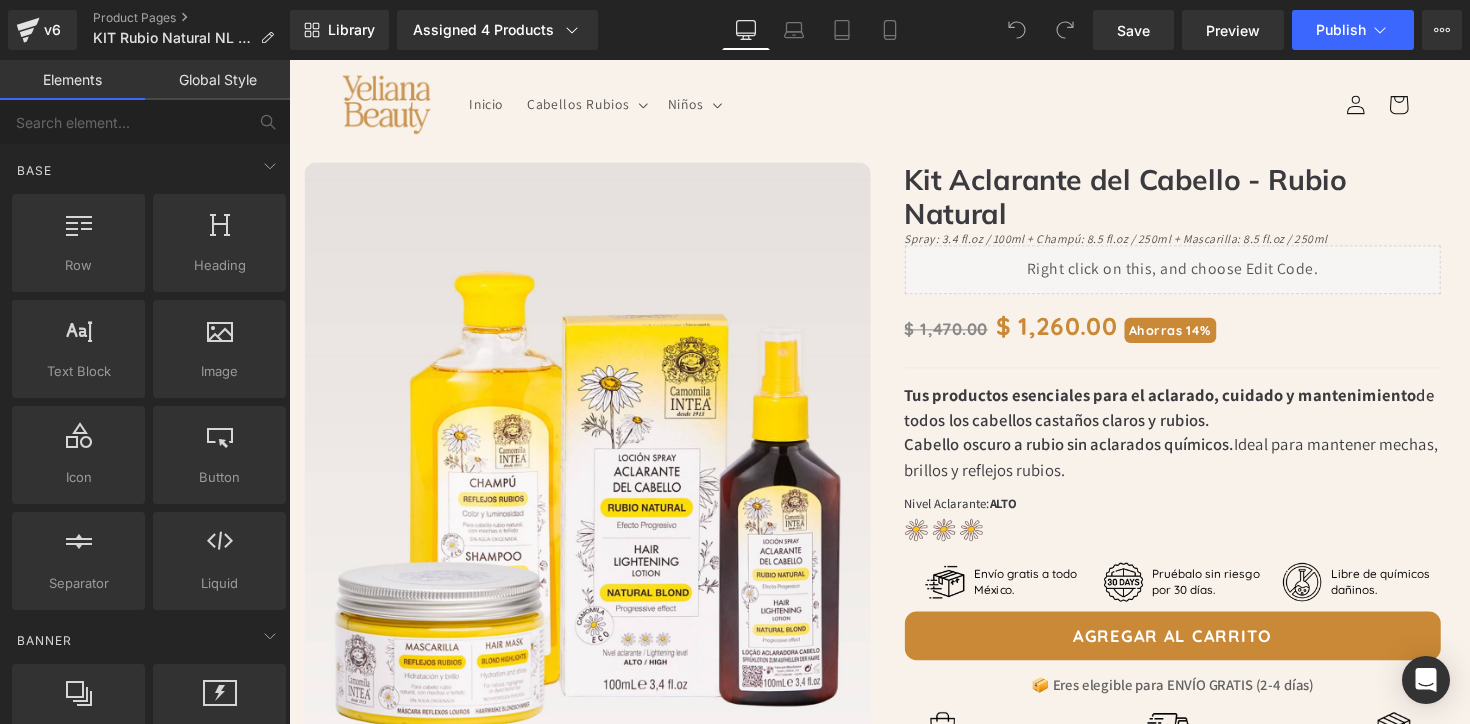 drag, startPoint x: 1492, startPoint y: 679, endPoint x: 1687, endPoint y: 101, distance: 610.0074 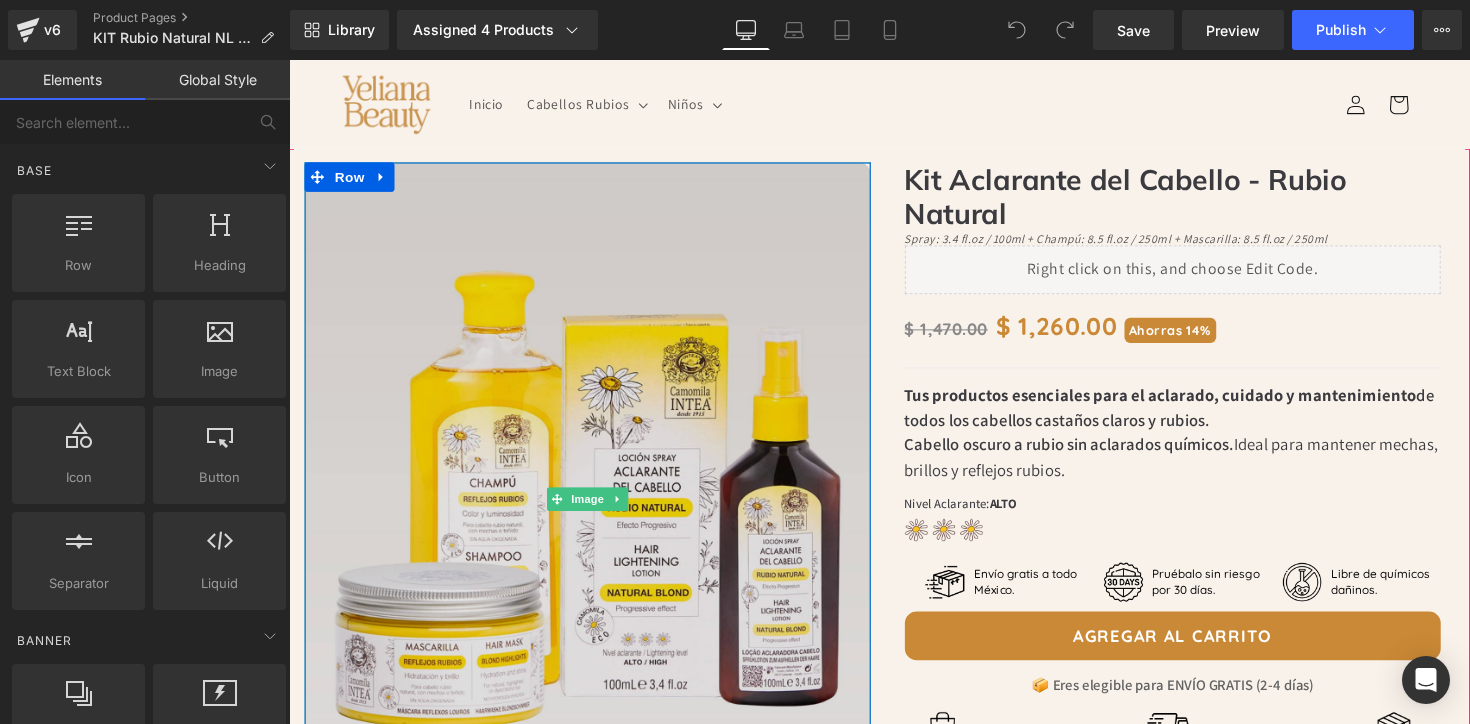 click at bounding box center (595, 509) 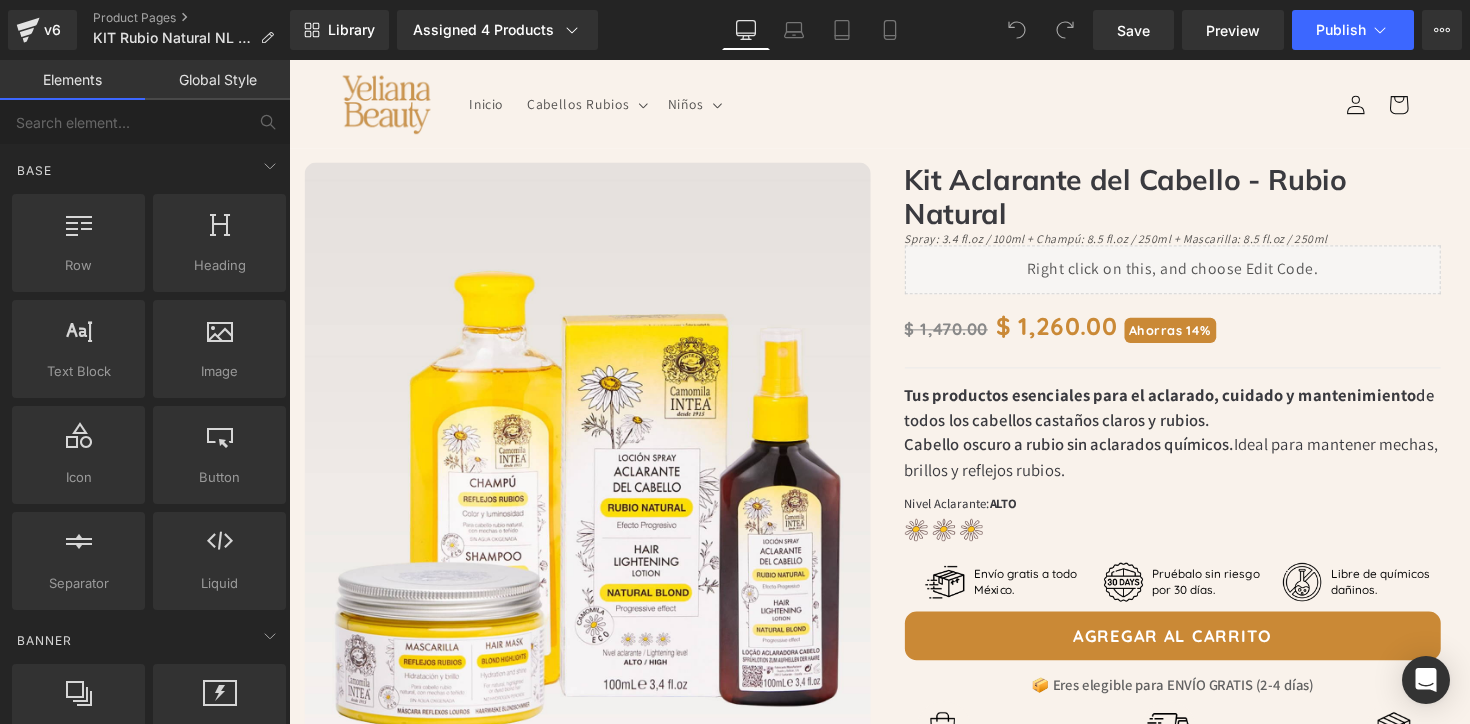 click on "Inicio
Cabellos Rubios
Cabellos Rubios
Spray Rubio Natural (El más vendido)
Kit Rubio Natural
Spray Reflejos Rubios
Kit Reflejos Rubios
Shampoo Reflejos Rubios" at bounding box center (894, 105) 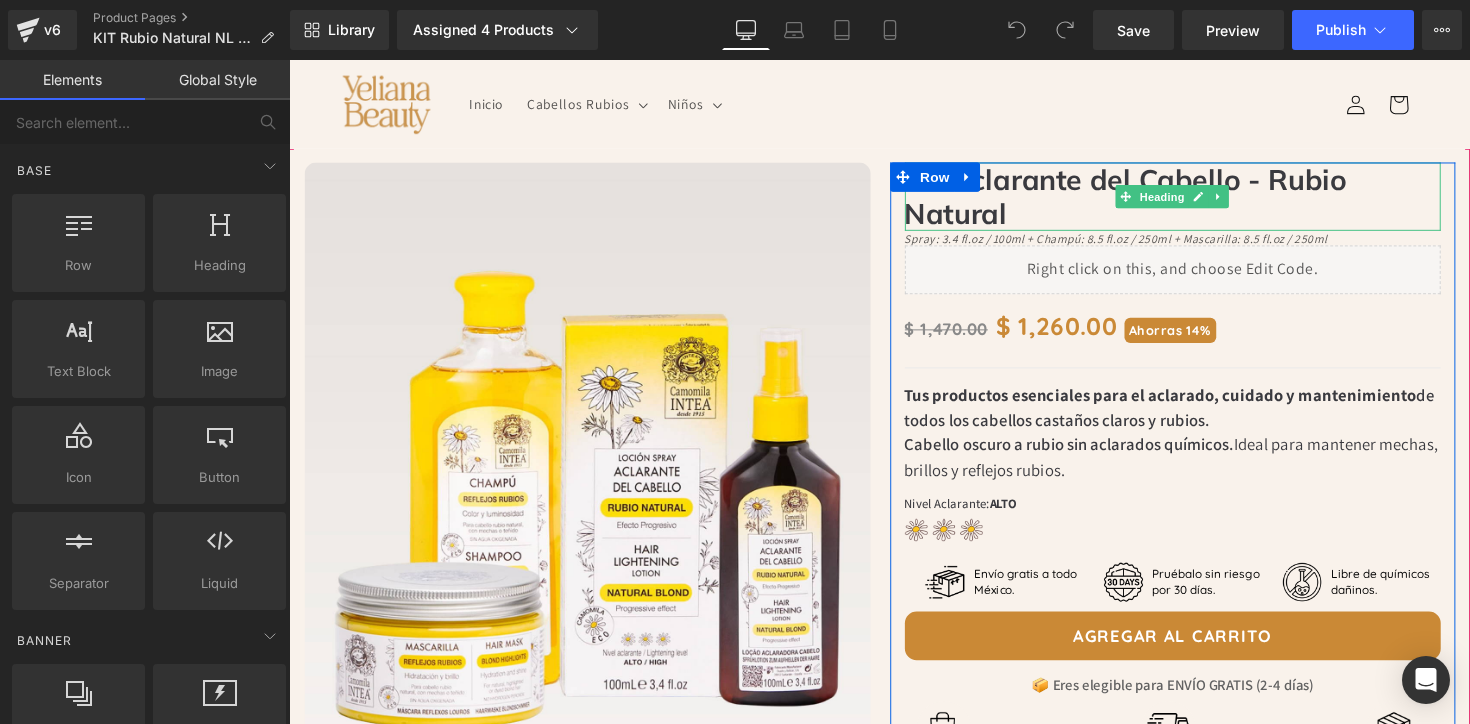 click on "Kit Aclarante del Cabello - Rubio Natural" at bounding box center [1195, 200] 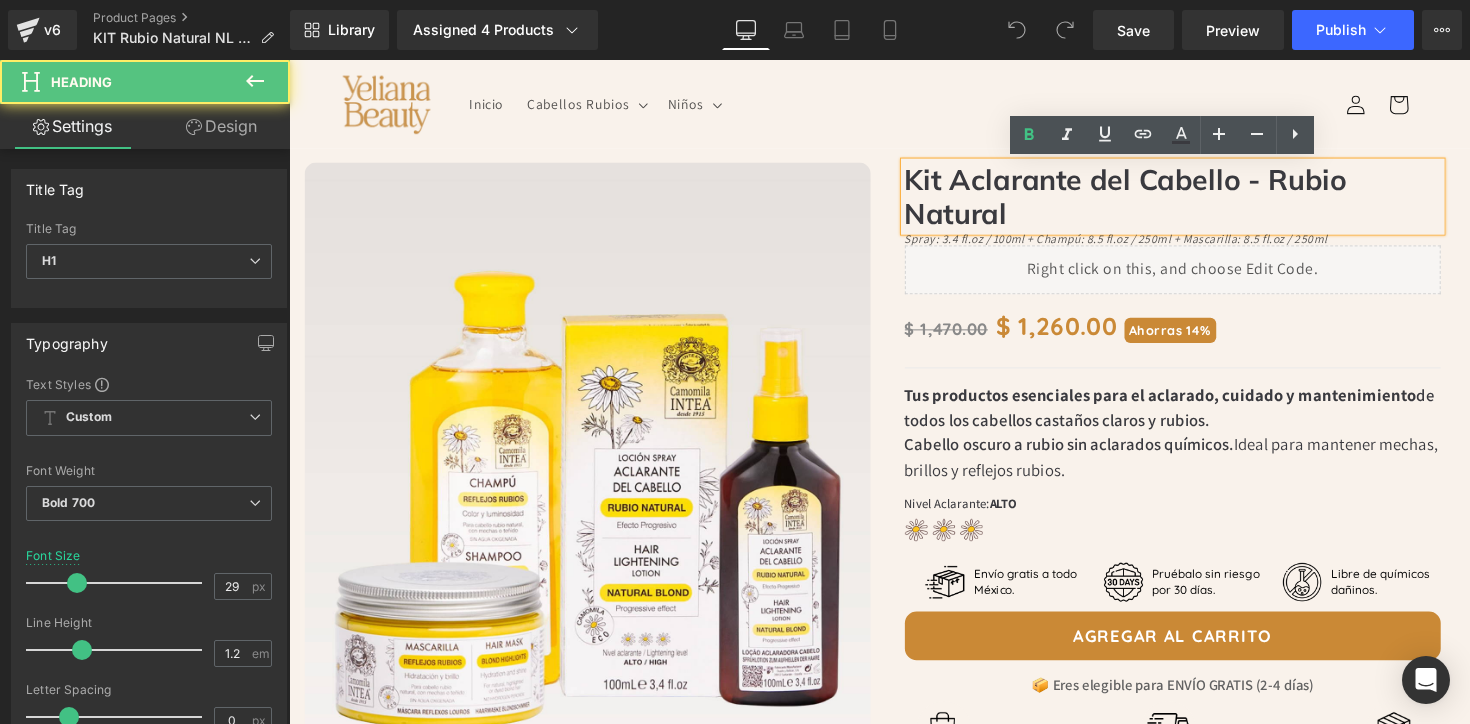 click on "Image         Row         Image         Row         Kit Aclarante del Cabello - Rubio Natural Heading
Spray: 3.4 fl.oz / 100ml + Champú: 8.5 fl.oz / 250ml + Mascarilla: 8.5 fl.oz / 250ml
Text Block         Liquid         Image         Sold out Text Block         Row
$ 1,470.00
$ 1,260.00
Ahorras
14%
(P) Price Row         Separator         Tus productos esenciales para el aclarado, cuidado y mantenimiento  de todos los cabellos castaños claros y rubios.   Cabello oscuro a rubio sin aclarados químicos.  Ideal para mantener mechas, brillos y reflejos rubios.  Text Block
Nivel Aclarante:  ALTO
Text Block
Image
Row         Image         Envío gratis a todo México. Text Block" at bounding box center [894, 818] 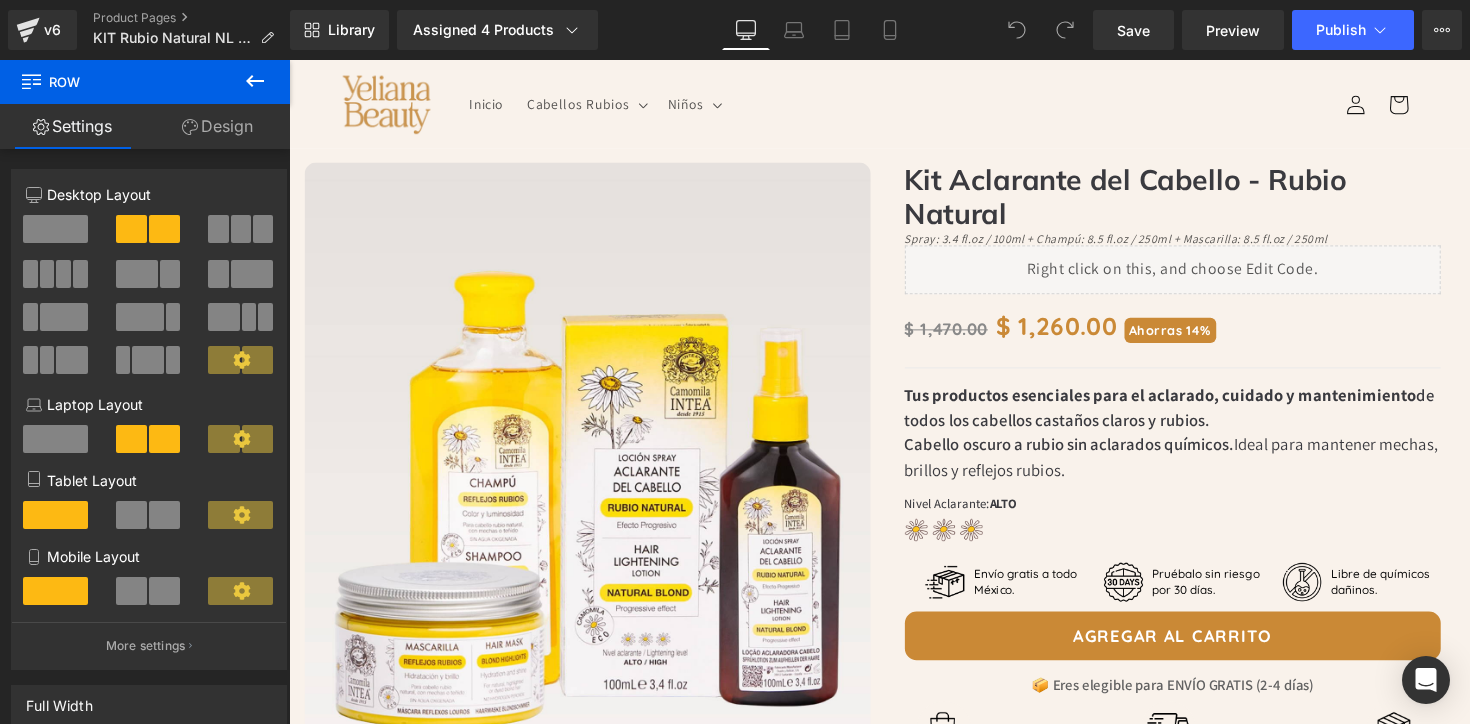 click on "Image         Row         Image         Row         Kit Aclarante del Cabello - Rubio Natural Heading
Spray: 3.4 fl.oz / 100ml + Champú: 8.5 fl.oz / 250ml + Mascarilla: 8.5 fl.oz / 250ml
Text Block         Liquid         Image         Sold out Text Block         Row
$ 1,470.00
$ 1,260.00
Ahorras
14%
(P) Price Row         Separator         Tus productos esenciales para el aclarado, cuidado y mantenimiento  de todos los cabellos castaños claros y rubios.   Cabello oscuro a rubio sin aclarados químicos.  Ideal para mantener mechas, brillos y reflejos rubios.  Text Block
Nivel Aclarante:  ALTO
Text Block
Image
Row         Image         Envío gratis a todo México. Text Block" at bounding box center [894, 818] 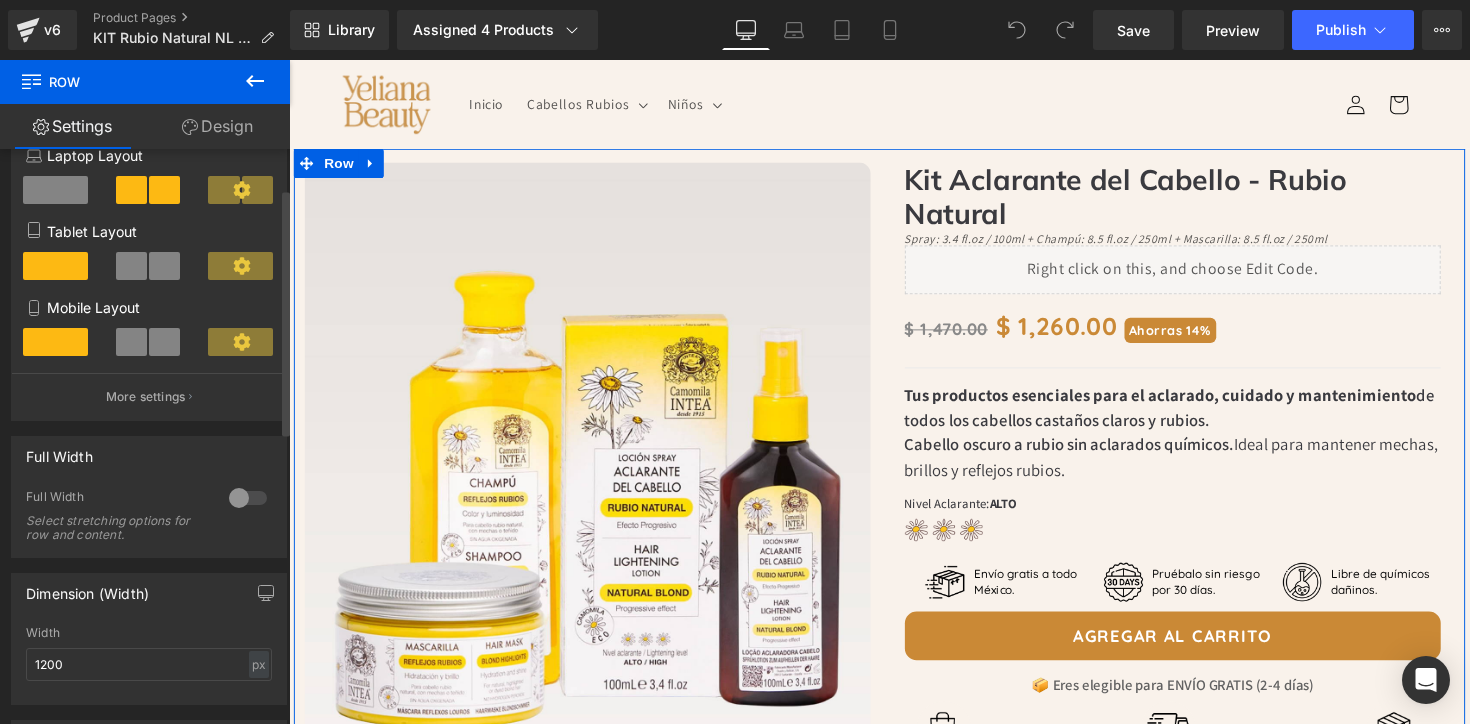 scroll, scrollTop: 0, scrollLeft: 0, axis: both 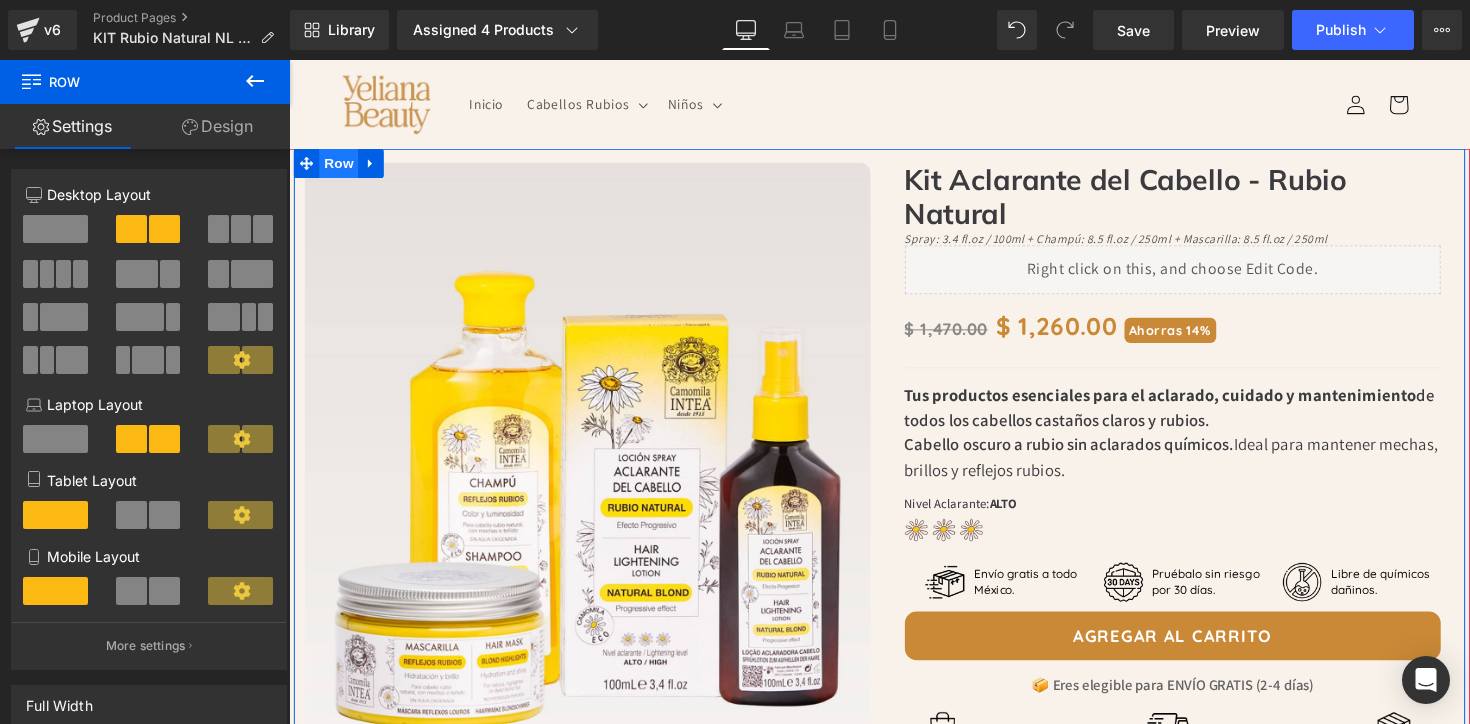 click on "Row" at bounding box center (340, 166) 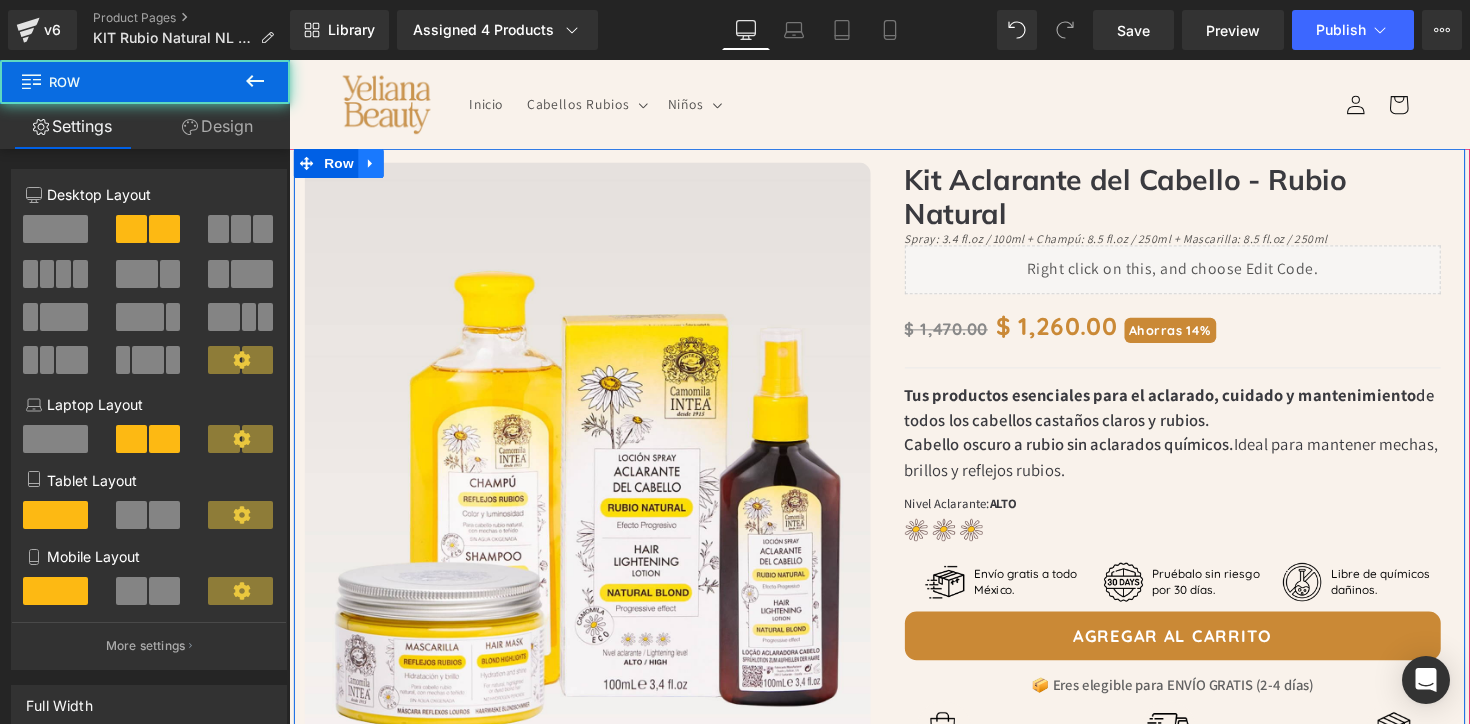click 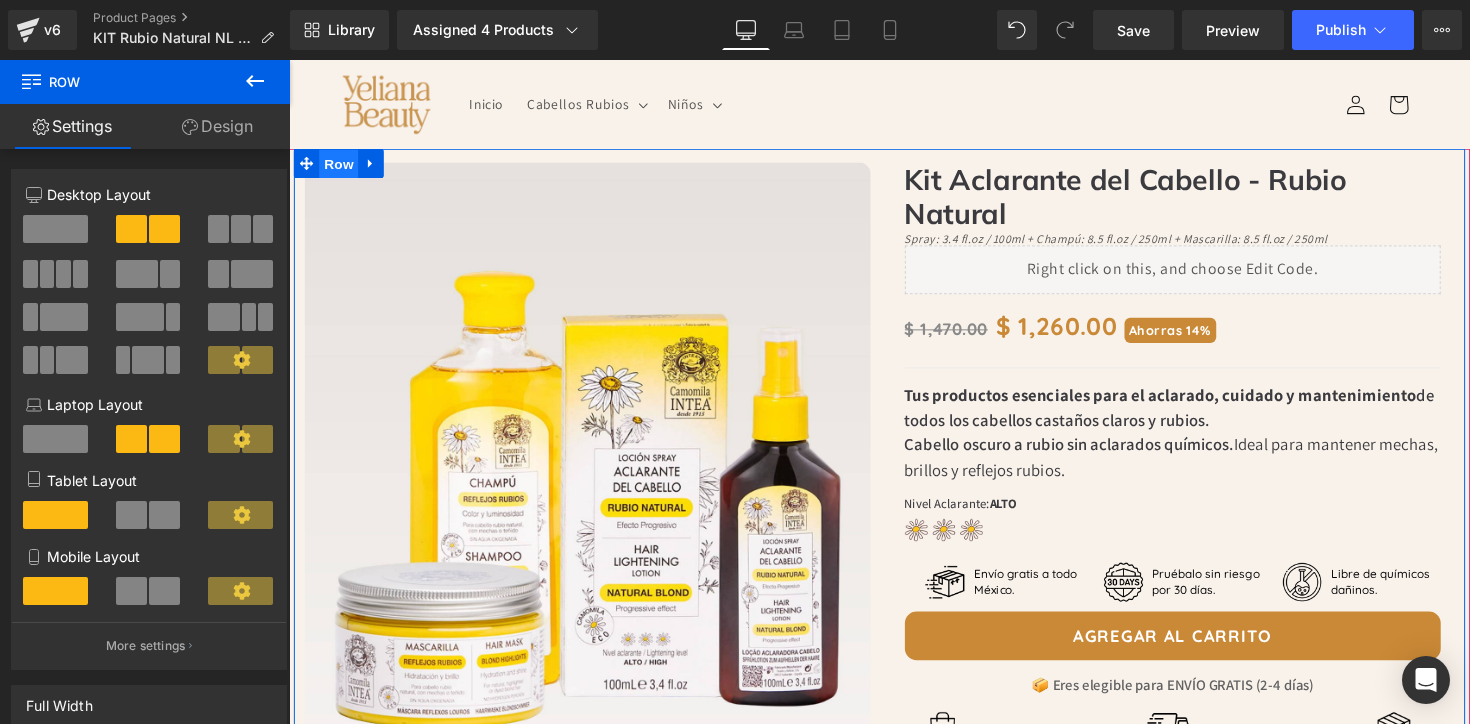 click on "Row" at bounding box center [340, 167] 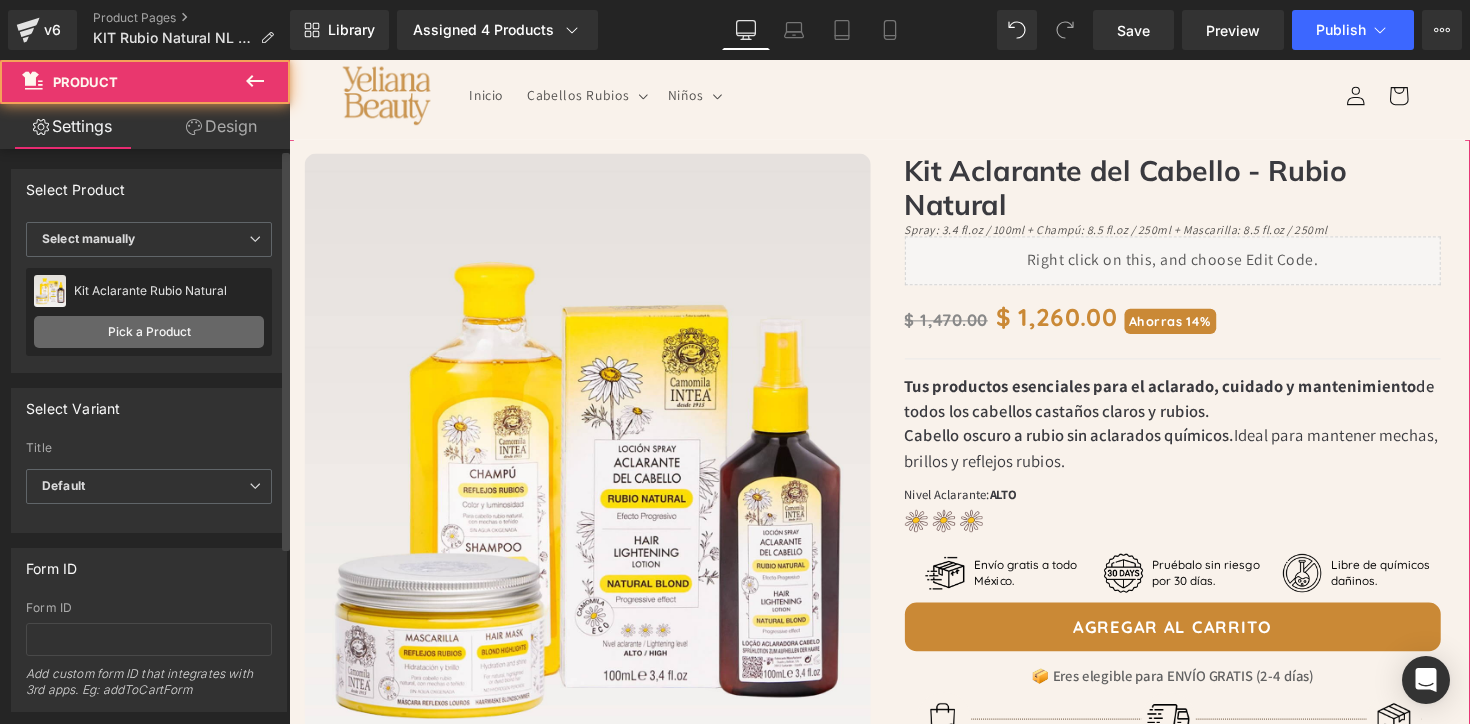 scroll, scrollTop: 11, scrollLeft: 0, axis: vertical 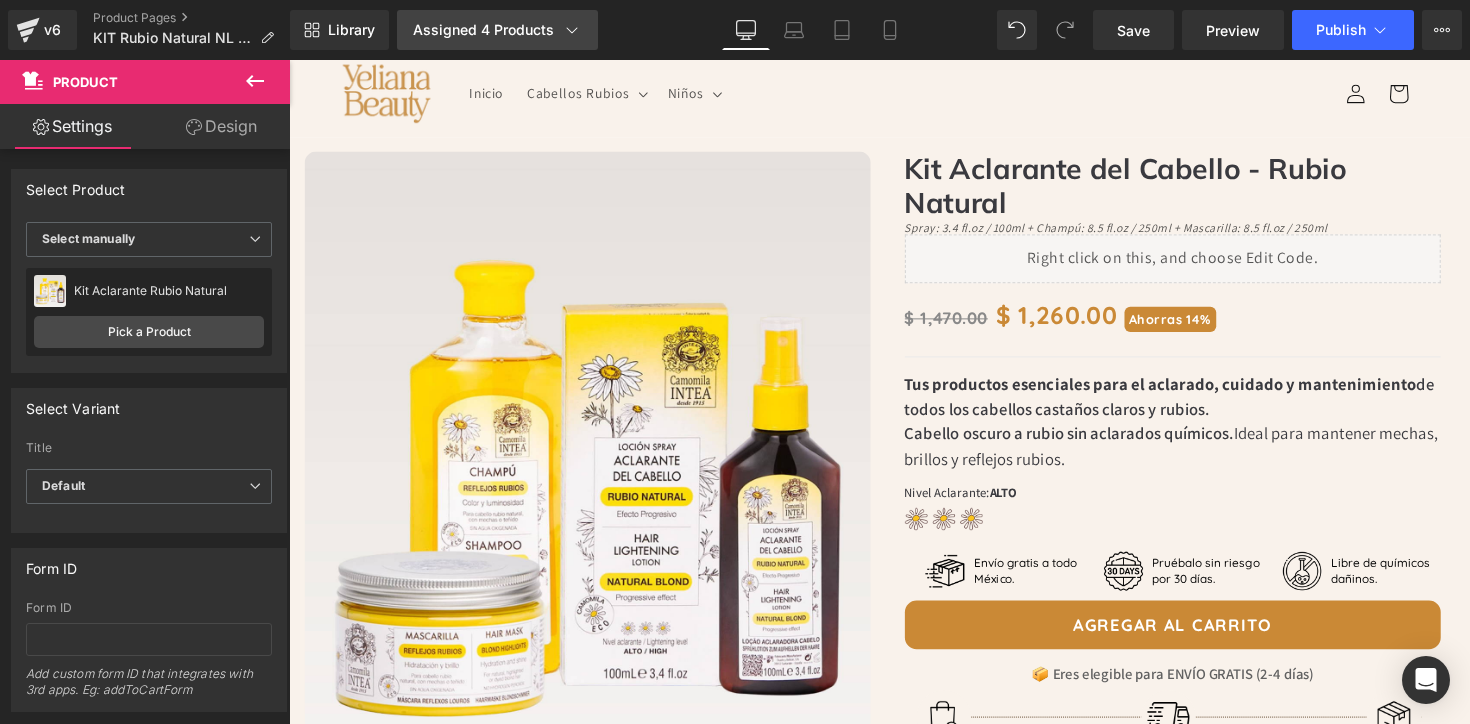 click on "Assigned 4 Products" at bounding box center [497, 30] 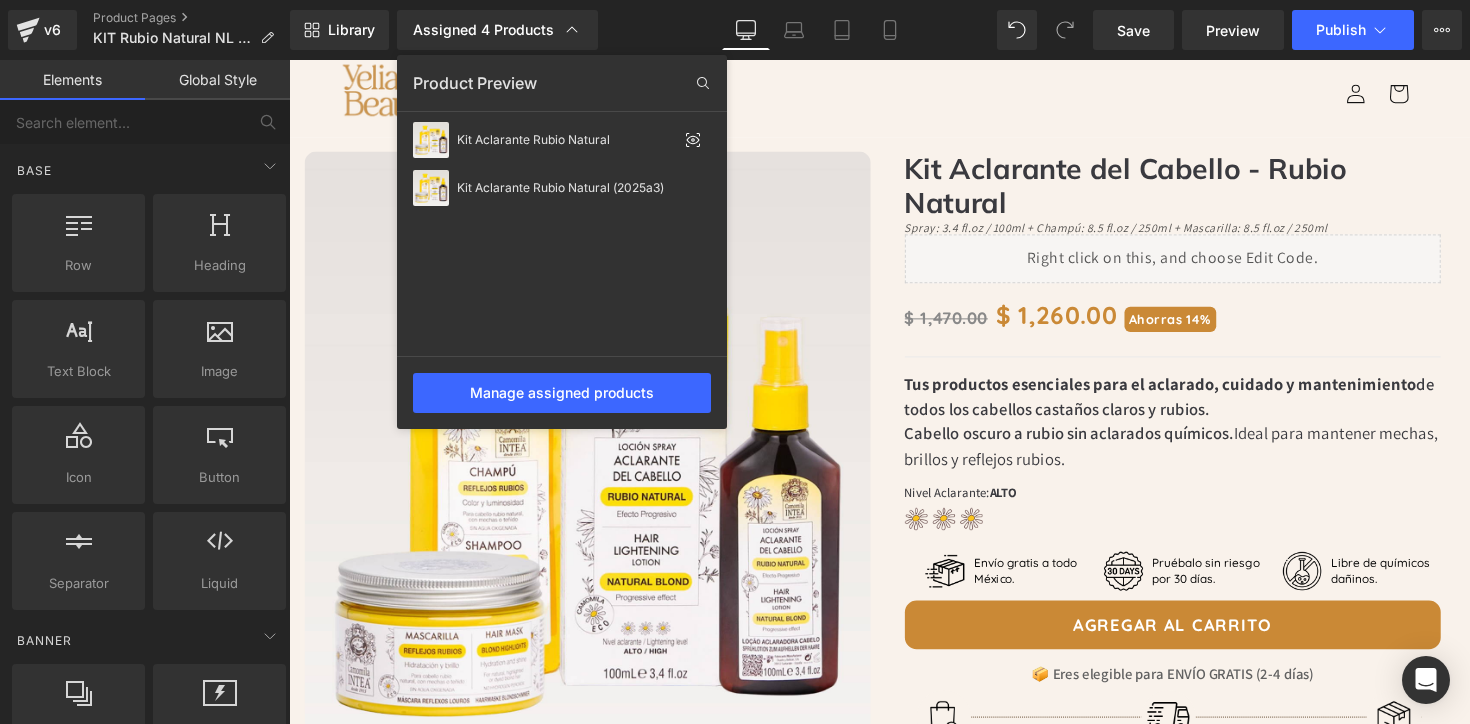 drag, startPoint x: 872, startPoint y: 106, endPoint x: 518, endPoint y: 14, distance: 365.7595 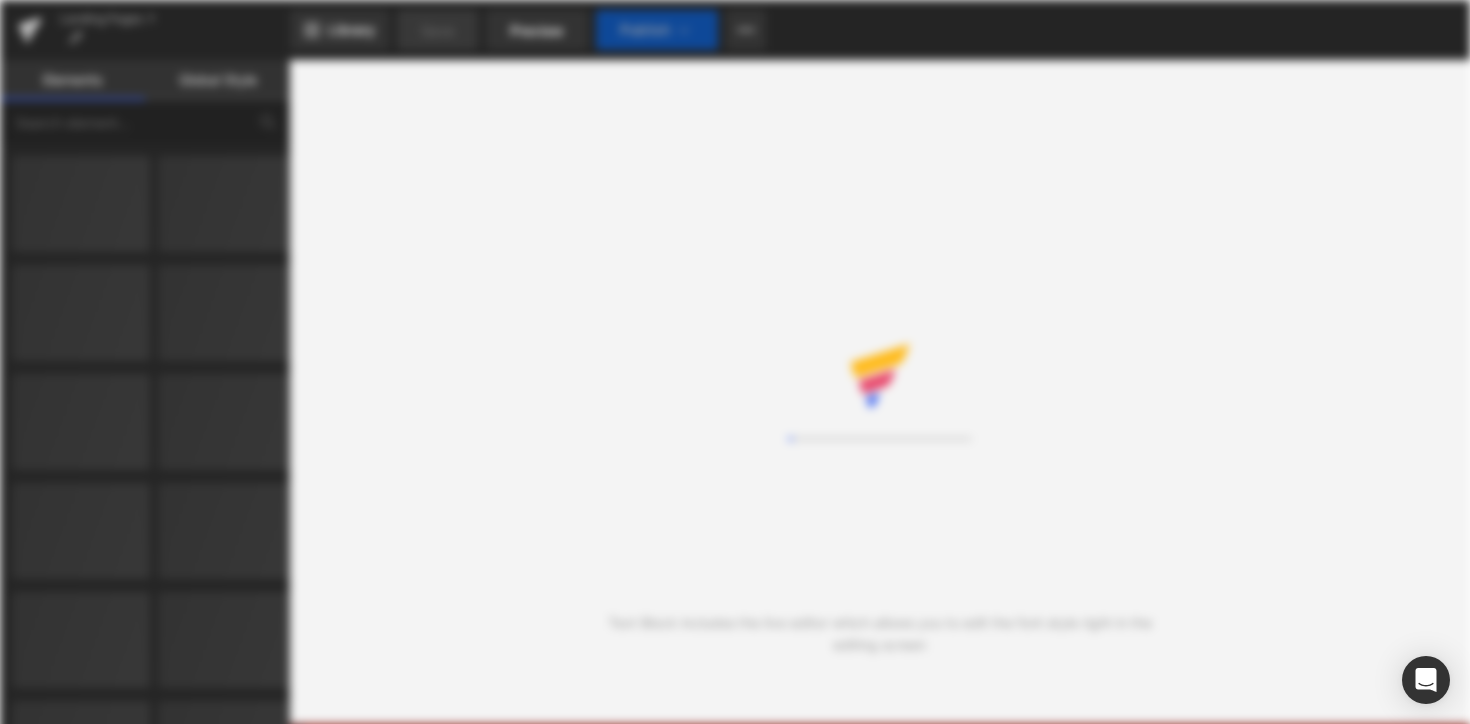 scroll, scrollTop: 0, scrollLeft: 0, axis: both 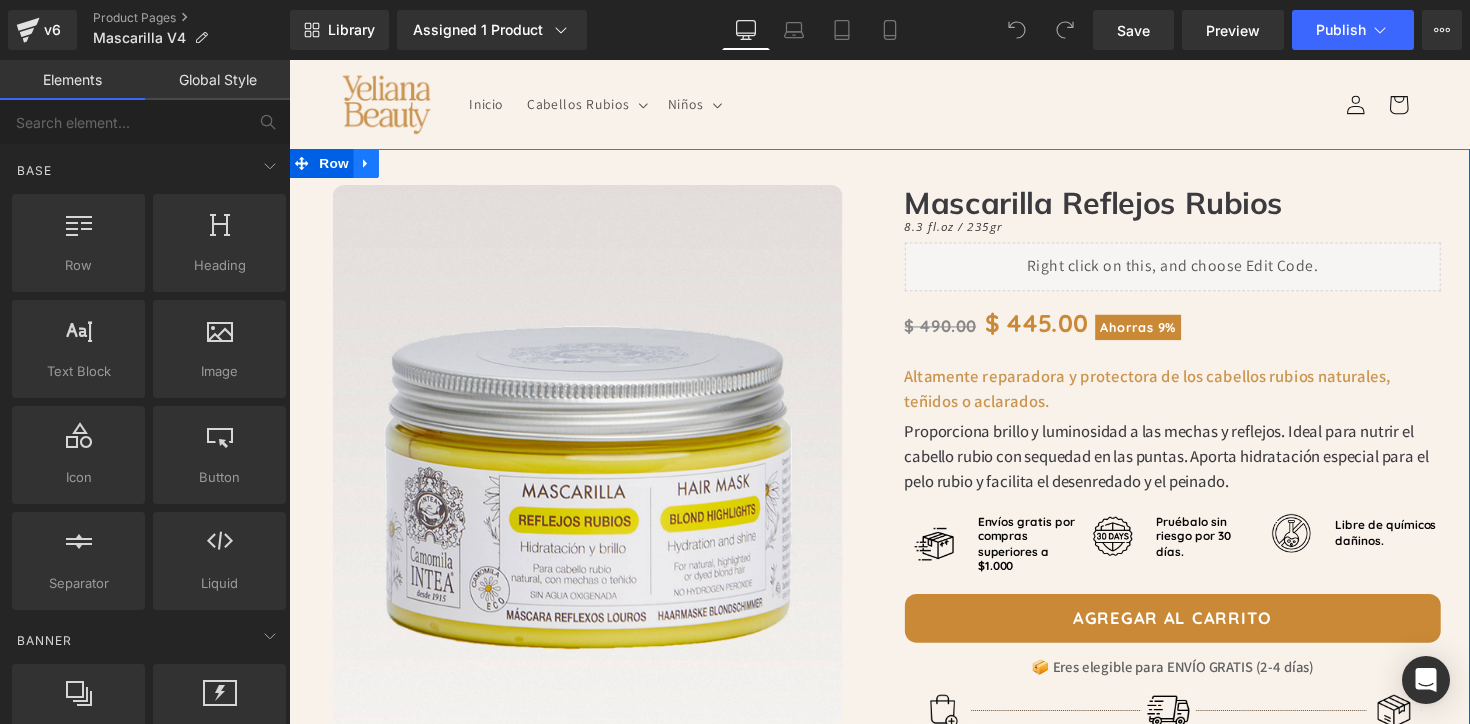 click 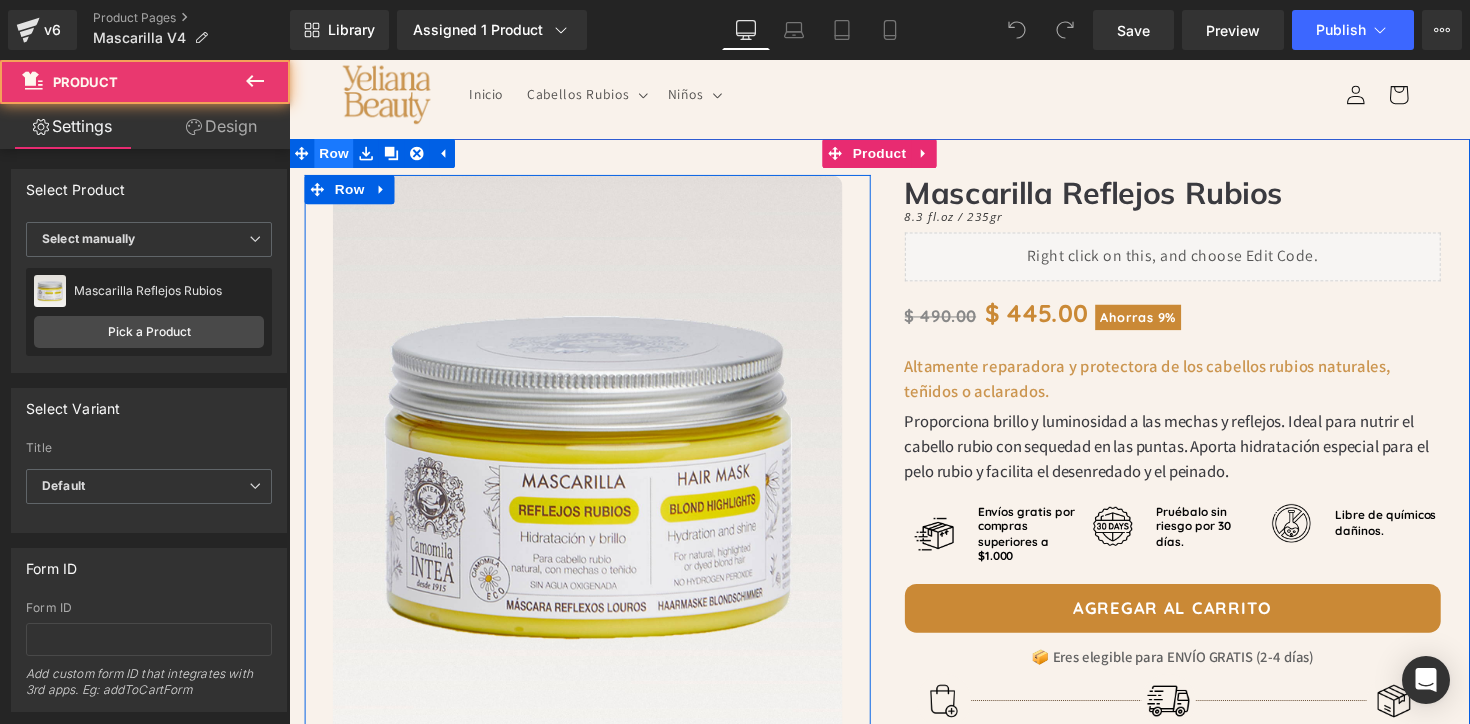 scroll, scrollTop: 11, scrollLeft: 0, axis: vertical 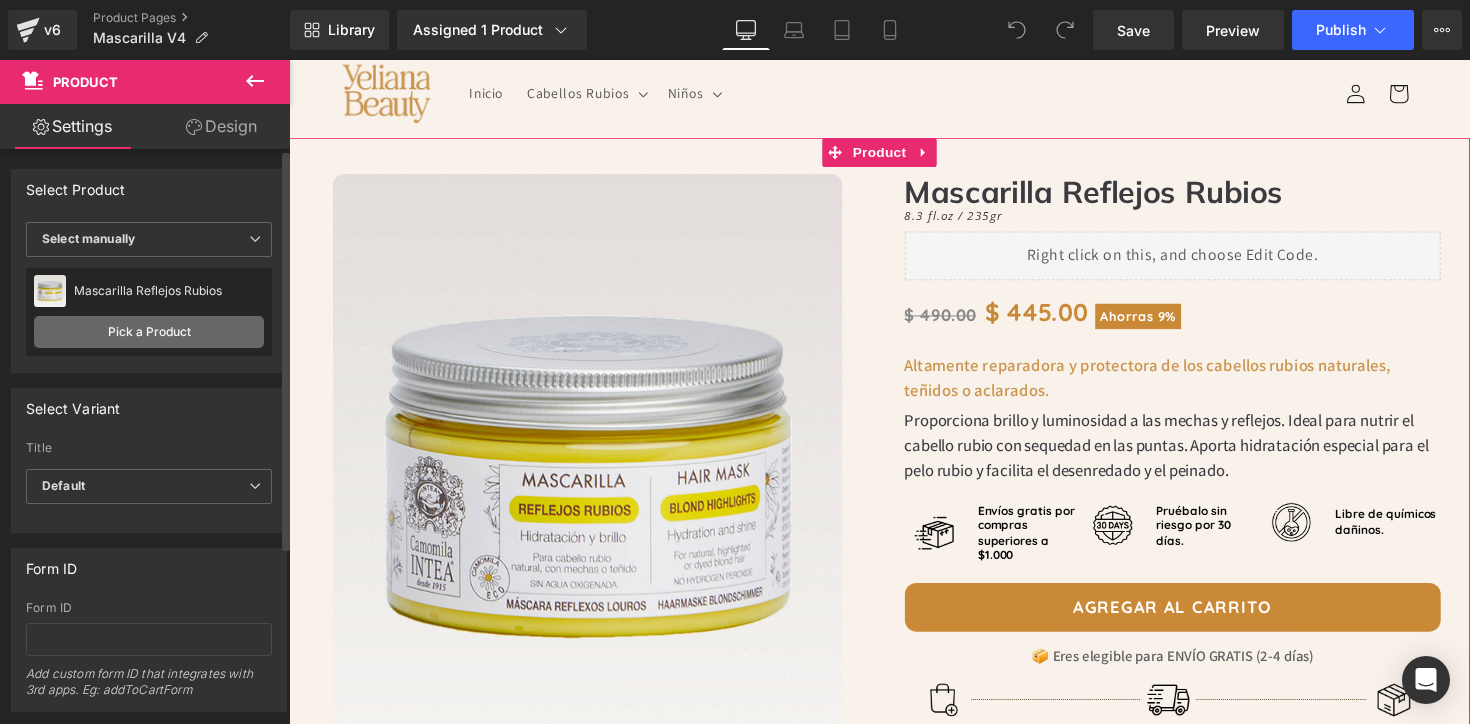 click on "Pick a Product" at bounding box center (149, 332) 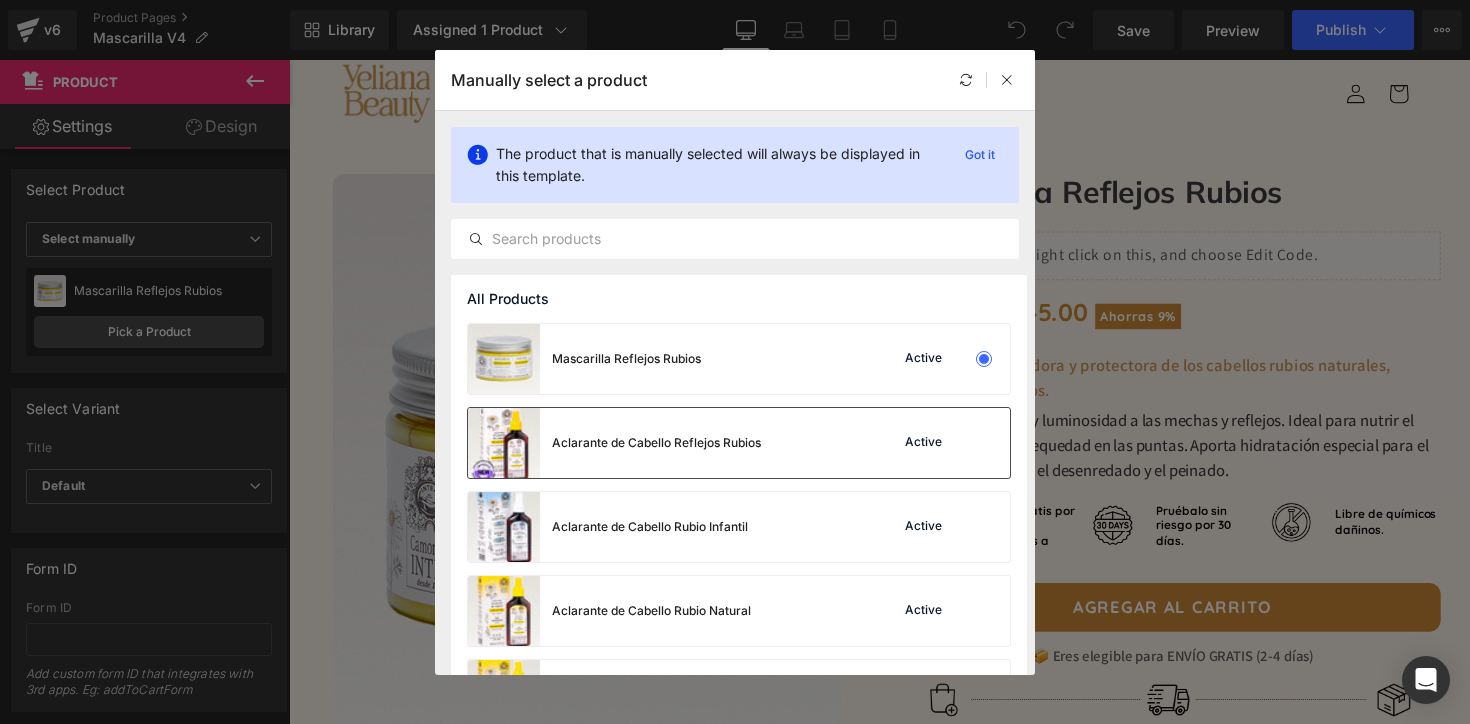 click on "Aclarante de Cabello Reflejos Rubios" at bounding box center [656, 443] 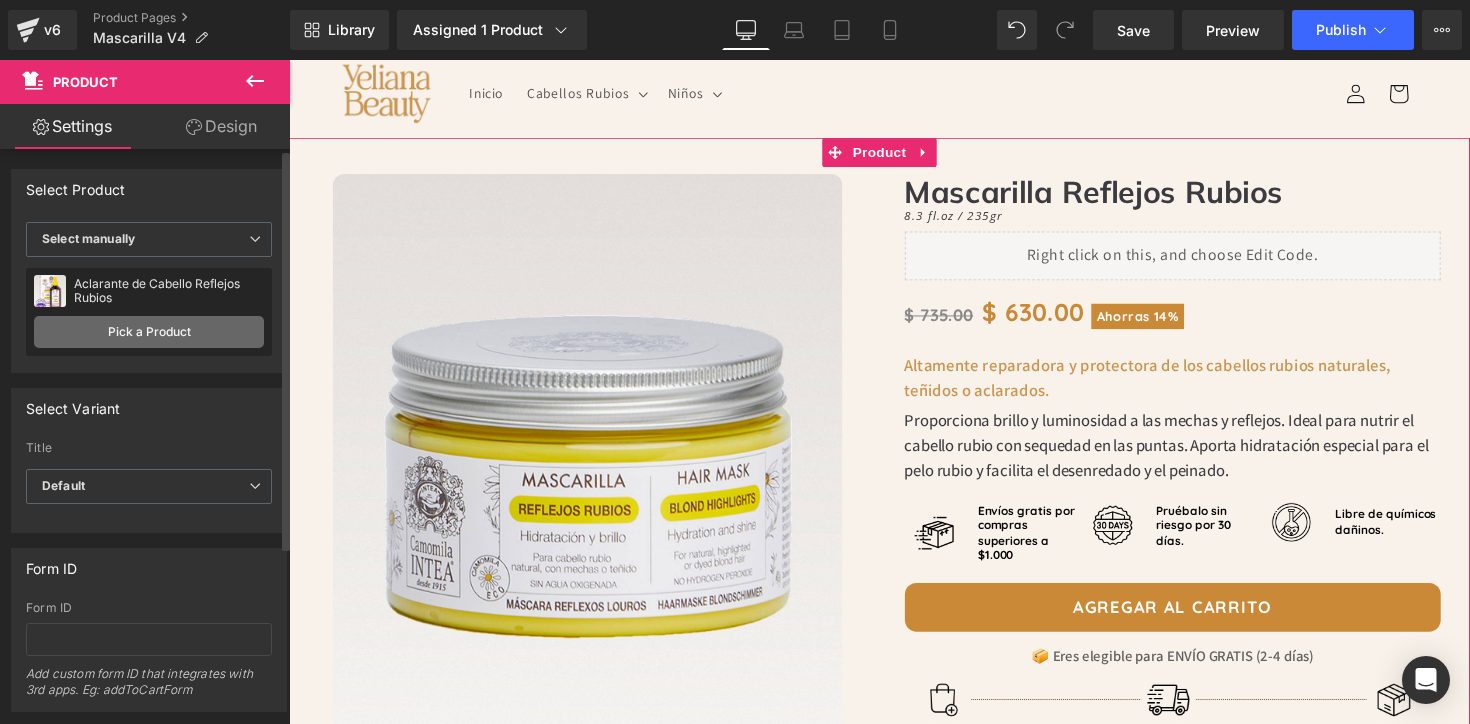 click on "Pick a Product" at bounding box center (149, 332) 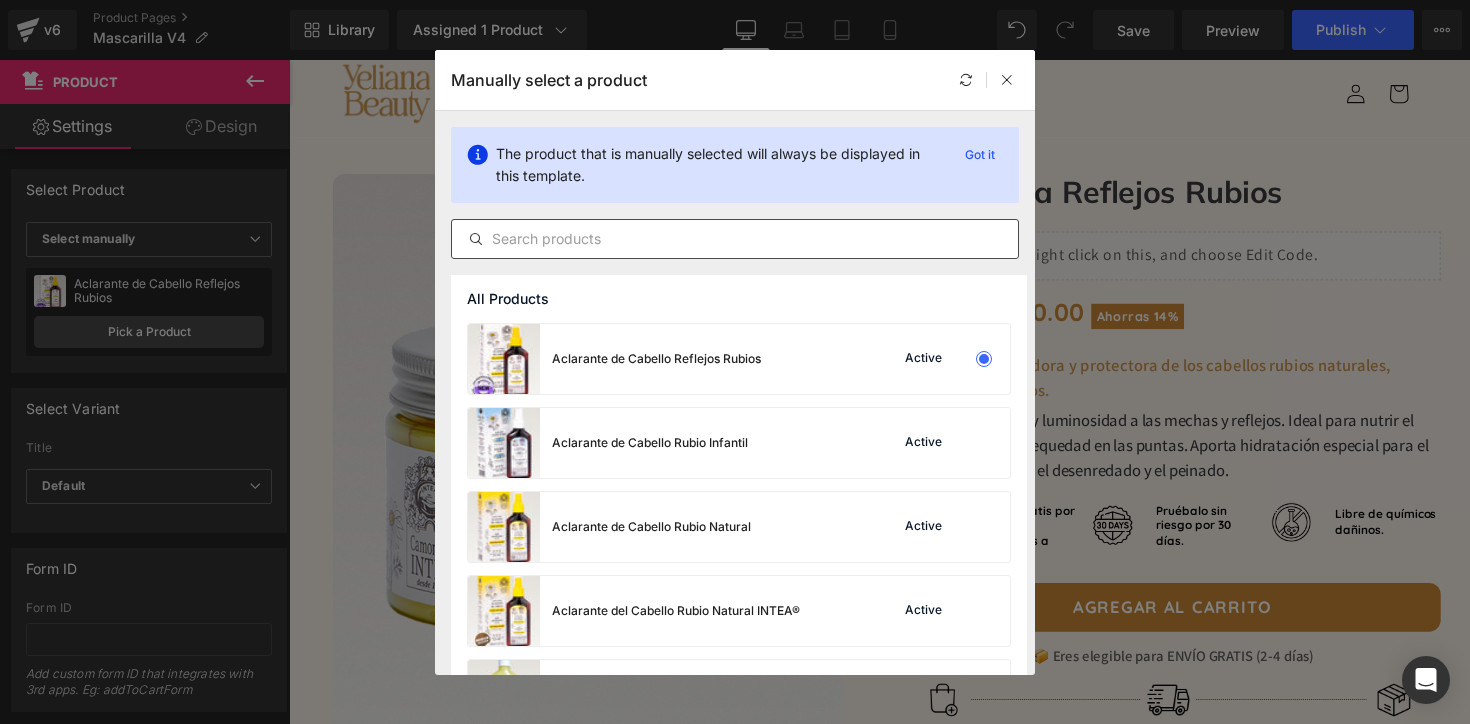 click at bounding box center [735, 239] 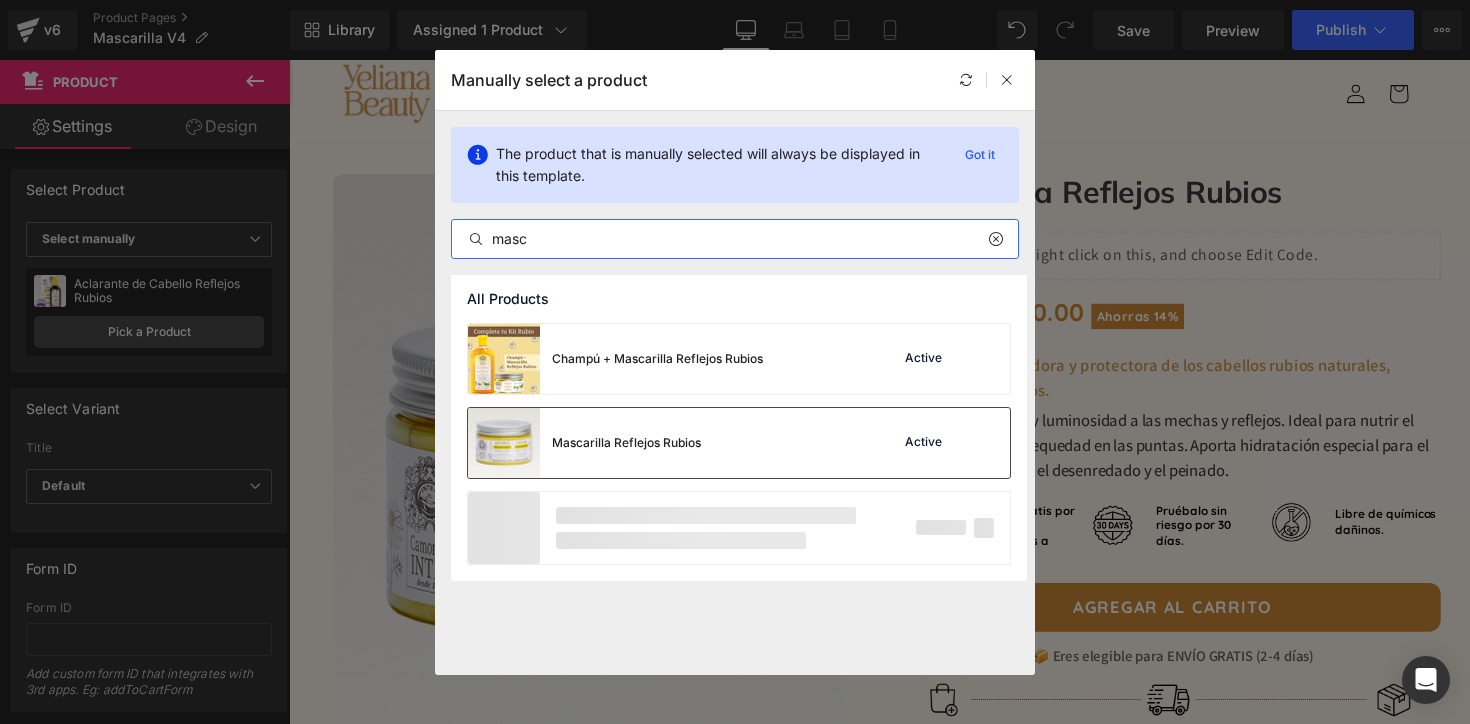 type on "masc" 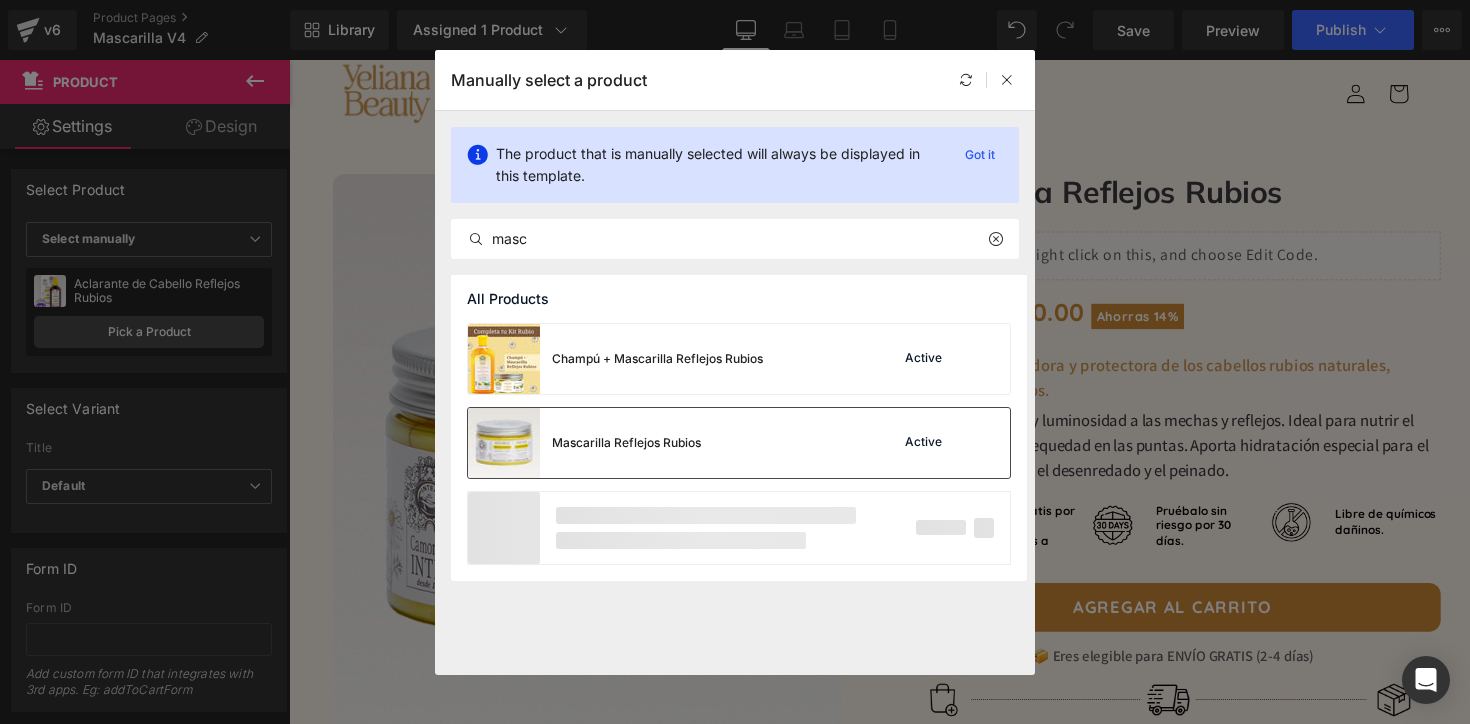 click on "Mascarilla Reflejos Rubios" at bounding box center [626, 443] 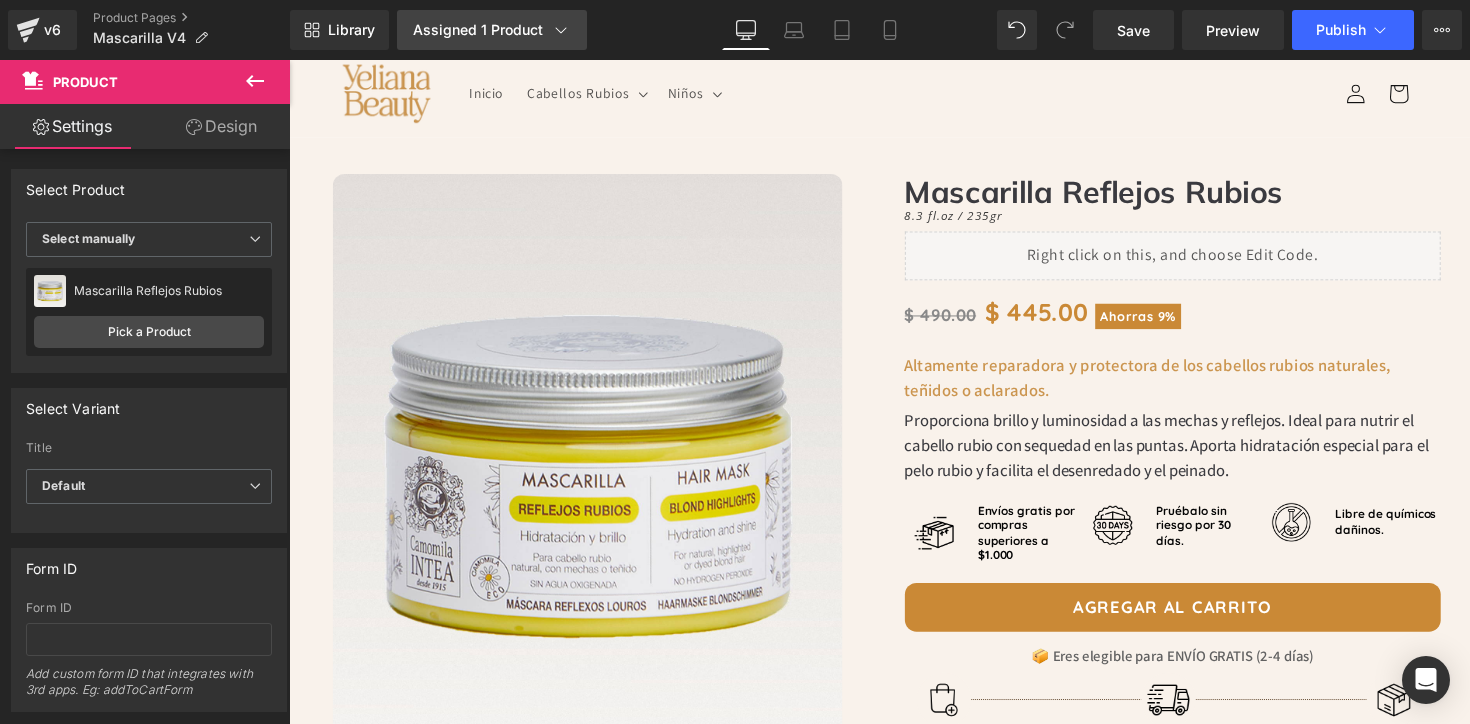 click on "Assigned 1 Product" at bounding box center (492, 30) 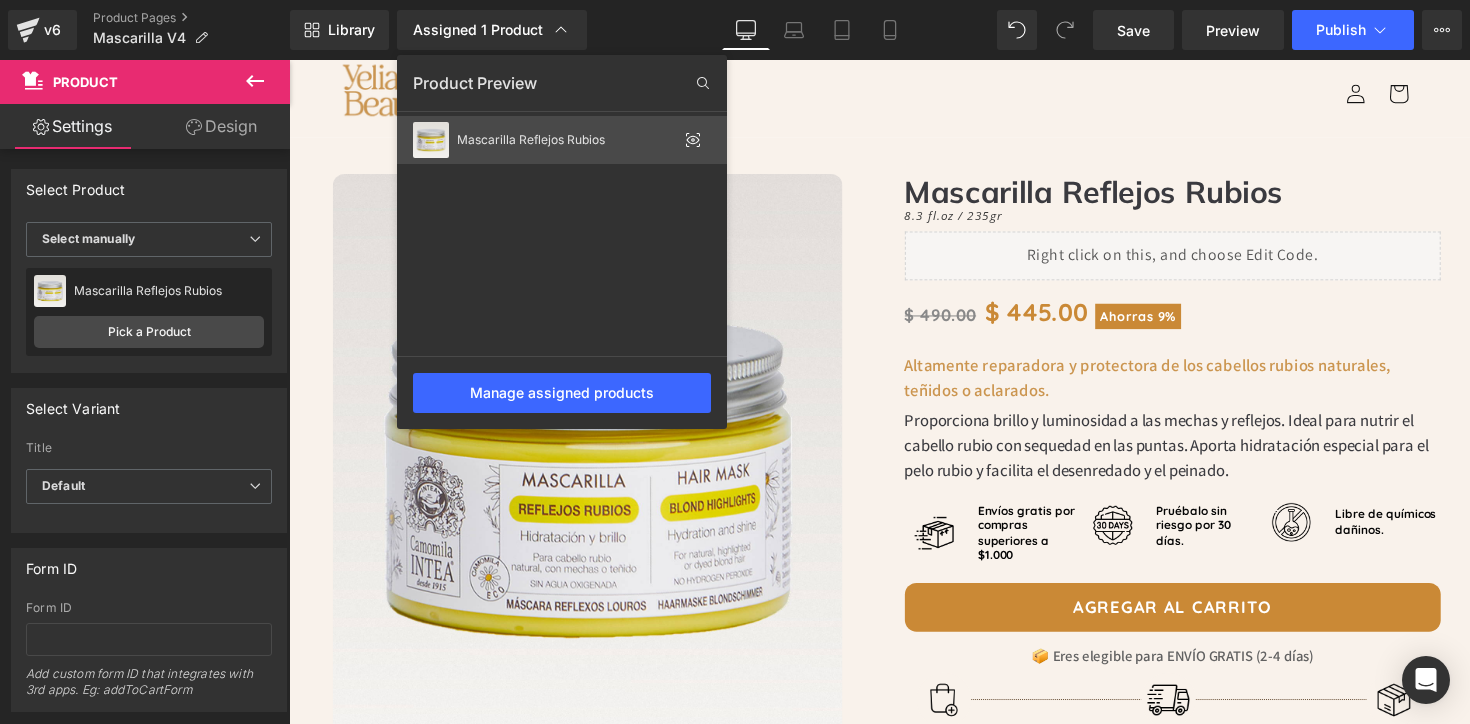 click on "Mascarilla Reflejos Rubios" 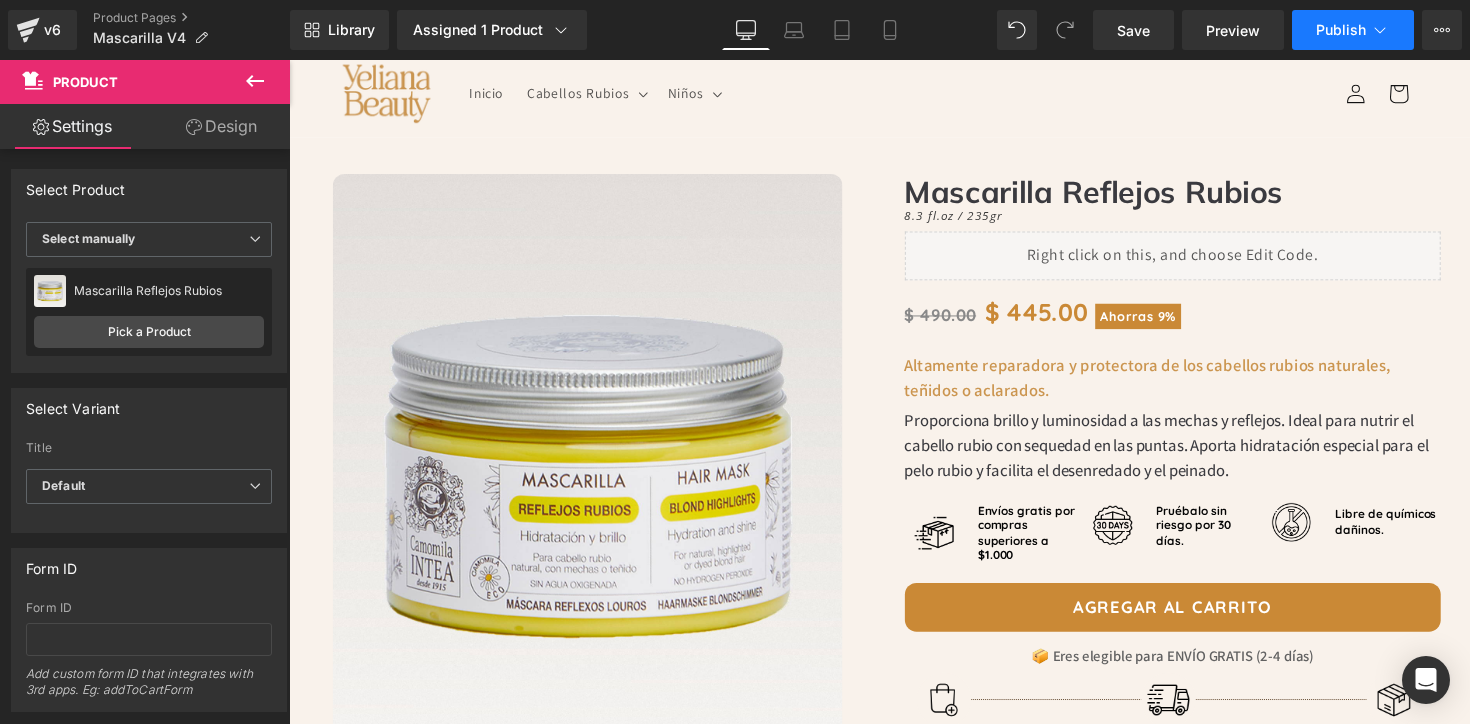 click on "Publish" at bounding box center [1353, 30] 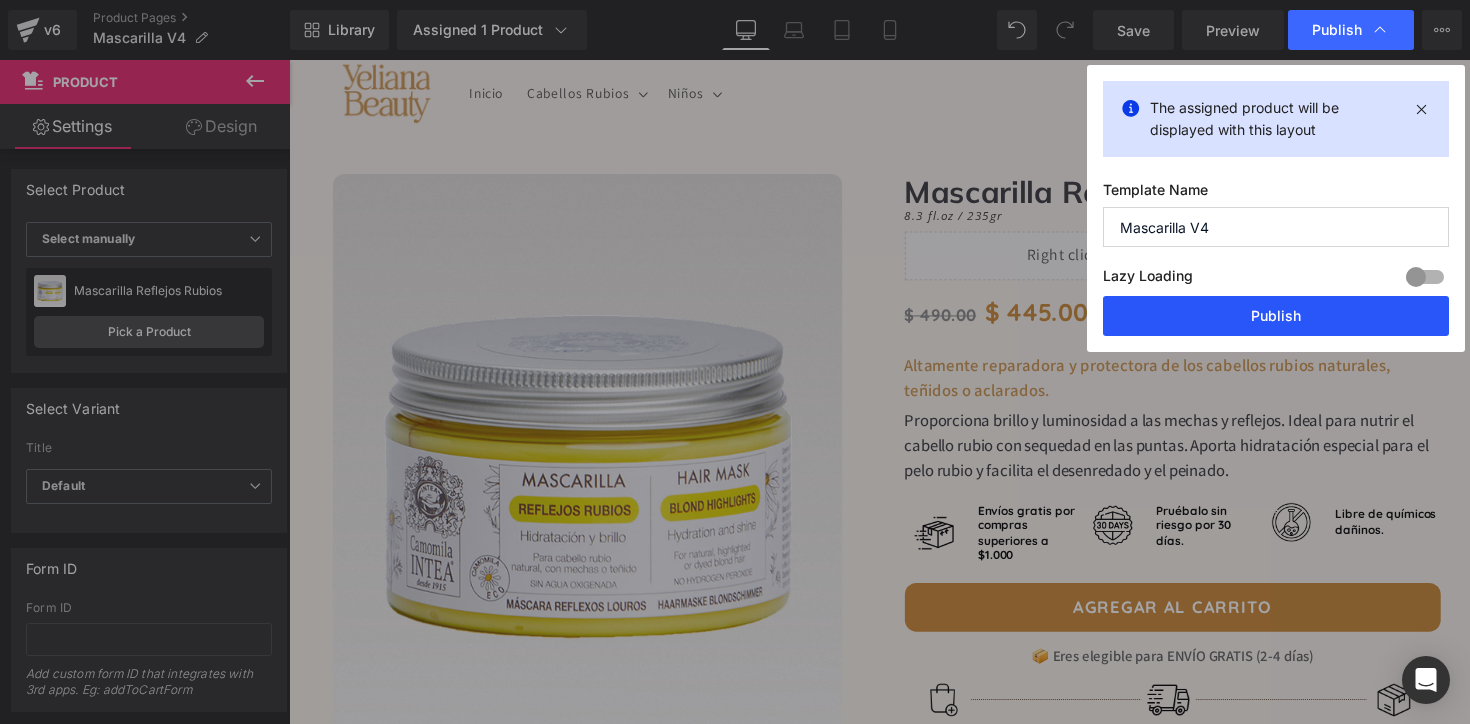 click on "Publish" at bounding box center (1276, 316) 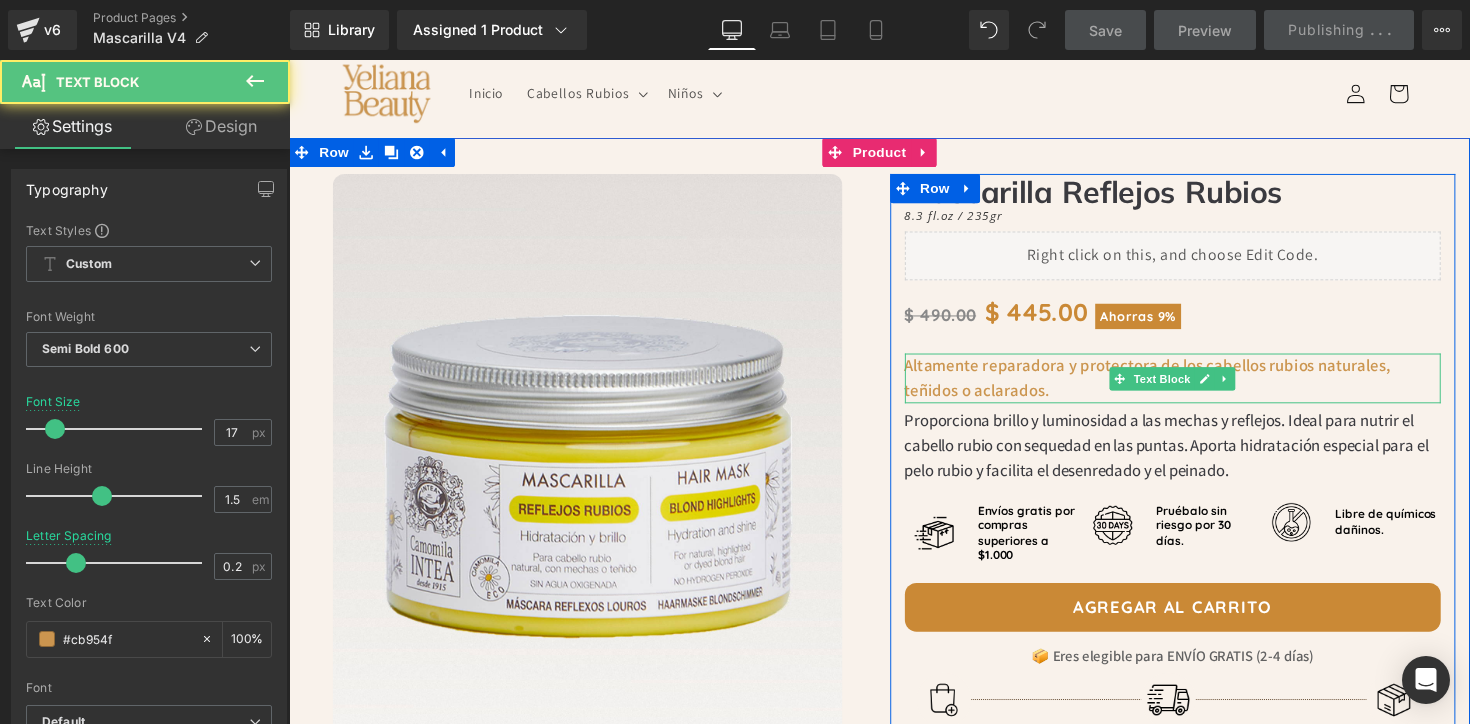 click on "Altamente reparadora y protectora de los cabellos rubios naturales, teñidos o aclarados." at bounding box center (1195, 386) 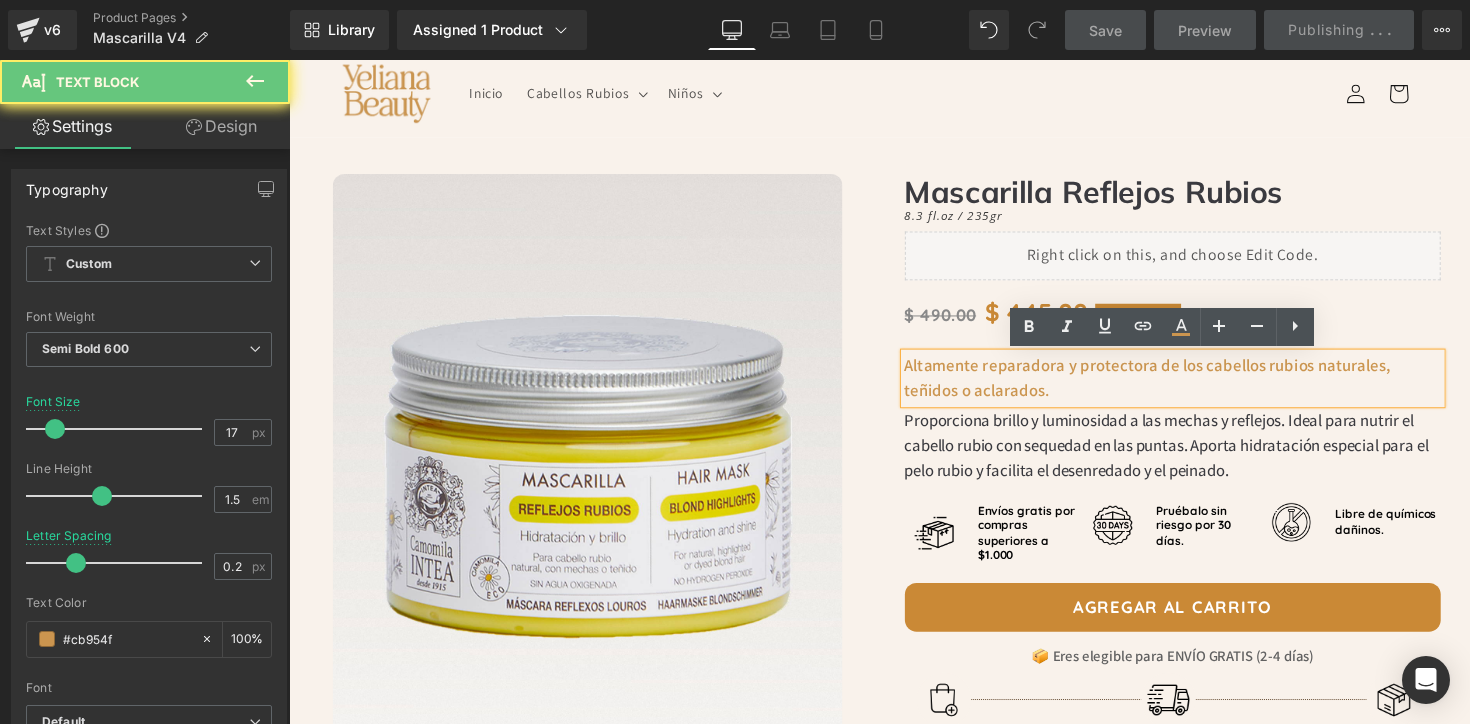 click on "Altamente reparadora y protectora de los cabellos rubios naturales, teñidos o aclarados." at bounding box center (1195, 386) 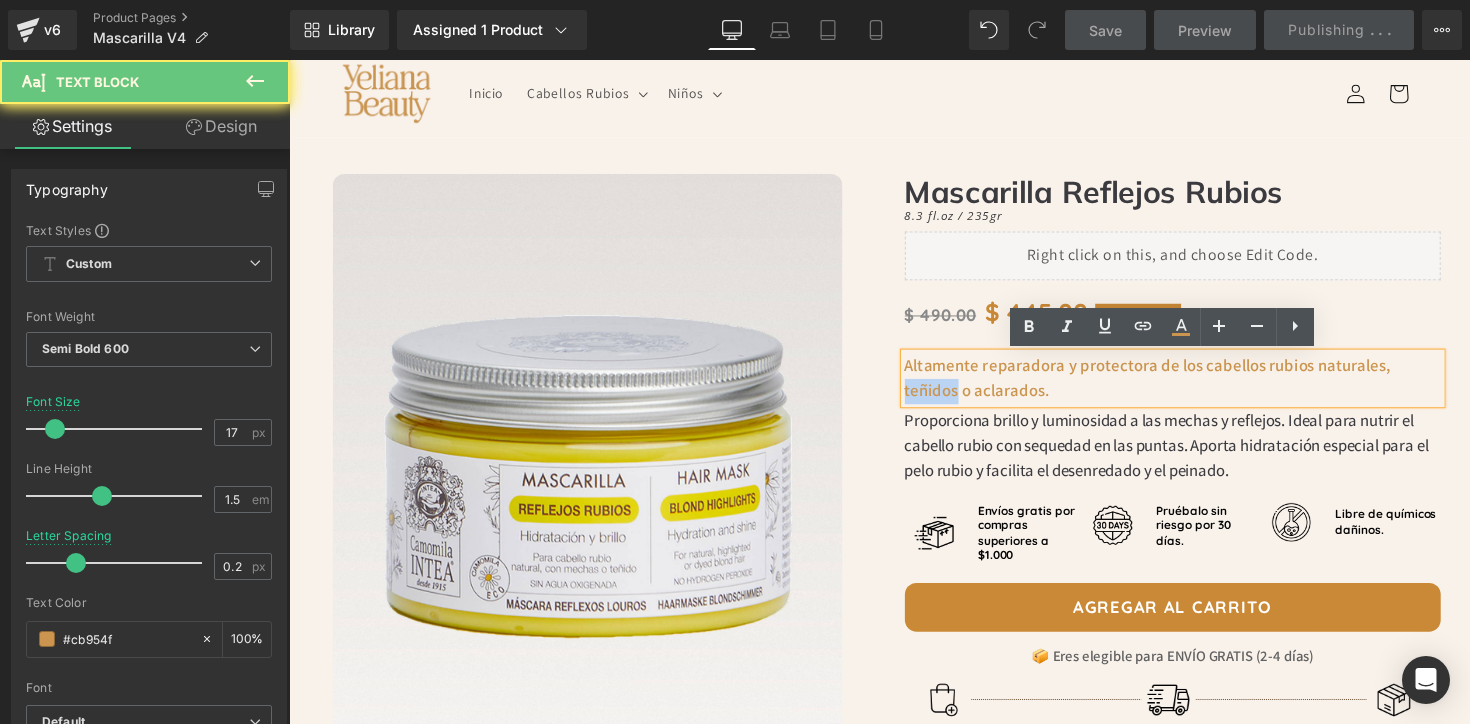 click on "Altamente reparadora y protectora de los cabellos rubios naturales, teñidos o aclarados." at bounding box center (1195, 386) 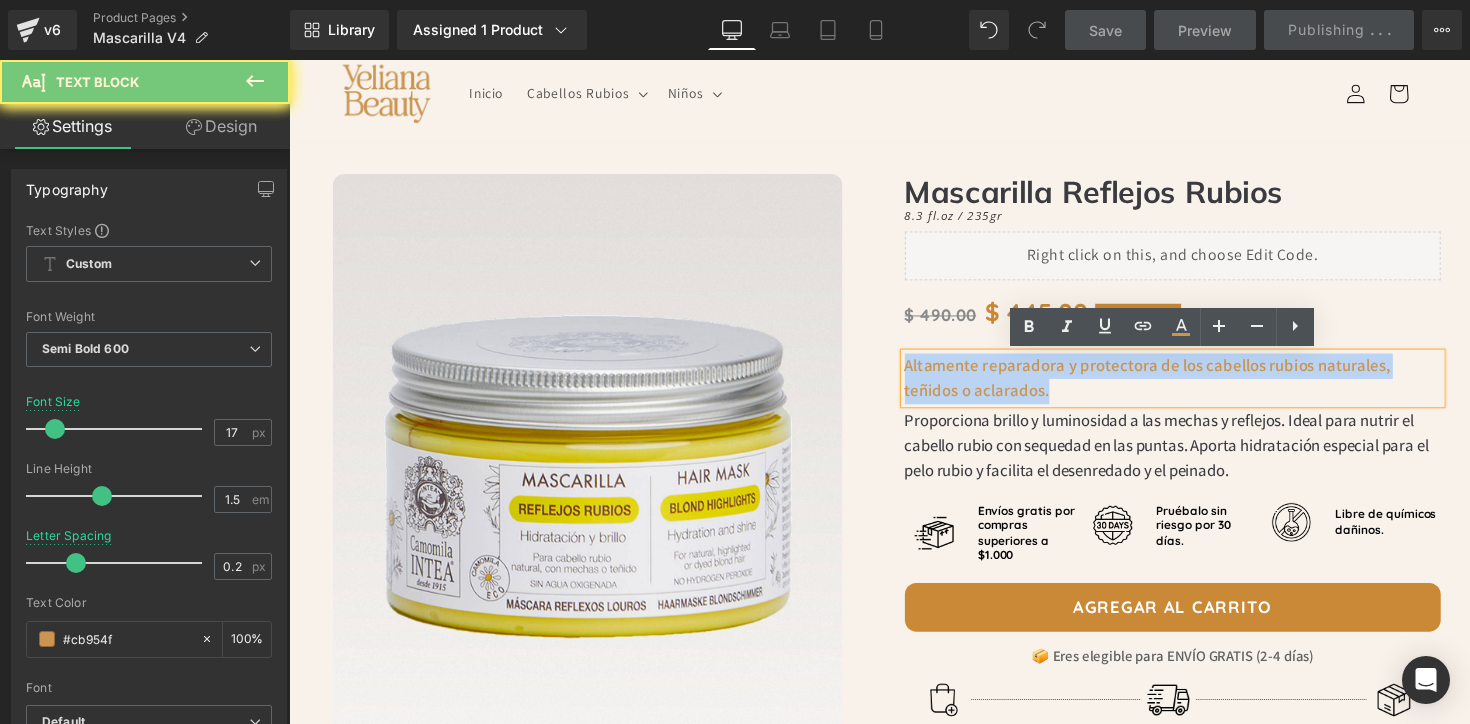click on "Altamente reparadora y protectora de los cabellos rubios naturales, teñidos o aclarados." at bounding box center [1195, 386] 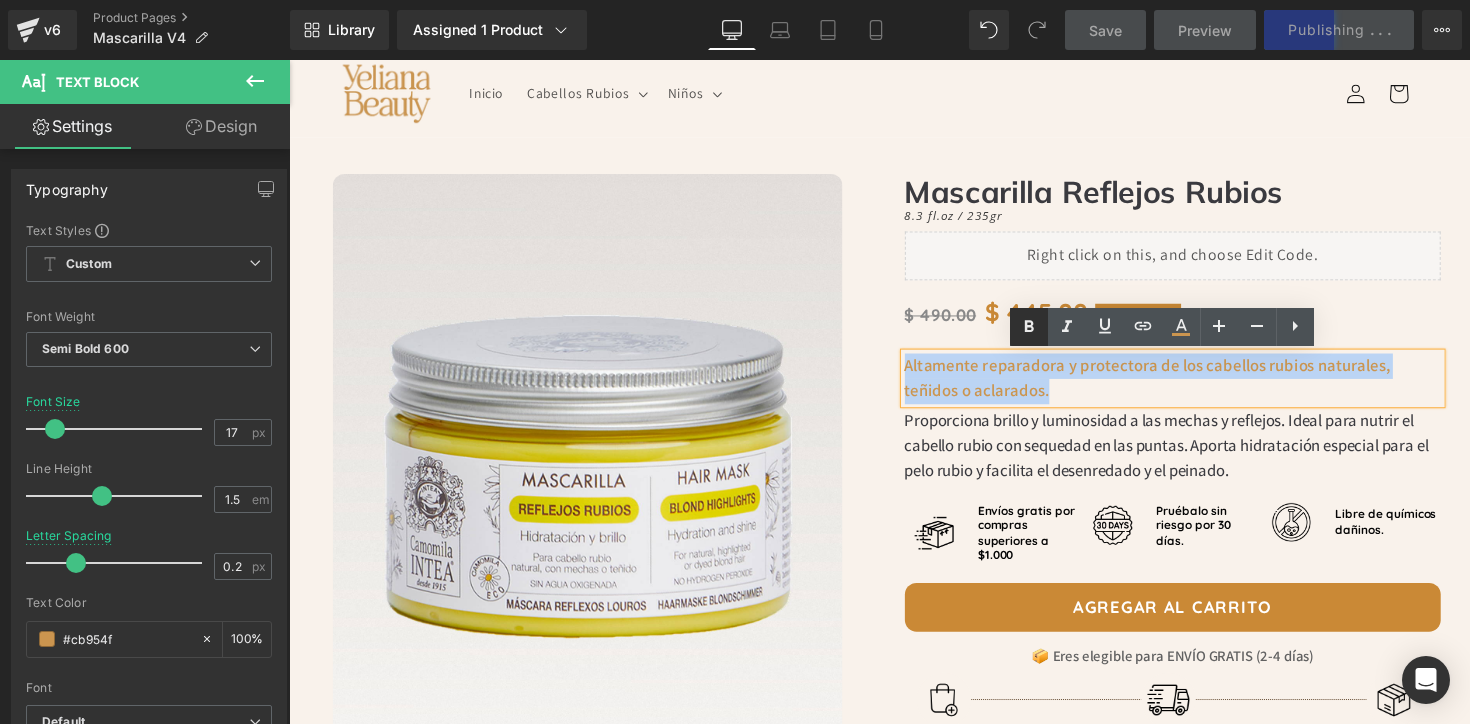 copy on "Altamente reparadora y protectora de los cabellos rubios naturales, teñidos o aclarados." 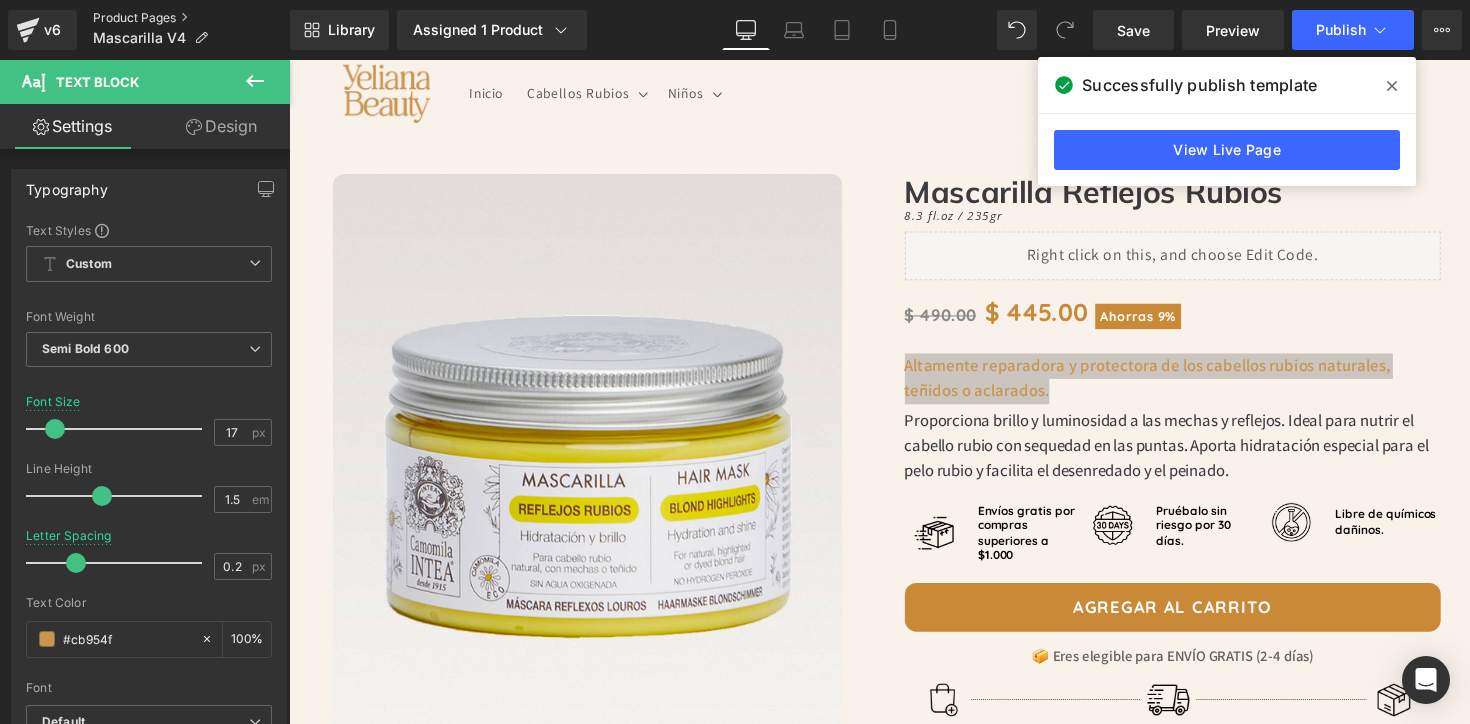 click on "Product Pages" at bounding box center [191, 18] 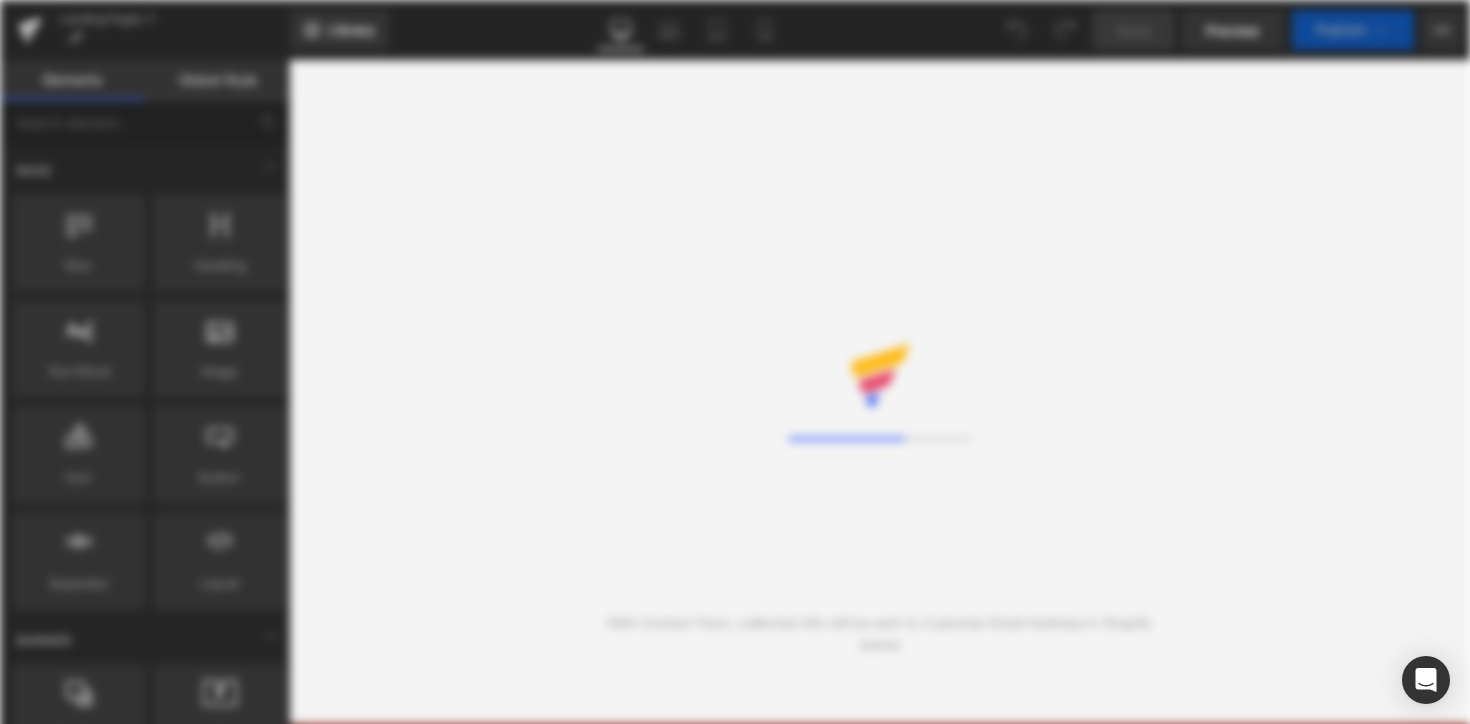 scroll, scrollTop: 0, scrollLeft: 0, axis: both 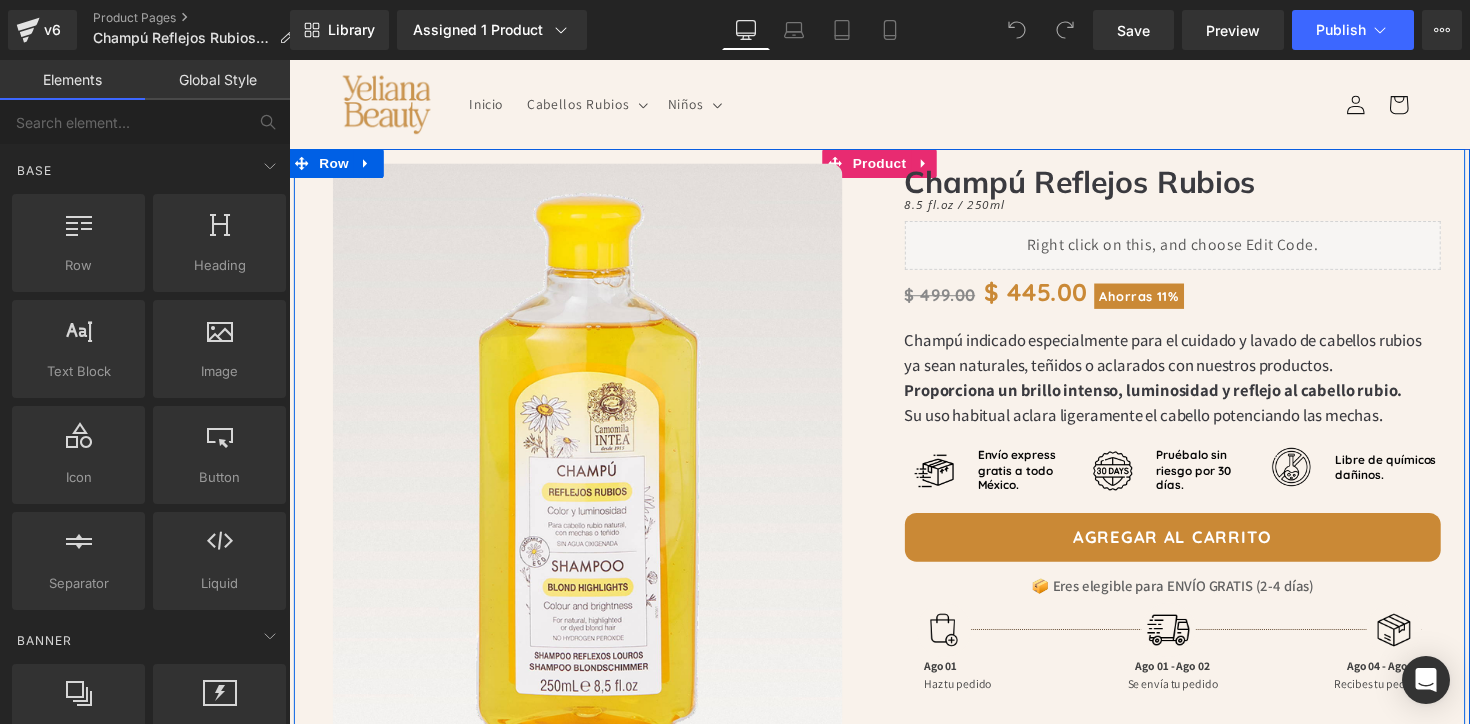 click on "Image         Row         Image         Row         Champú Reflejos Rubios Heading         8.5 fl.oz / 250ml Heading         Liquid         Image         Sold out Text Block         Row
$ 499.00
$ 445.00
Ahorras
11%
(P) Price Row         Champú indicado especialmente para el cuidado y lavado de cabellos rubios ya sean naturales, teñidos o aclarados con nuestros productos.
Proporciona un brillo intenso, luminosidad y reflejo al cabello rubio.
Su uso habitual aclara ligeramente el cabello potenciando las mechas. Text Block         Image         Envío express gratis a todo México. Text Block         Row         Image         Pruébalo sin riesgo por 30 días. Text Block         Row         Image         Libre de químicos dañinos. Text Block         Row" at bounding box center (894, 566) 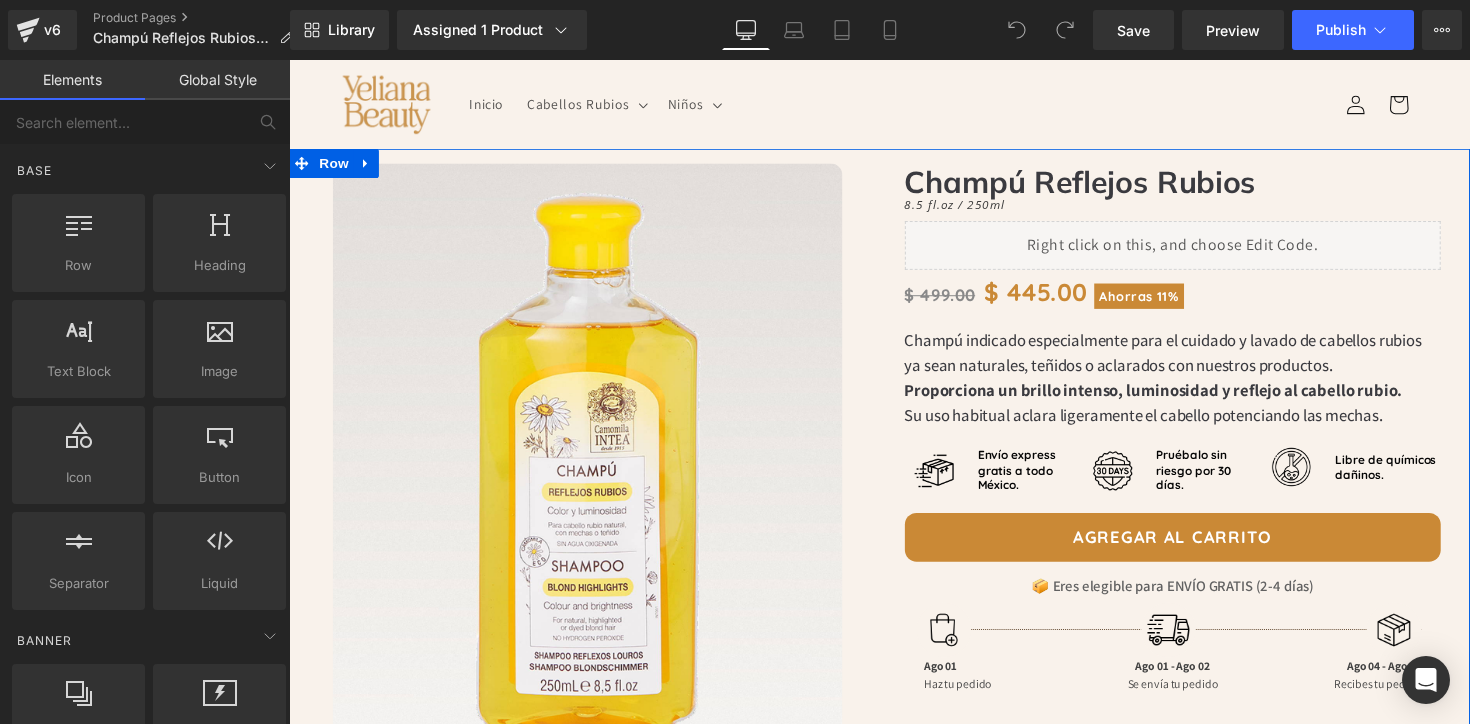 click on "Inicio
Cabellos Rubios
Cabellos Rubios
Spray Rubio Natural (El más vendido)
Kit Rubio Natural
Spray Reflejos Rubios
Kit Reflejos Rubios
Shampoo Reflejos Rubios" at bounding box center [894, 105] 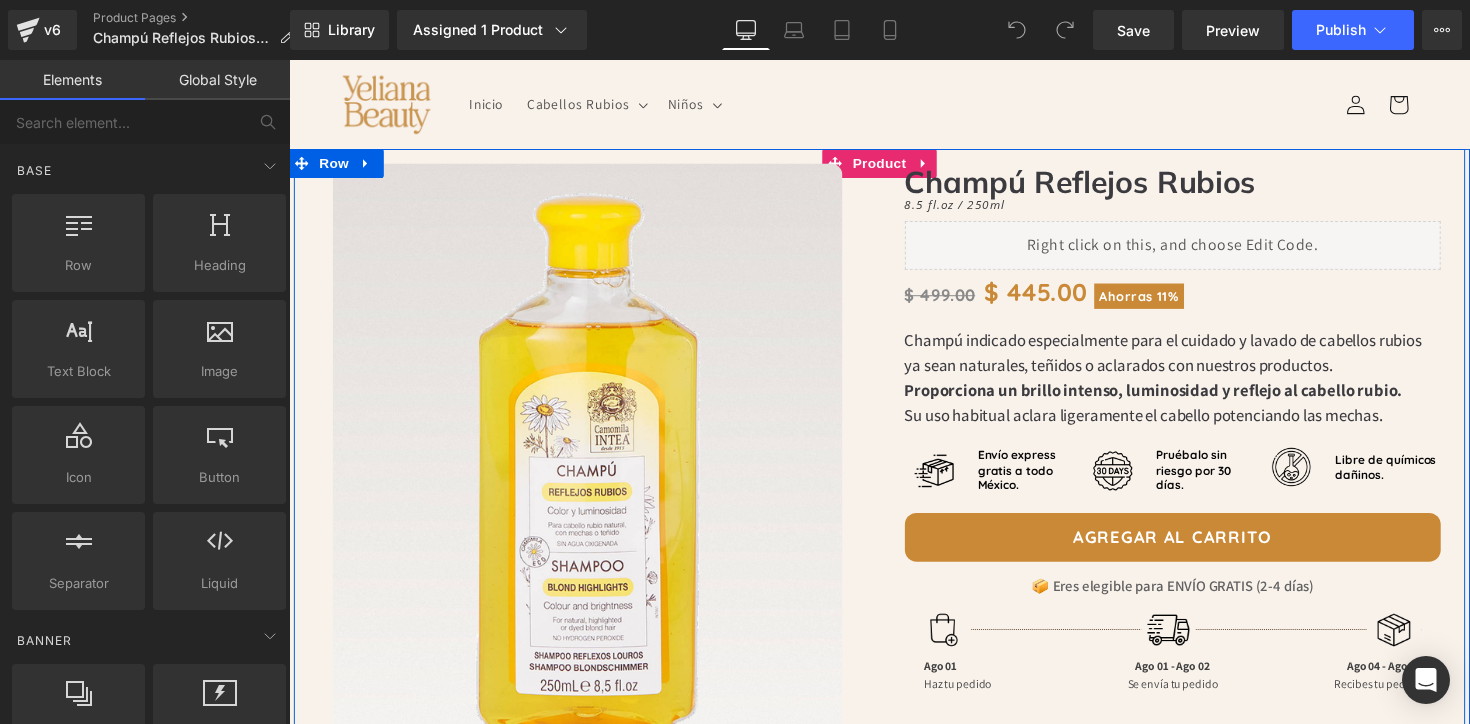click on "Image         Row         Image         Row         Champú Reflejos Rubios Heading         8.5 fl.oz / 250ml Heading         Liquid         Image         Sold out Text Block         Row
$ 499.00
$ 445.00
Ahorras
11%
(P) Price Row         Champú indicado especialmente para el cuidado y lavado de cabellos rubios ya sean naturales, teñidos o aclarados con nuestros productos.
Proporciona un brillo intenso, luminosidad y reflejo al cabello rubio.
Su uso habitual aclara ligeramente el cabello potenciando las mechas. Text Block         Image         Envío express gratis a todo México. Text Block         Row         Image         Pruébalo sin riesgo por 30 días. Text Block         Row         Image         Libre de químicos dañinos. Text Block         Row" at bounding box center (894, 566) 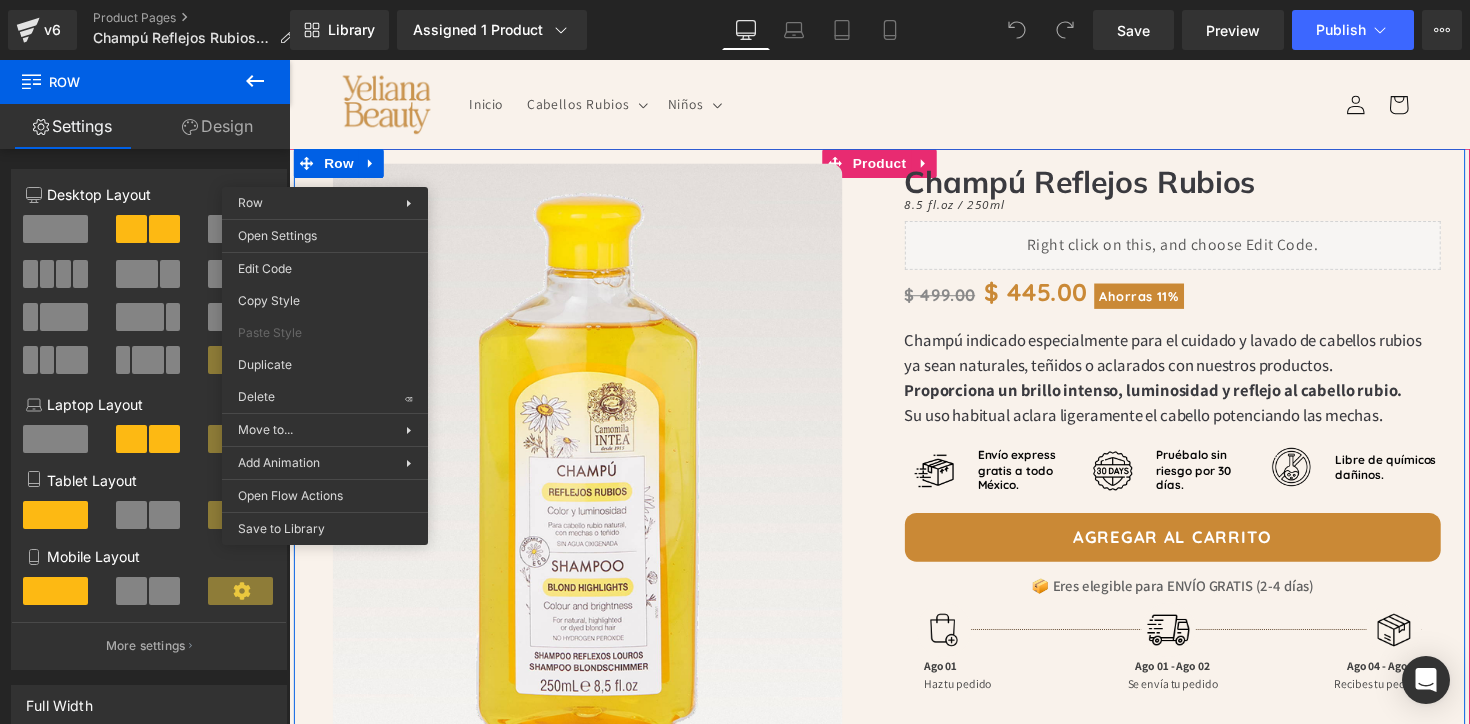 click on "Image         Row         Image         Row" at bounding box center [595, 476] 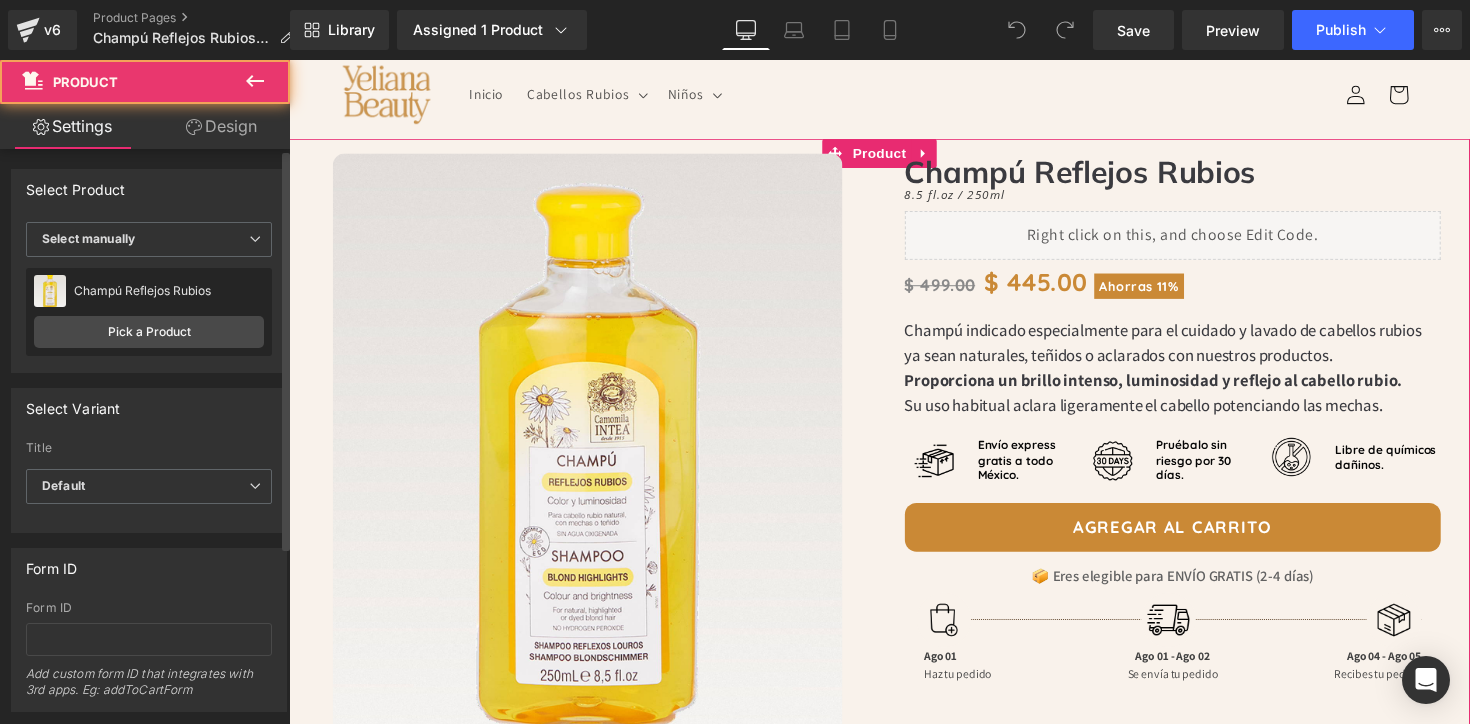 scroll, scrollTop: 11, scrollLeft: 0, axis: vertical 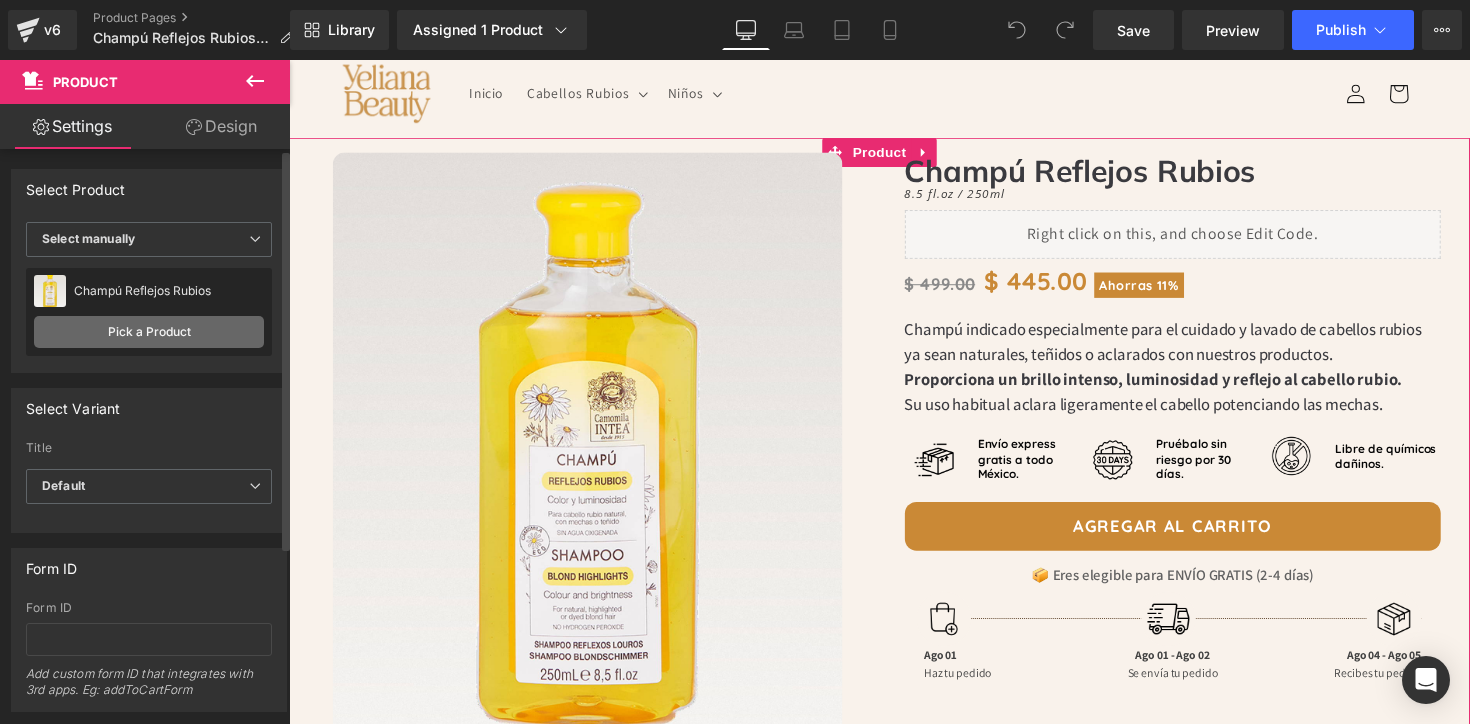 click on "Pick a Product" at bounding box center [149, 332] 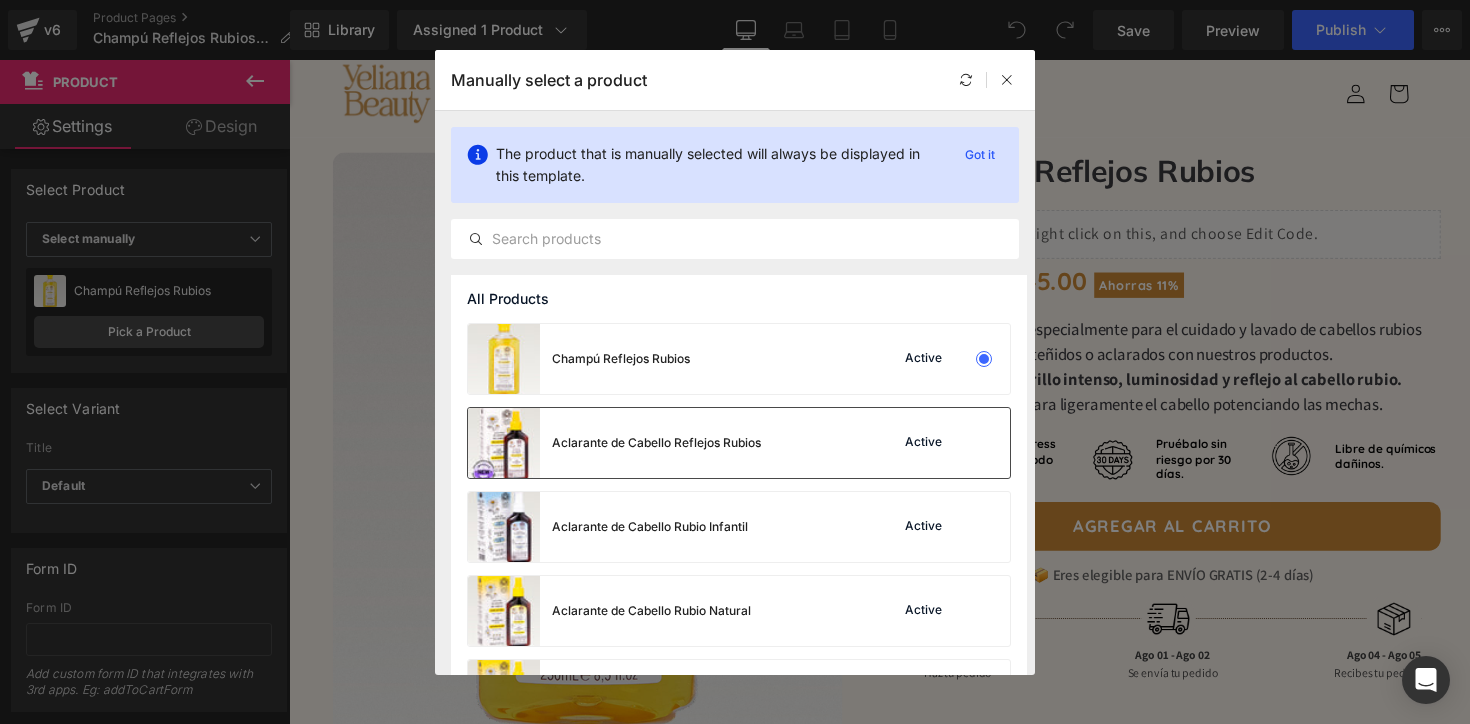 drag, startPoint x: 615, startPoint y: 428, endPoint x: 324, endPoint y: 360, distance: 298.83942 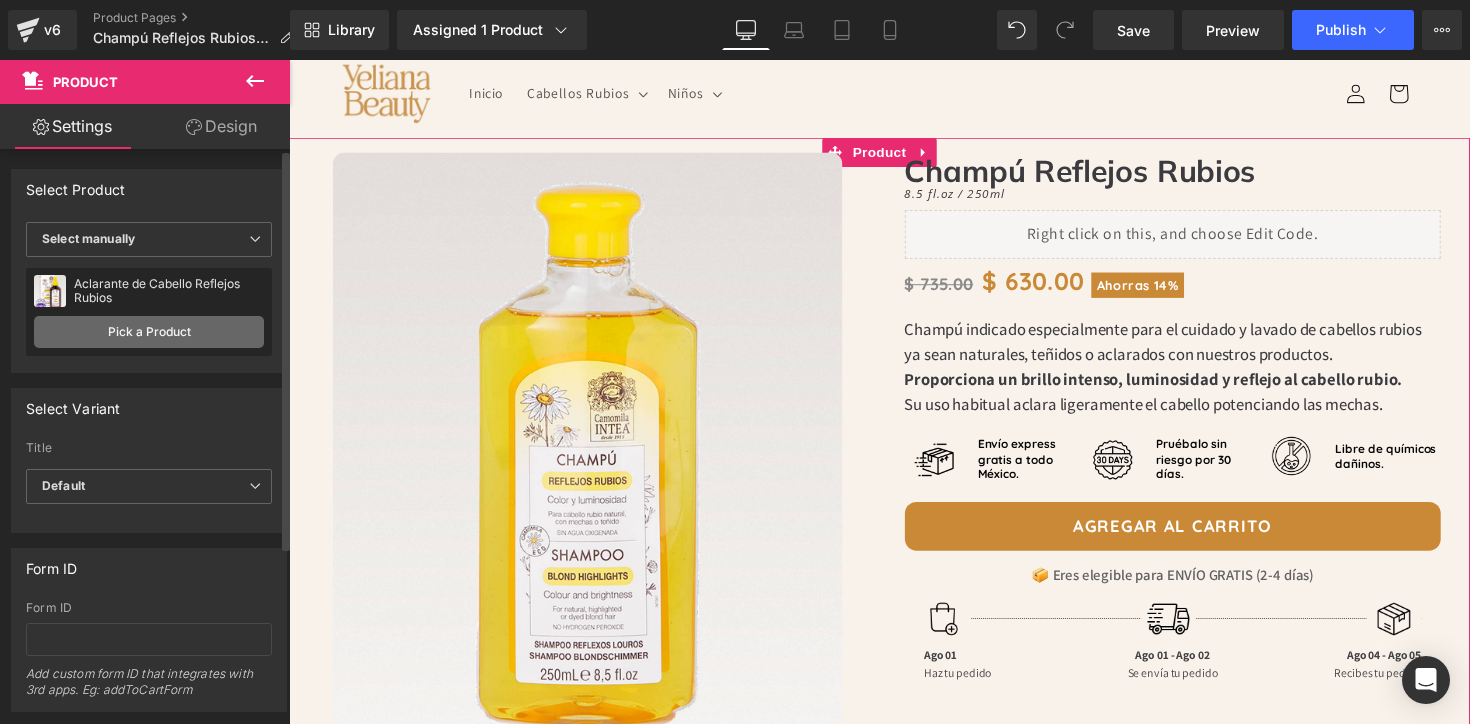 click on "Pick a Product" at bounding box center (149, 332) 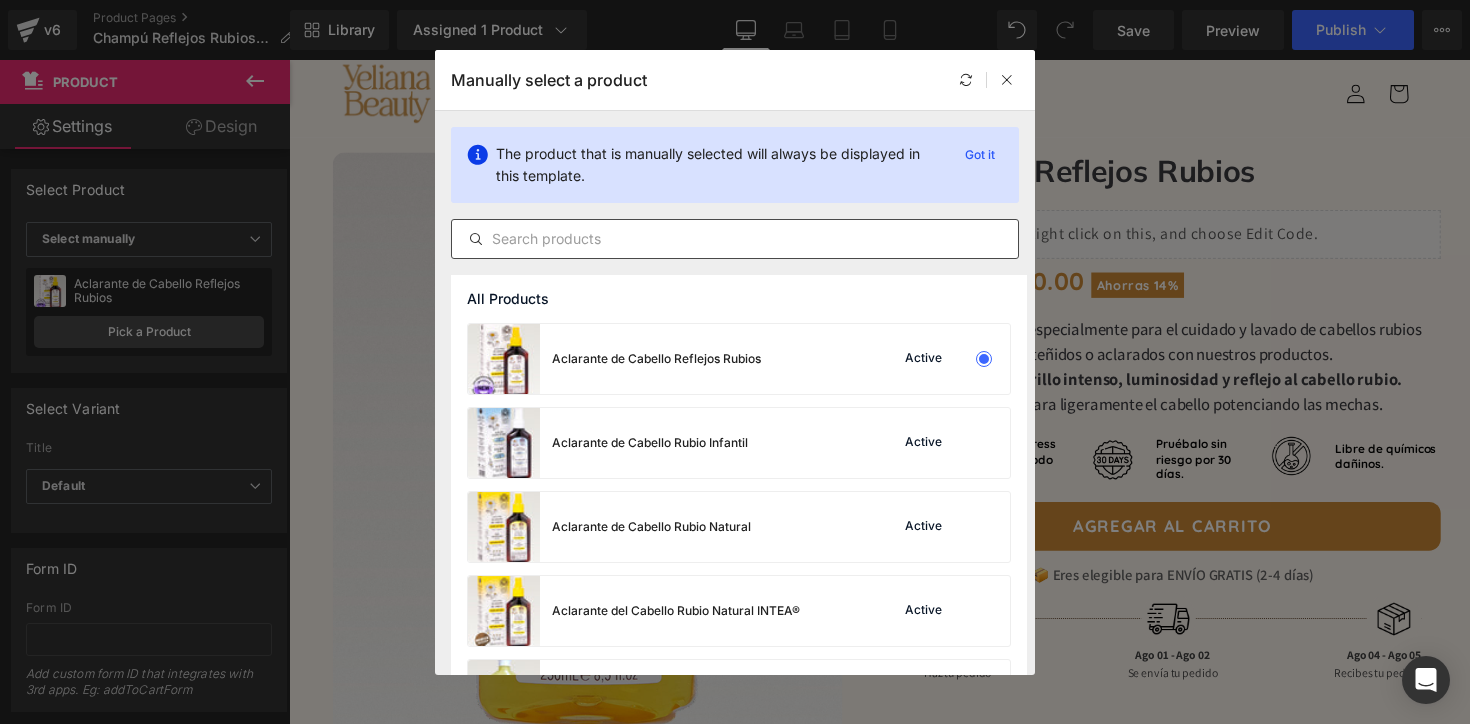 click at bounding box center [735, 239] 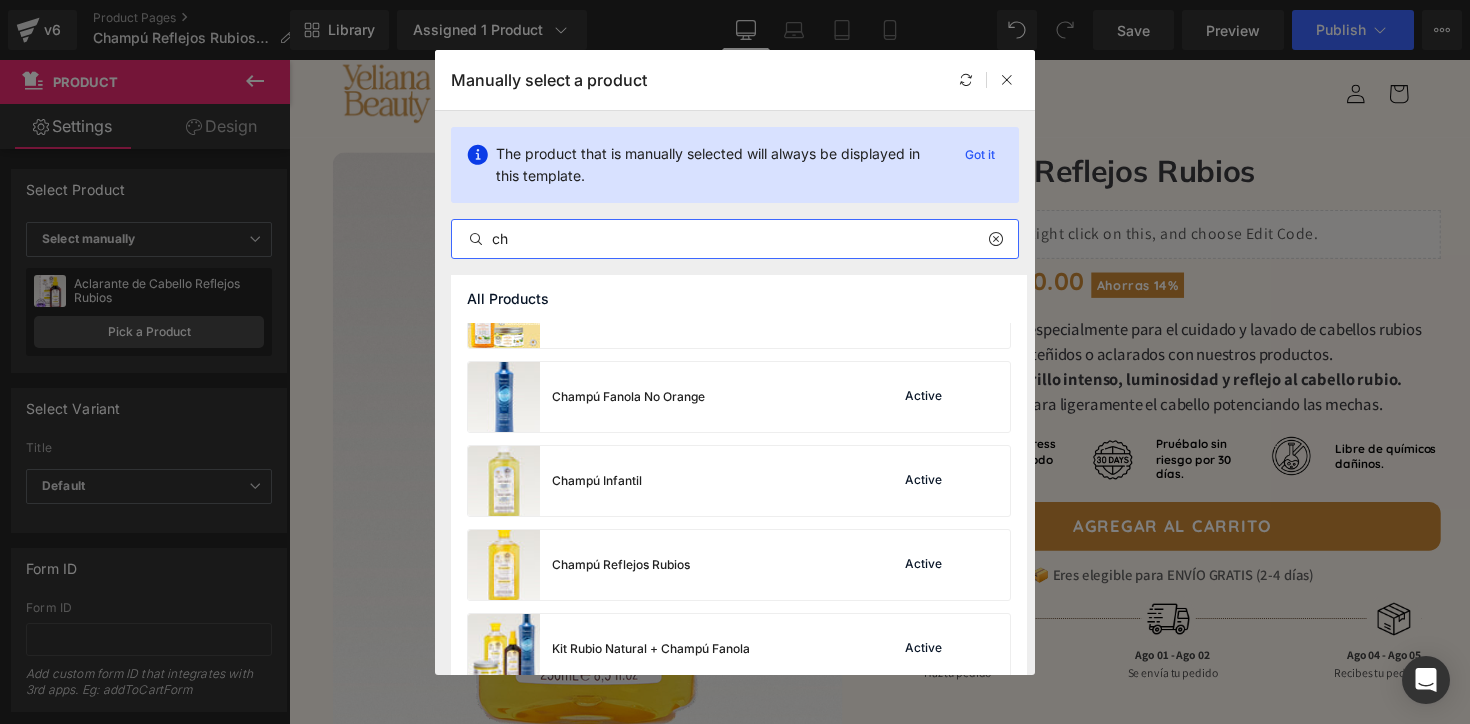 scroll, scrollTop: 146, scrollLeft: 0, axis: vertical 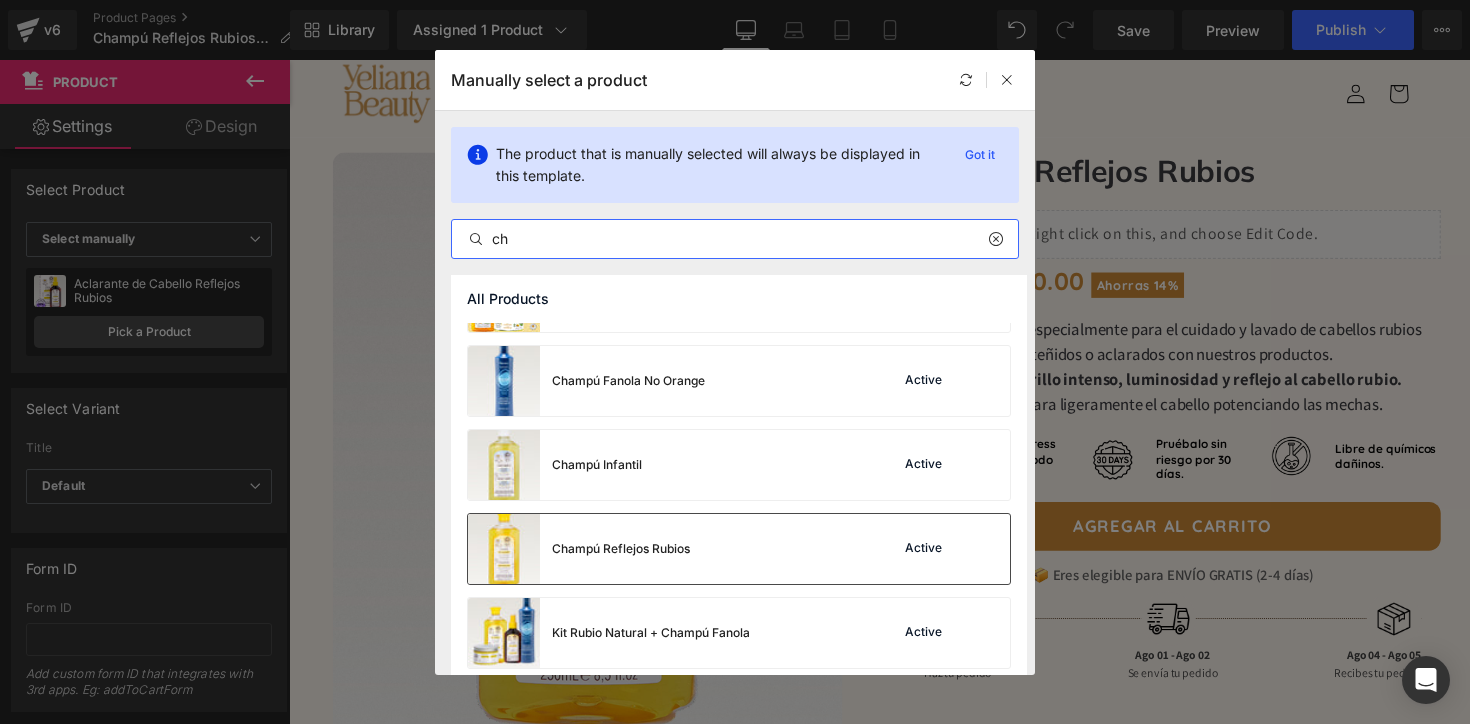type on "ch" 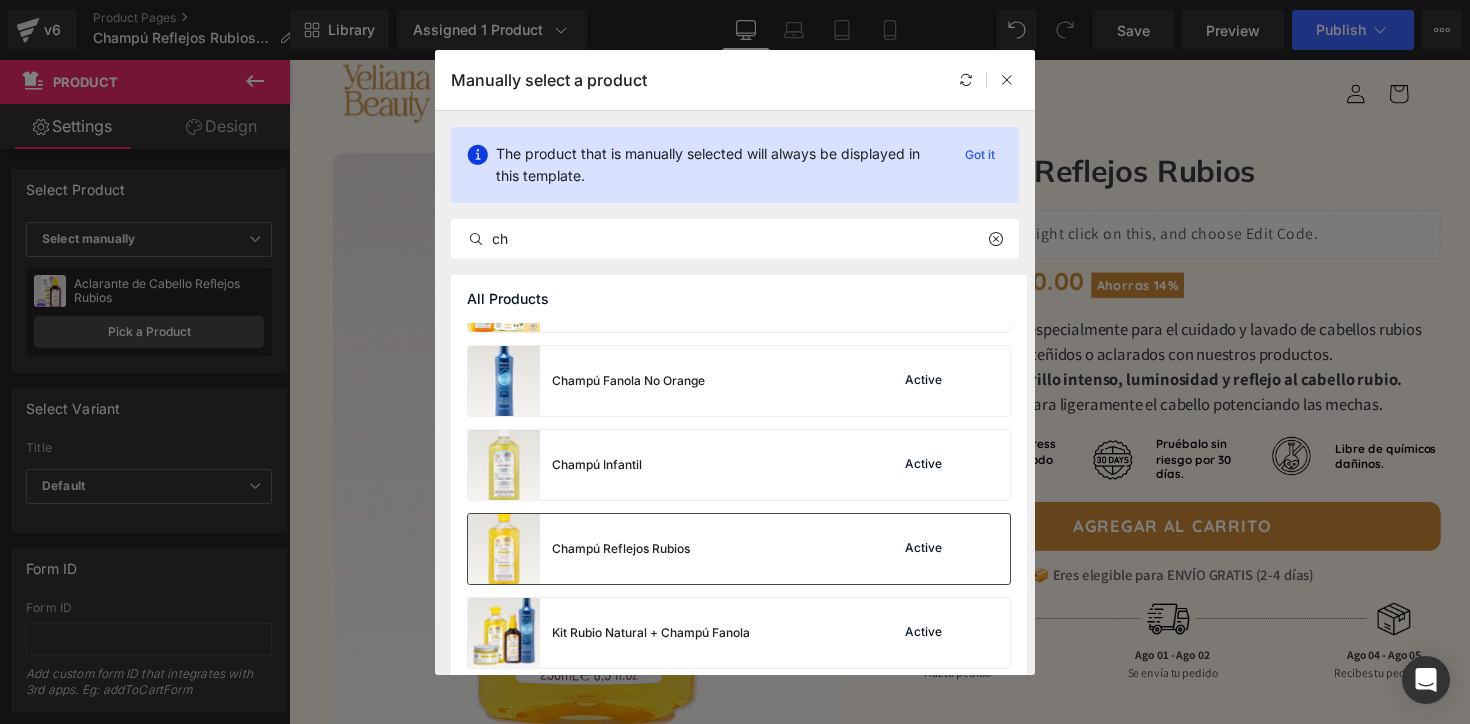 click on "Champú Reflejos Rubios" at bounding box center [579, 549] 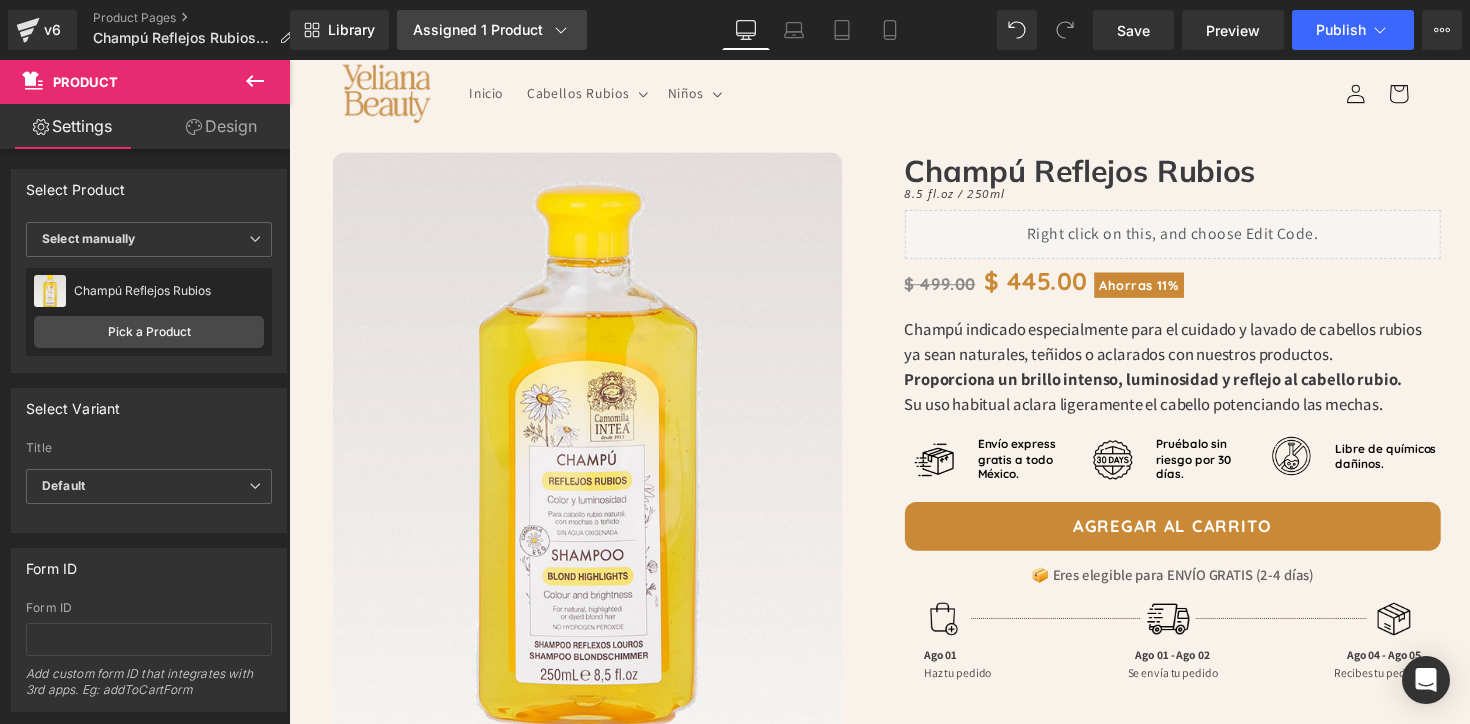 click on "Assigned 1 Product" at bounding box center [492, 30] 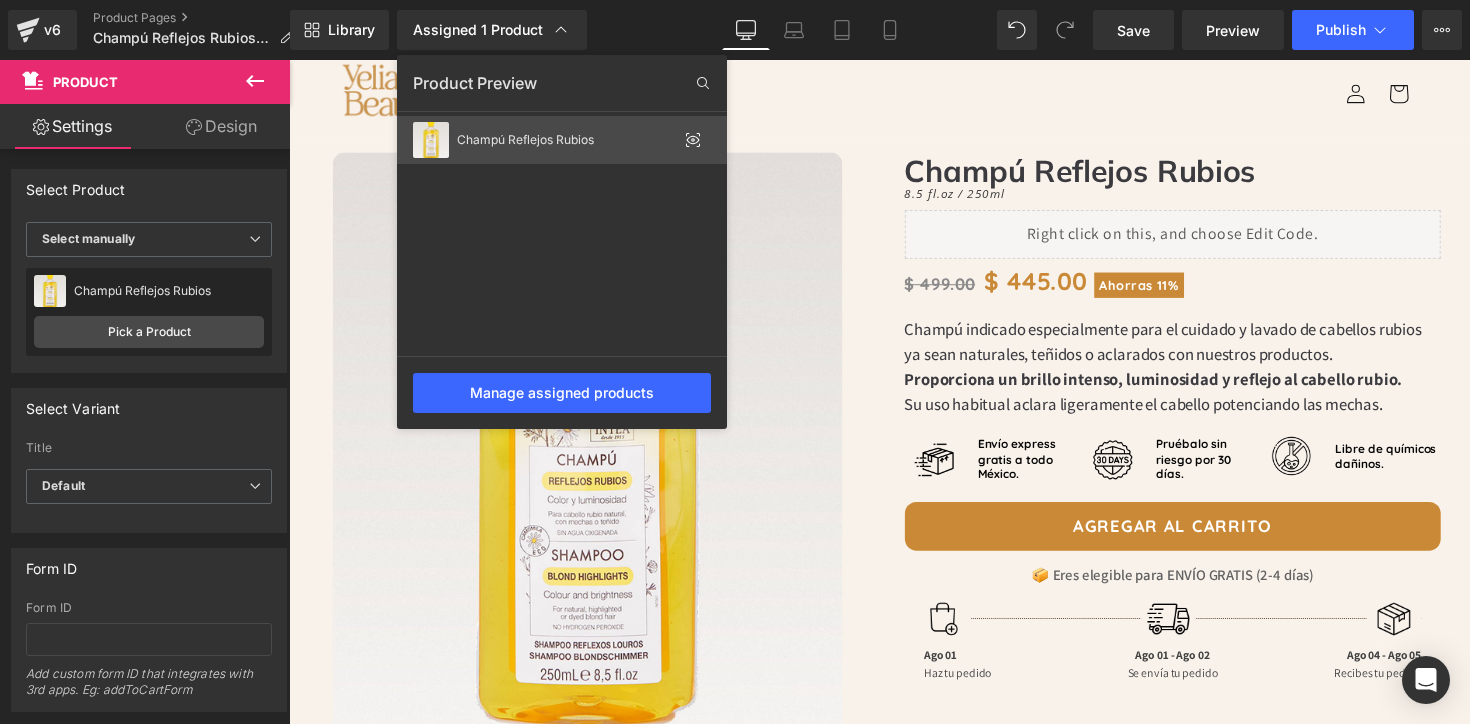 click on "Champú Reflejos Rubios" at bounding box center [567, 140] 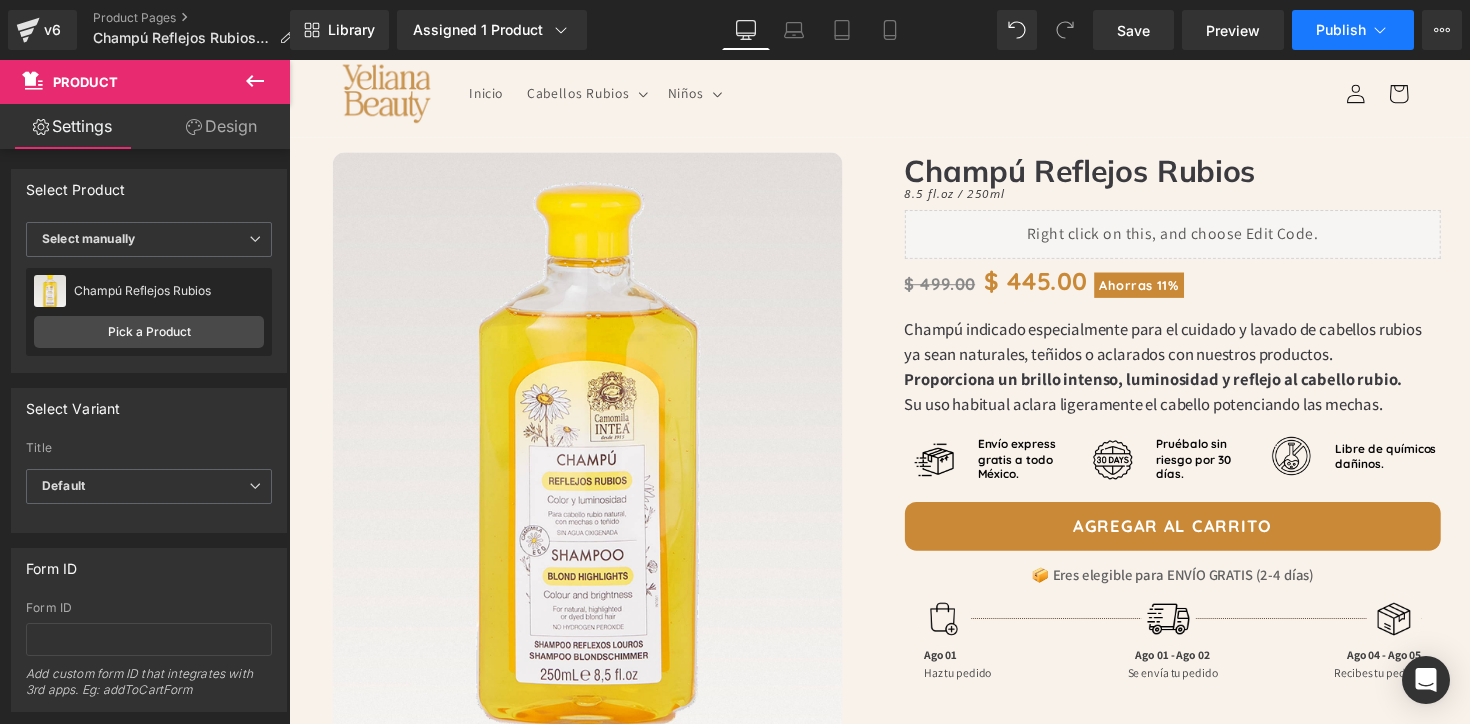 click on "Publish" at bounding box center (1341, 30) 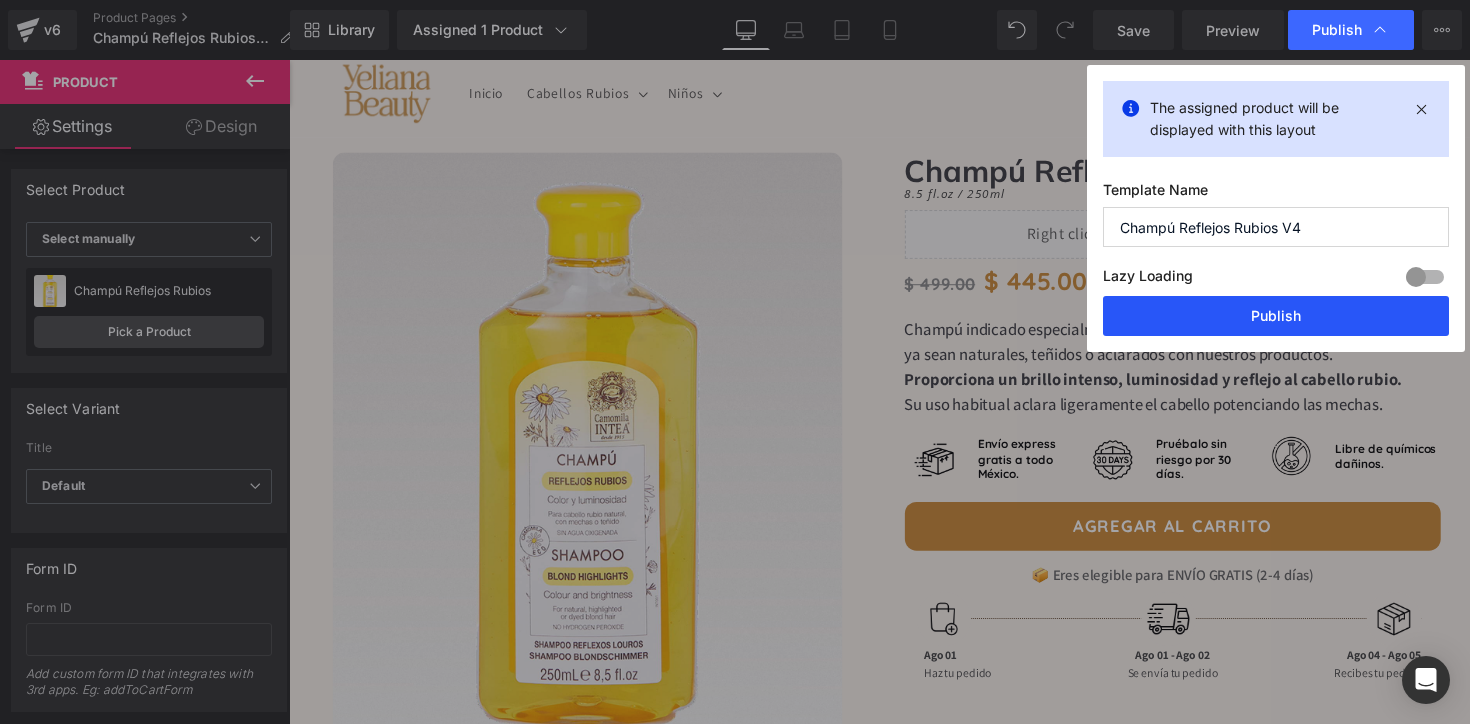 click on "Publish" at bounding box center (1276, 316) 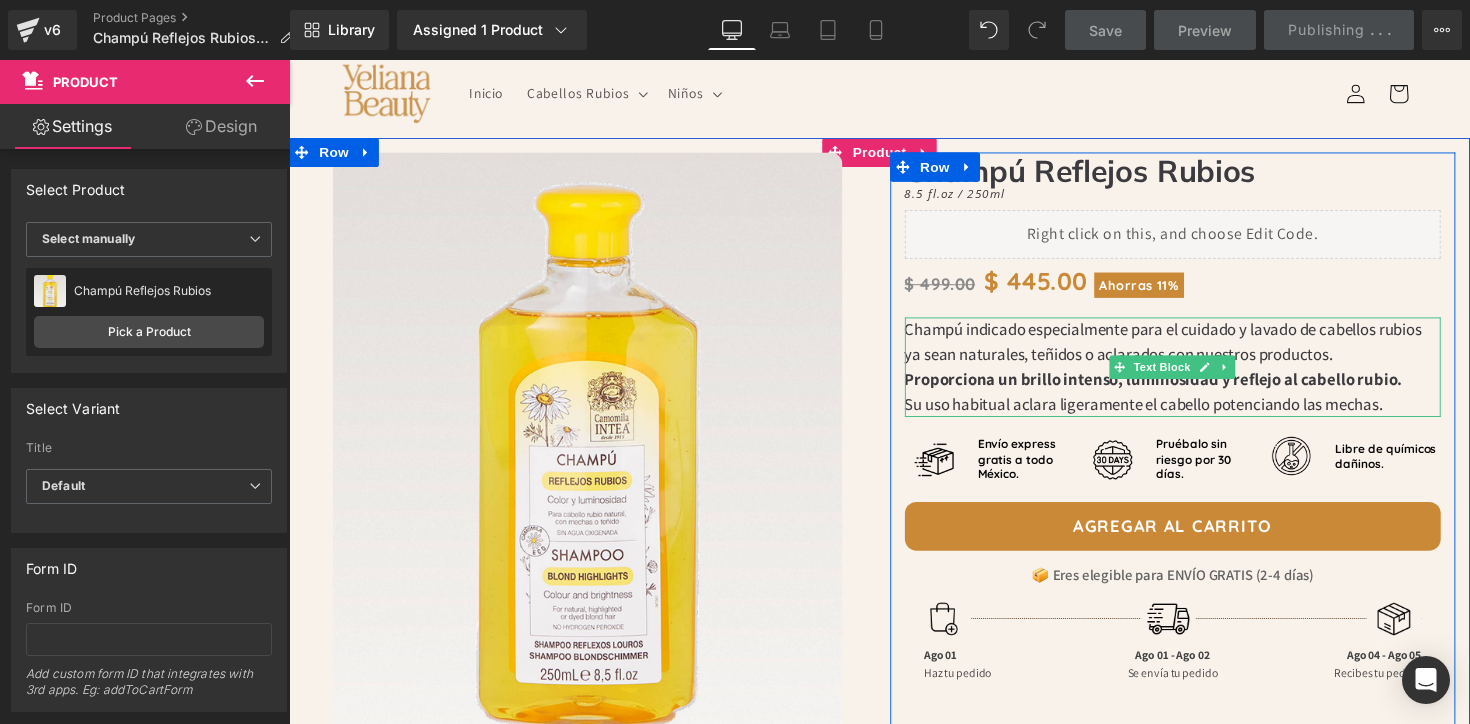 click on "Champú indicado especialmente para el cuidado y lavado de cabellos rubios ya sean naturales, teñidos o aclarados con nuestros productos.
Proporciona un brillo intenso, luminosidad y reflejo al cabello rubio.
Su uso habitual aclara ligeramente el cabello potenciando las mechas." at bounding box center [1195, 375] 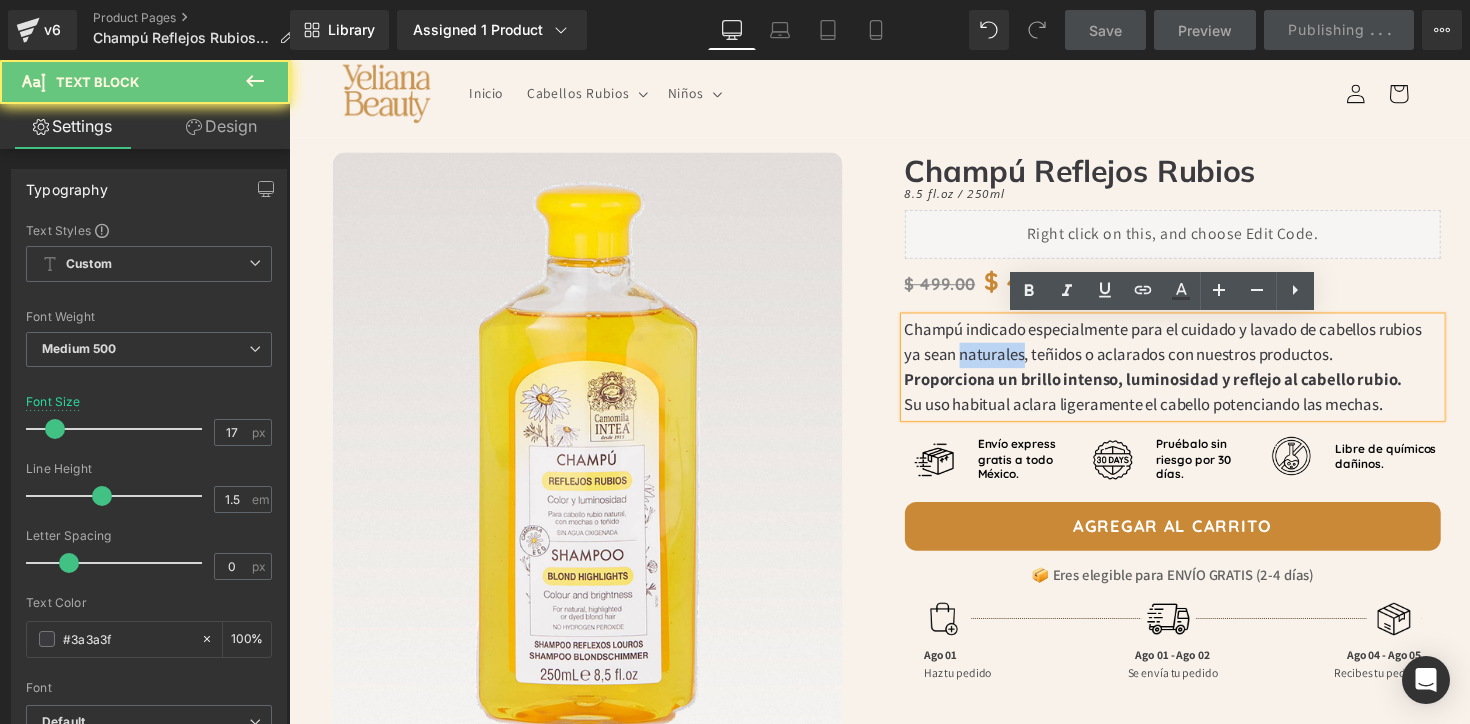 click on "Champú indicado especialmente para el cuidado y lavado de cabellos rubios ya sean naturales, teñidos o aclarados con nuestros productos.
Proporciona un brillo intenso, luminosidad y reflejo al cabello rubio.
Su uso habitual aclara ligeramente el cabello potenciando las mechas." at bounding box center (1195, 375) 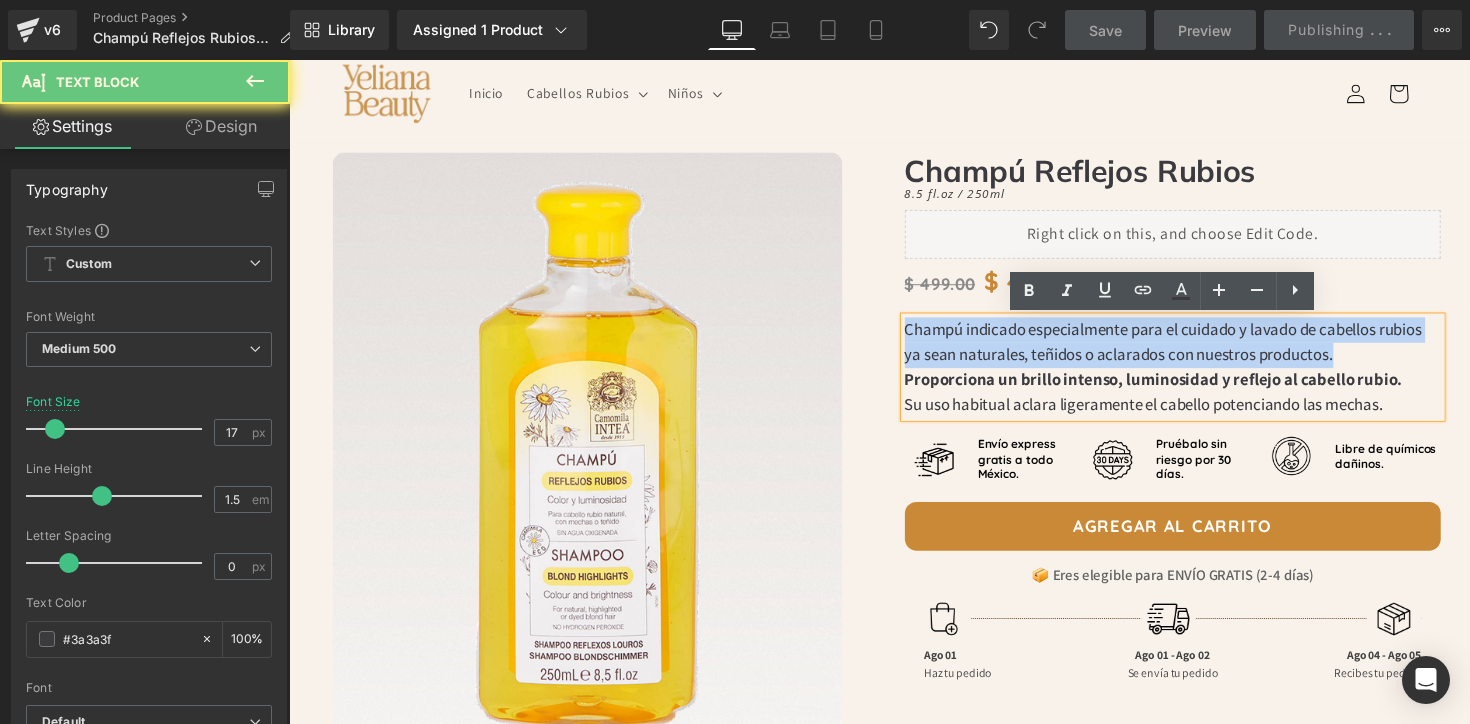 click on "Champú indicado especialmente para el cuidado y lavado de cabellos rubios ya sean naturales, teñidos o aclarados con nuestros productos.
Proporciona un brillo intenso, luminosidad y reflejo al cabello rubio.
Su uso habitual aclara ligeramente el cabello potenciando las mechas." at bounding box center [1195, 375] 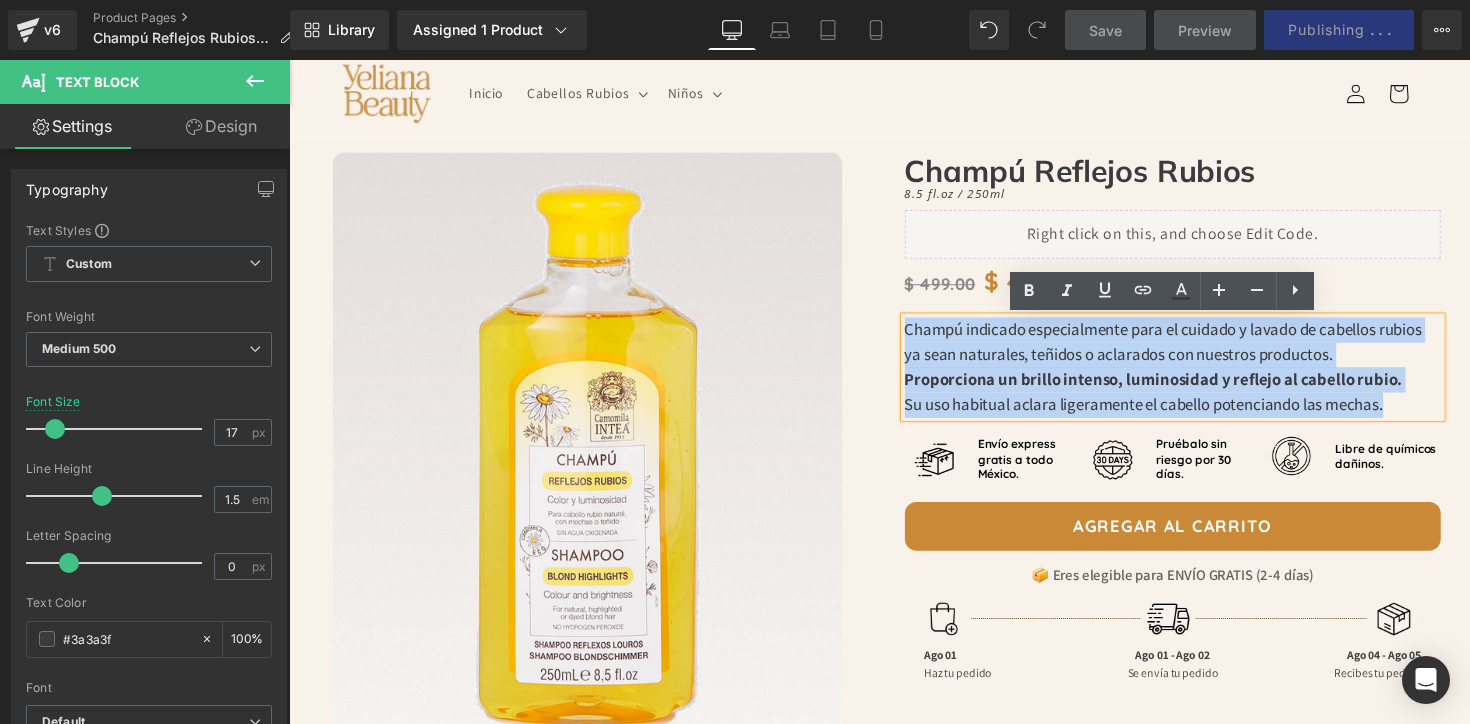 drag, startPoint x: 1417, startPoint y: 422, endPoint x: 914, endPoint y: 330, distance: 511.3443 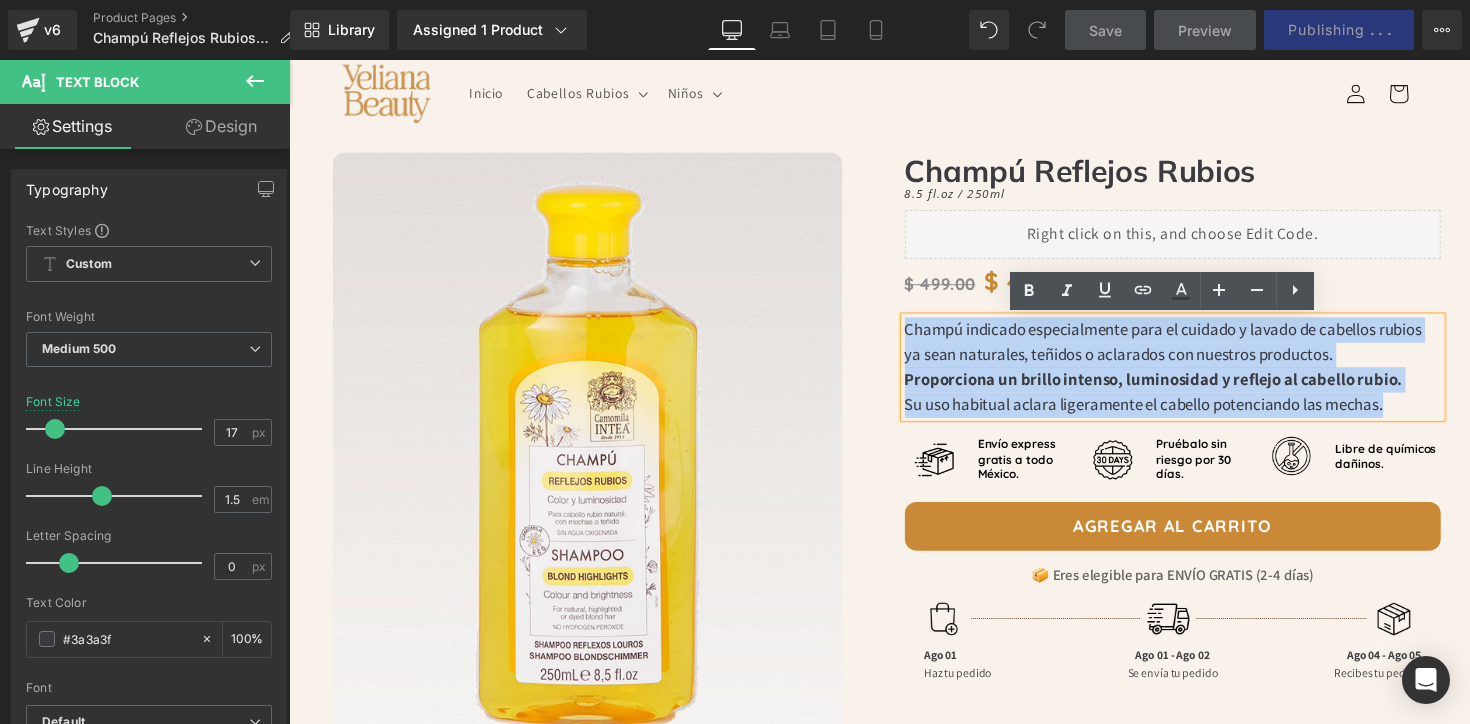 click on "Champú indicado especialmente para el cuidado y lavado de cabellos rubios ya sean naturales, teñidos o aclarados con nuestros productos.
Proporciona un brillo intenso, luminosidad y reflejo al cabello rubio.
Su uso habitual aclara ligeramente el cabello potenciando las mechas." at bounding box center (1195, 375) 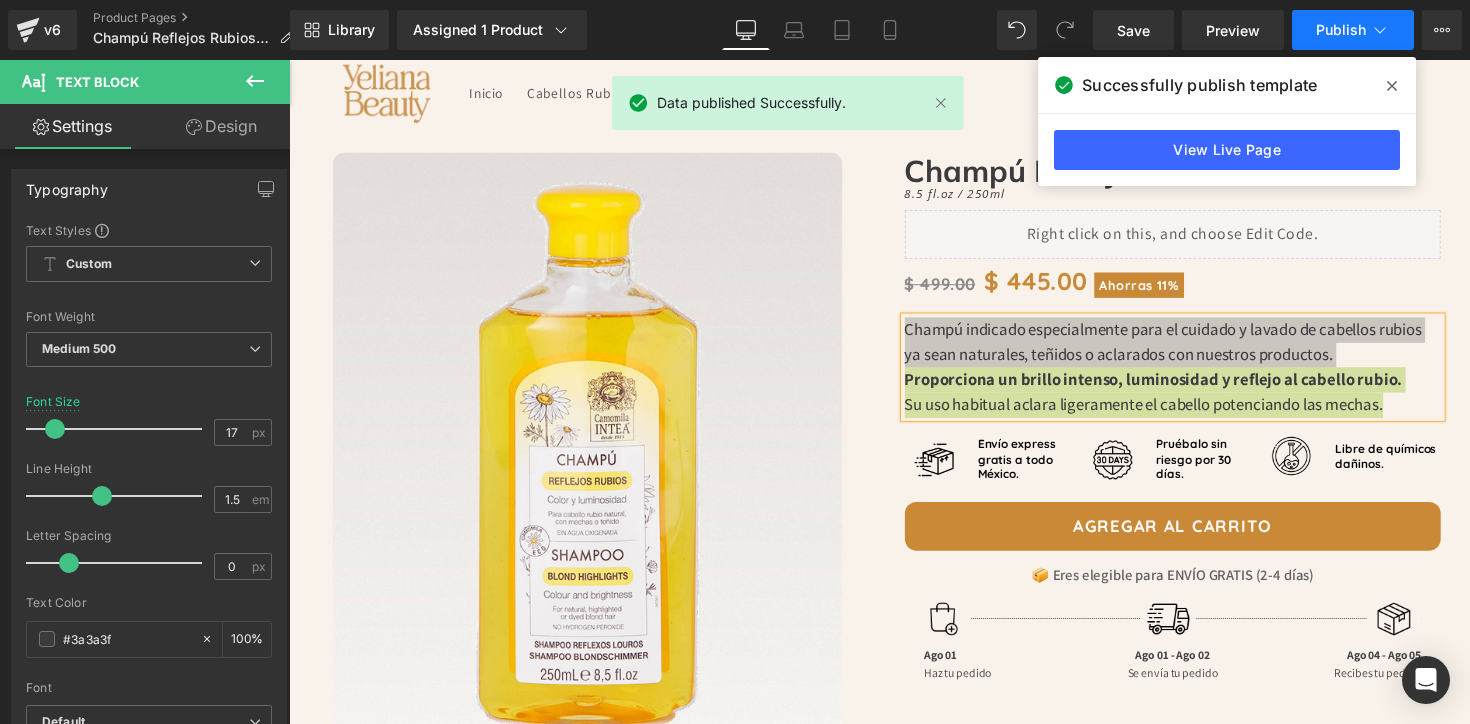click on "Publish" at bounding box center [1341, 30] 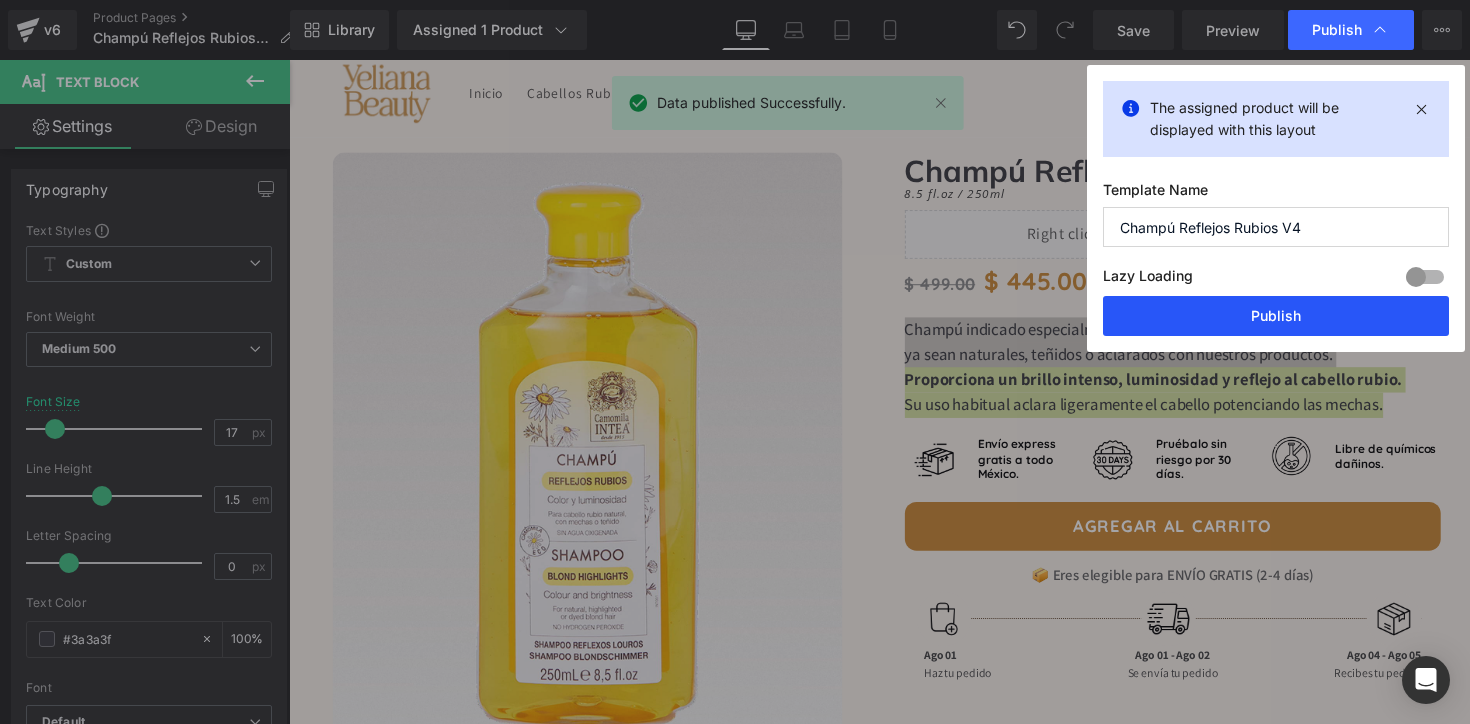 drag, startPoint x: 1141, startPoint y: 317, endPoint x: 856, endPoint y: 244, distance: 294.20062 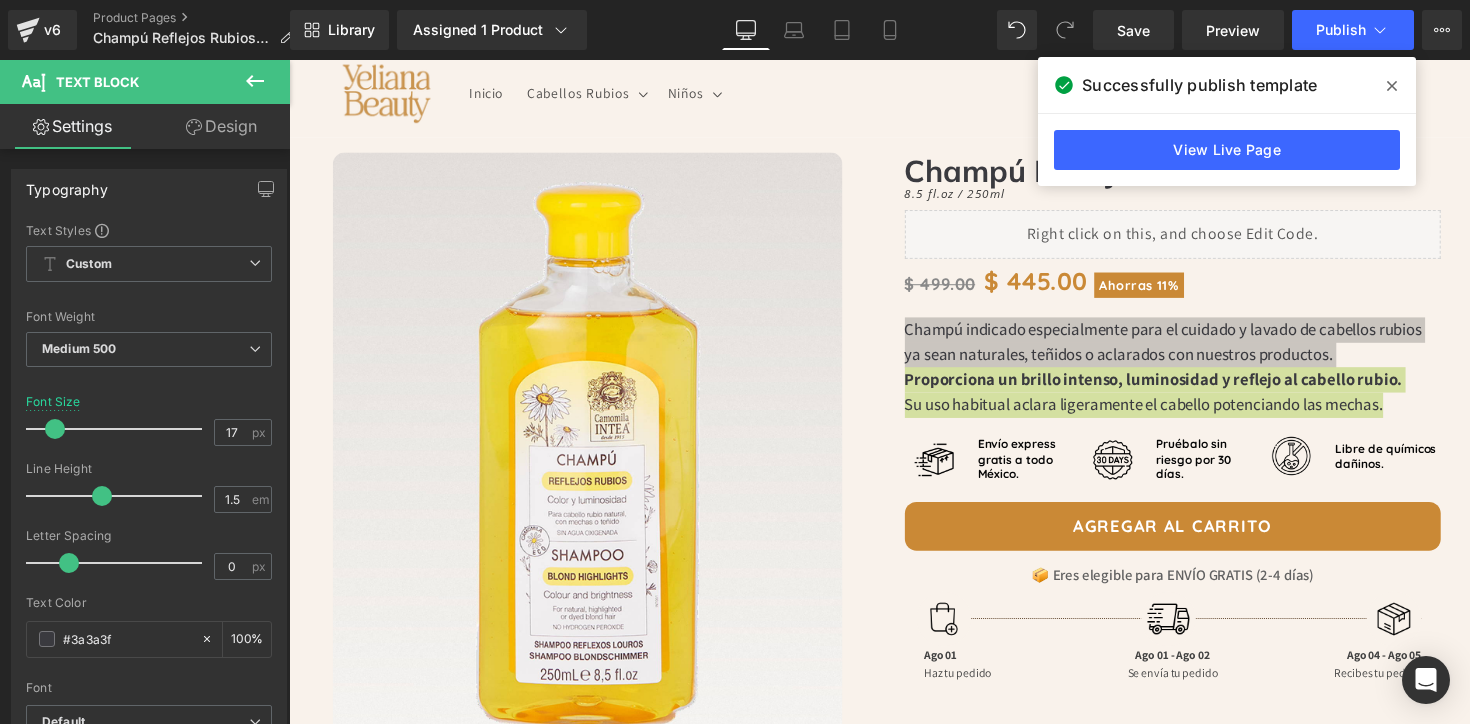 click 